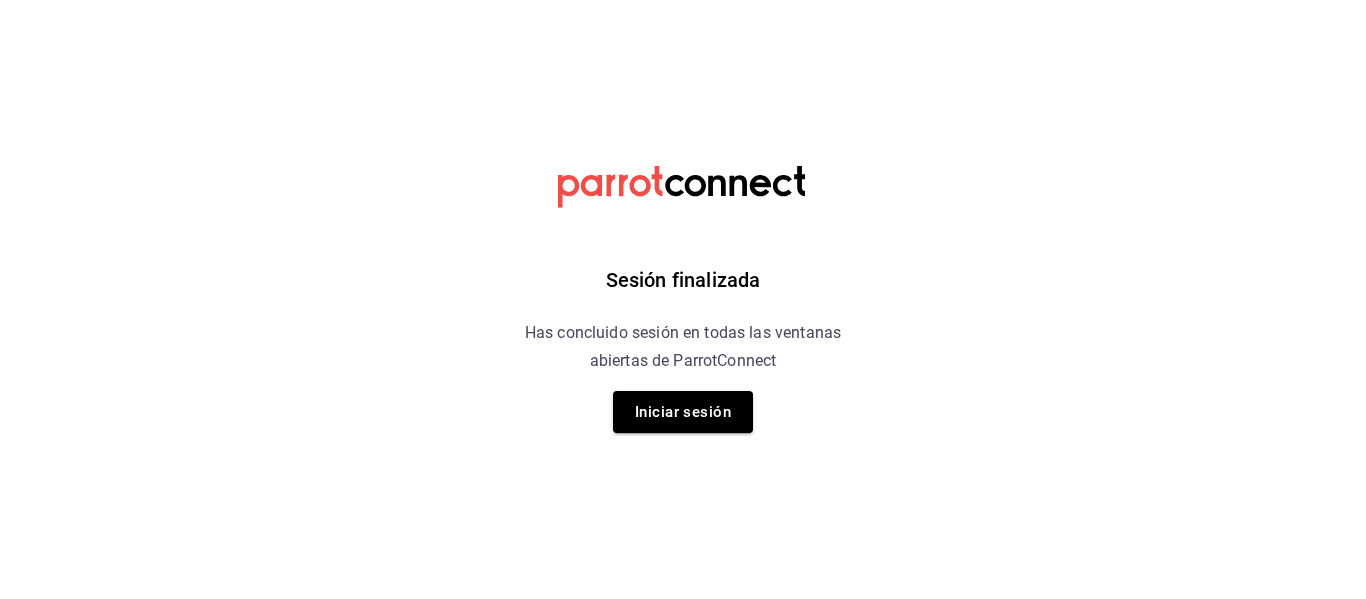 scroll, scrollTop: 0, scrollLeft: 0, axis: both 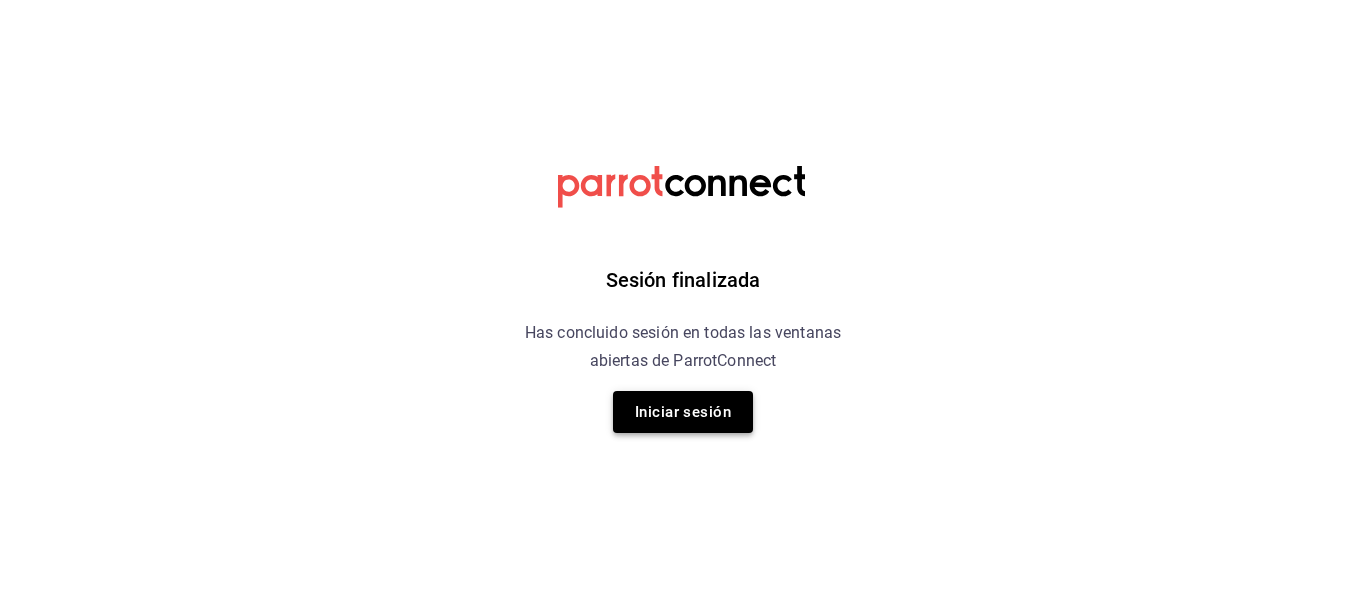 click on "Iniciar sesión" at bounding box center [683, 412] 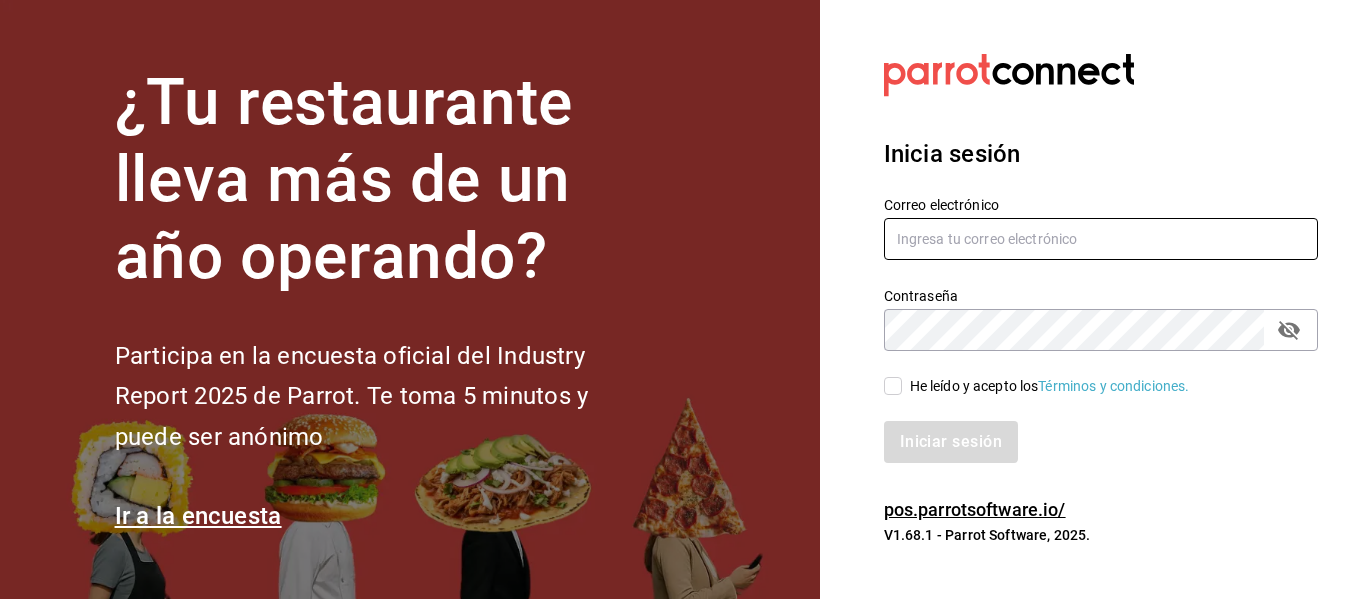 click at bounding box center [1101, 239] 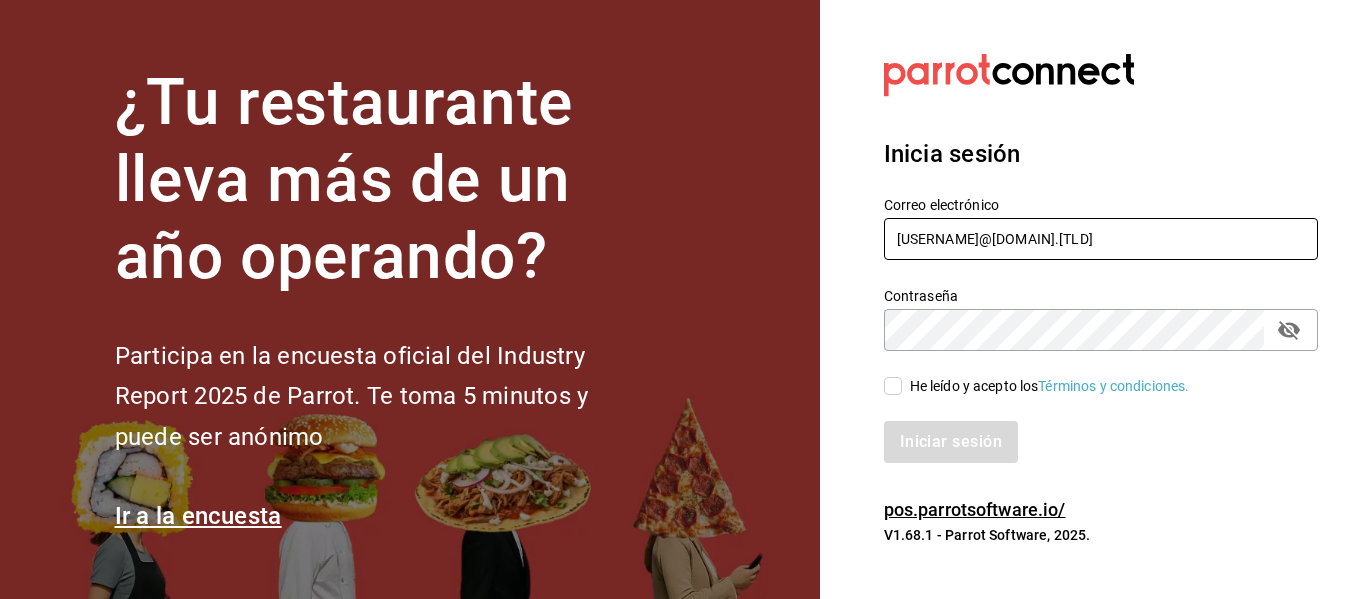 type on "[USERNAME]@[DOMAIN].[TLD]" 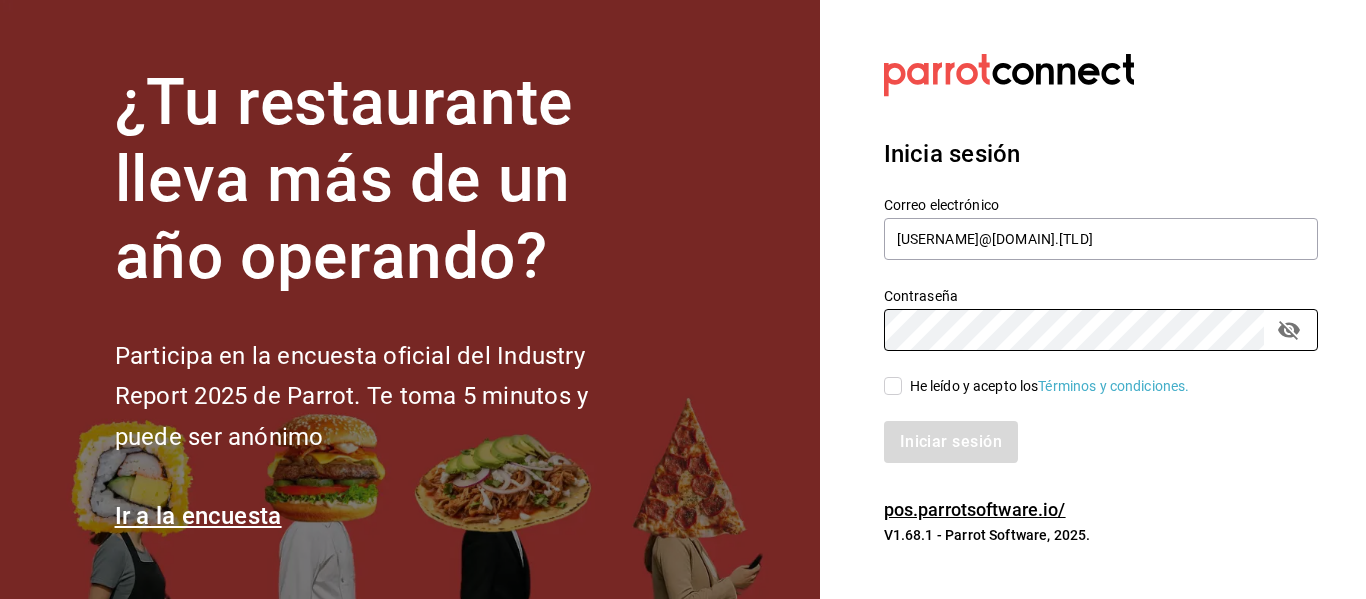 click on "He leído y acepto los  Términos y condiciones." at bounding box center [893, 386] 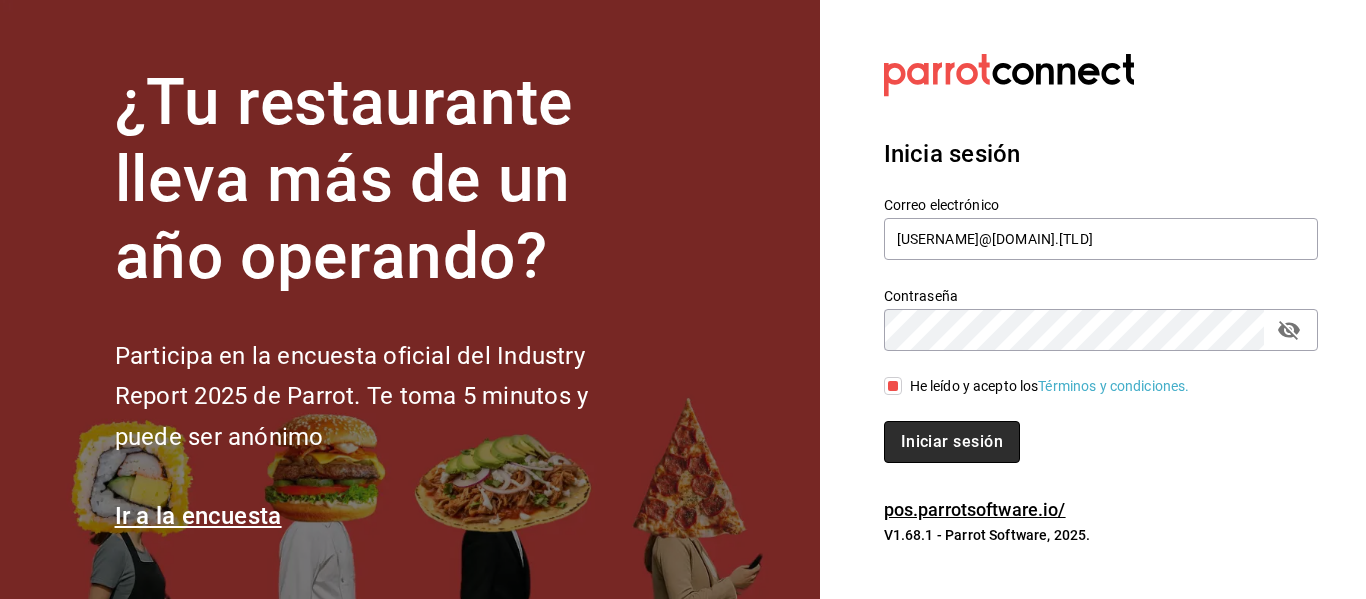 click on "Iniciar sesión" at bounding box center (952, 442) 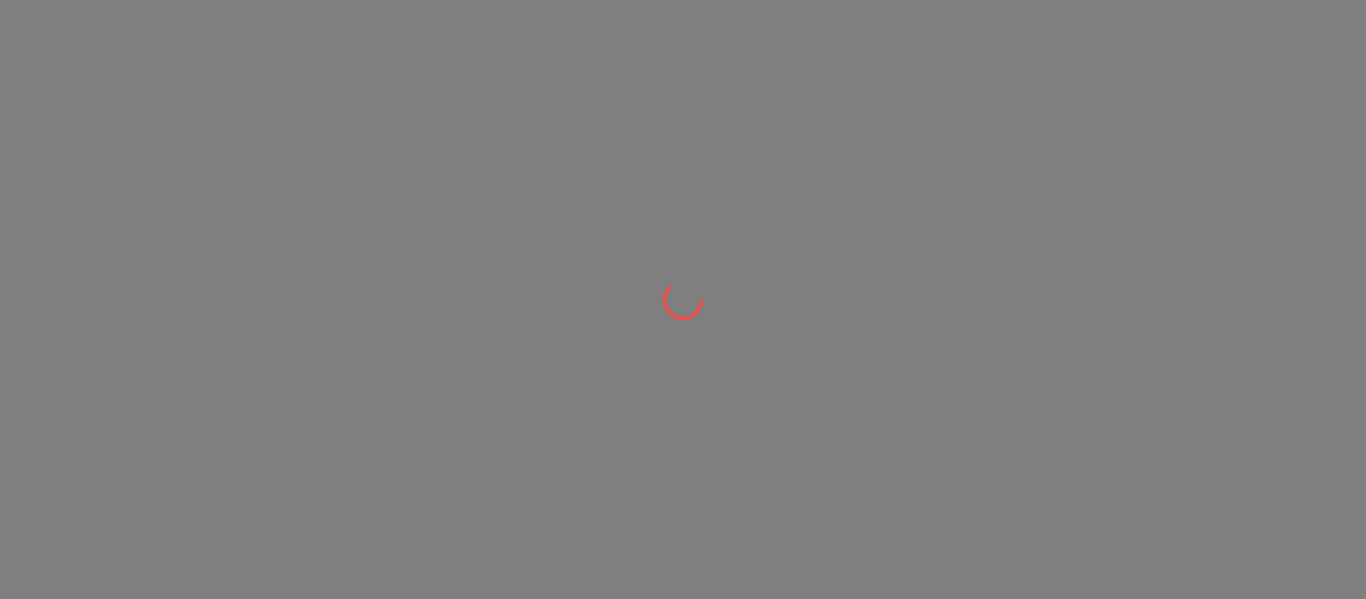 scroll, scrollTop: 0, scrollLeft: 0, axis: both 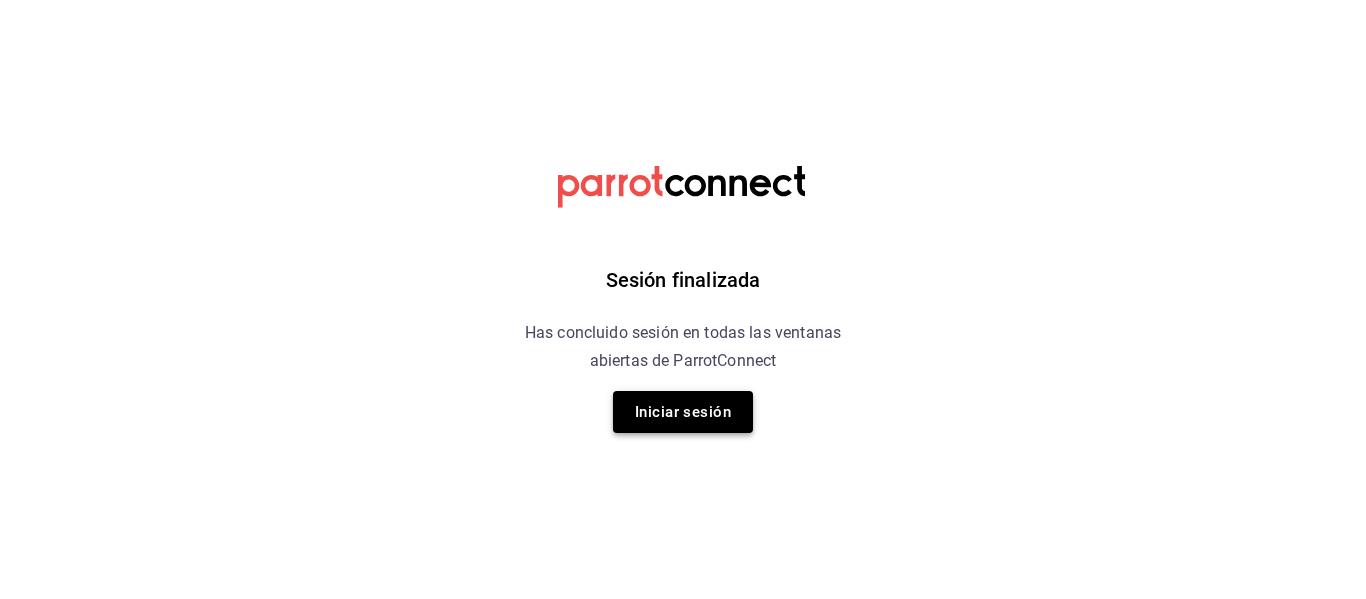 click on "Iniciar sesión" at bounding box center [683, 412] 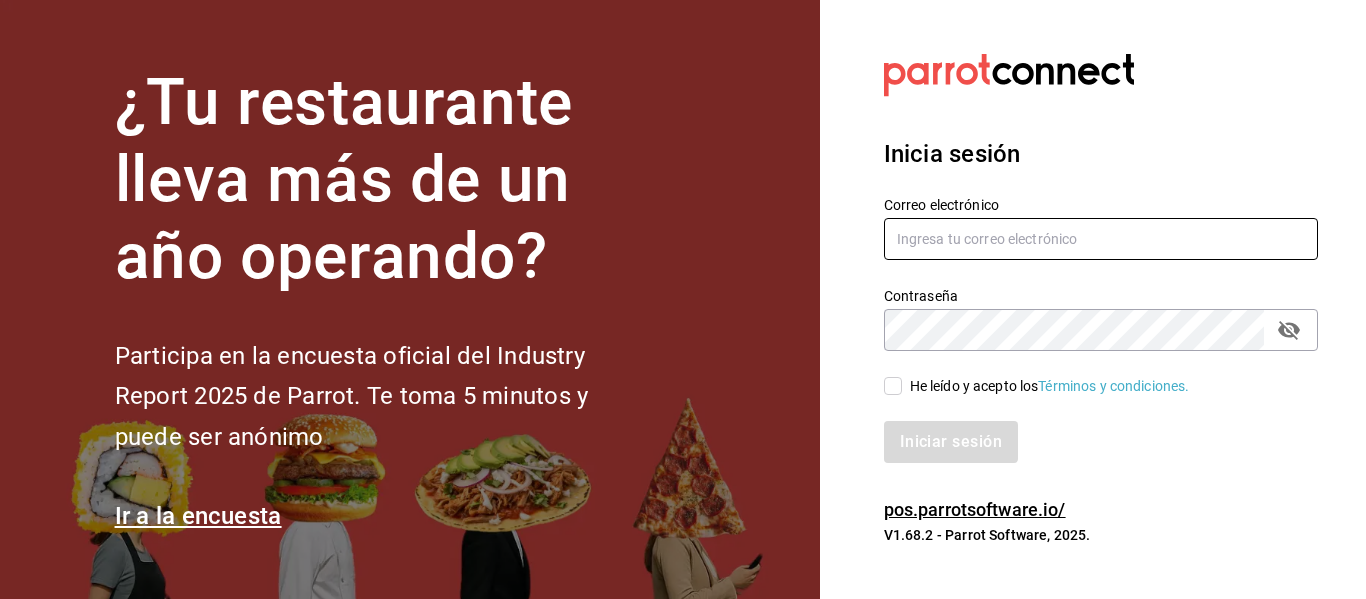 click at bounding box center (1101, 239) 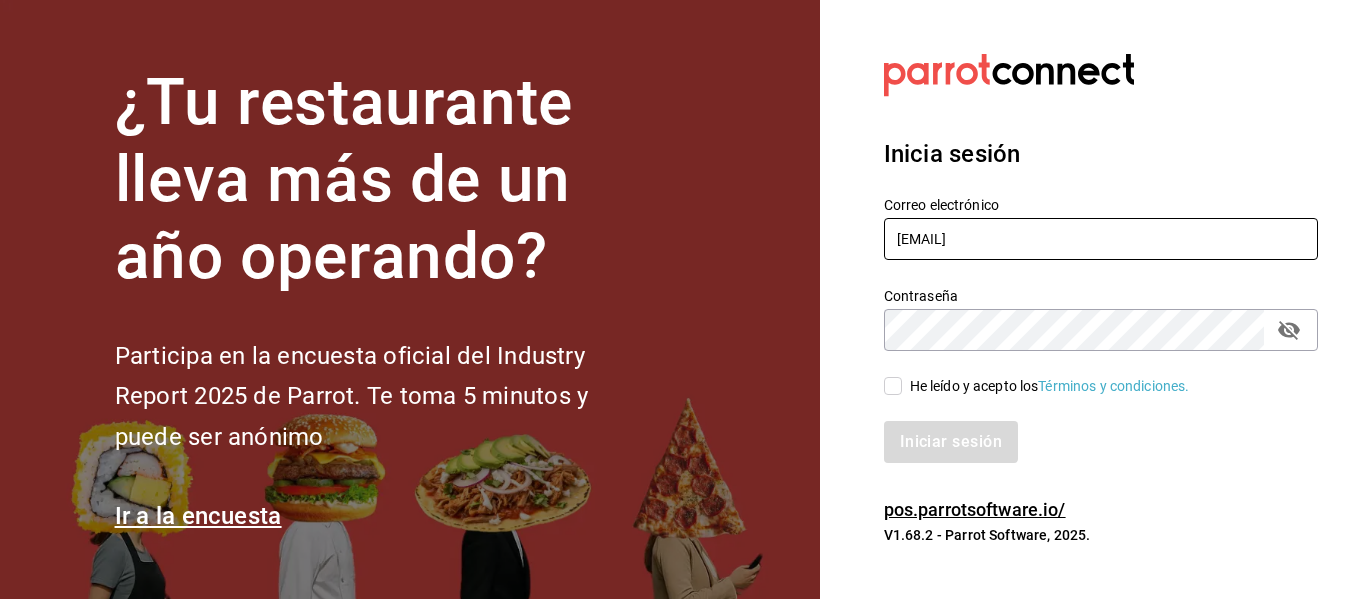 type on "[EMAIL]" 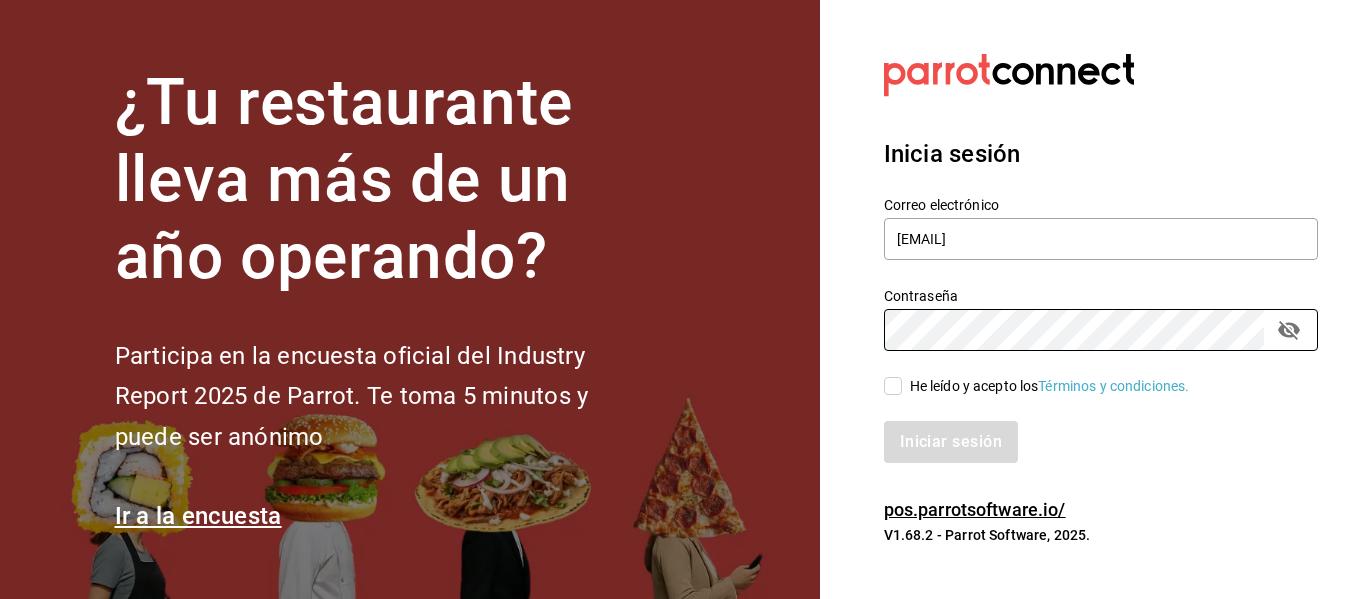click on "He leído y acepto los  Términos y condiciones." at bounding box center (893, 386) 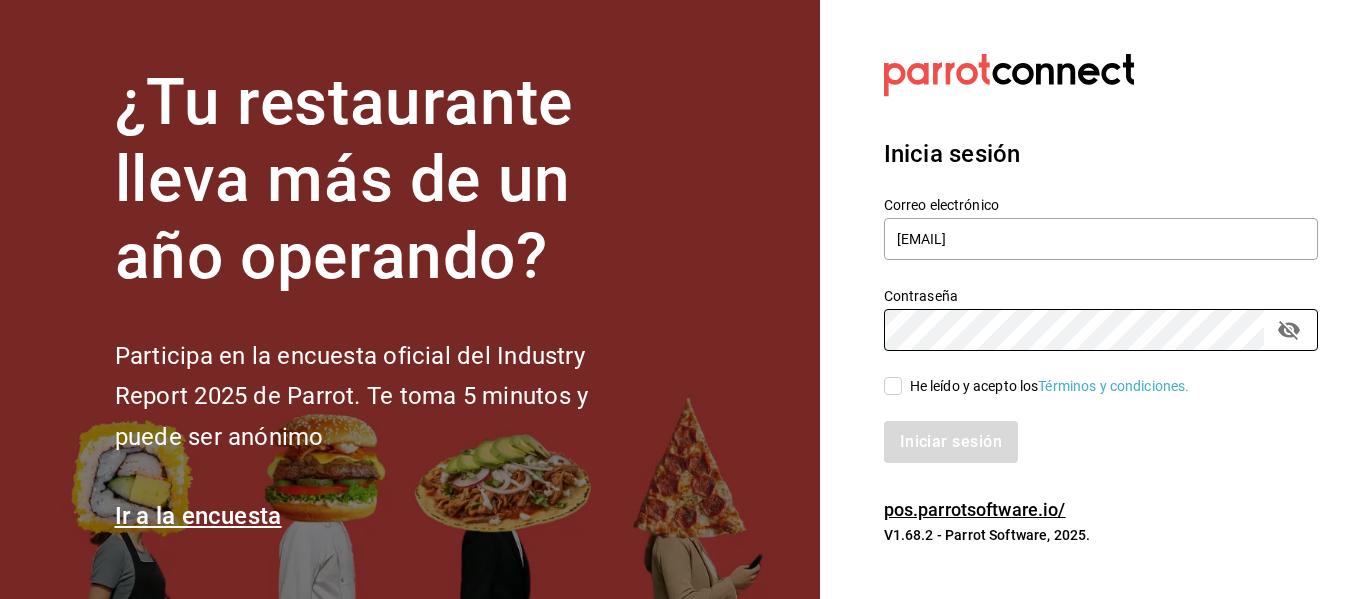 checkbox on "true" 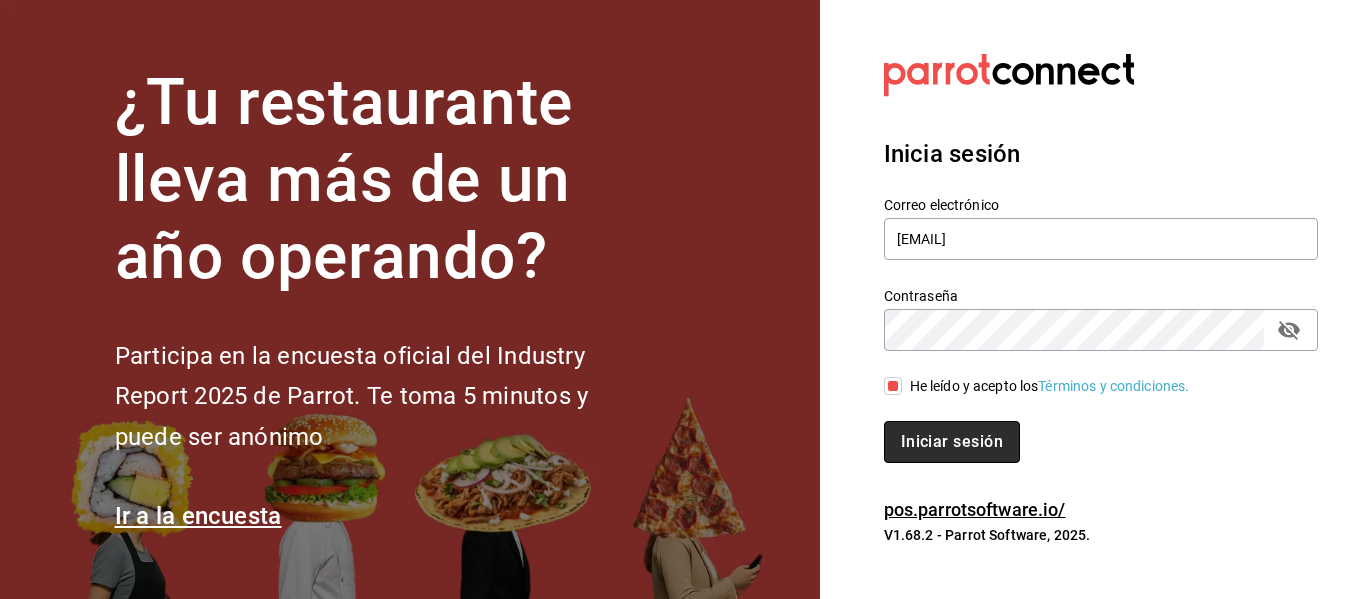 click on "Iniciar sesión" at bounding box center (952, 442) 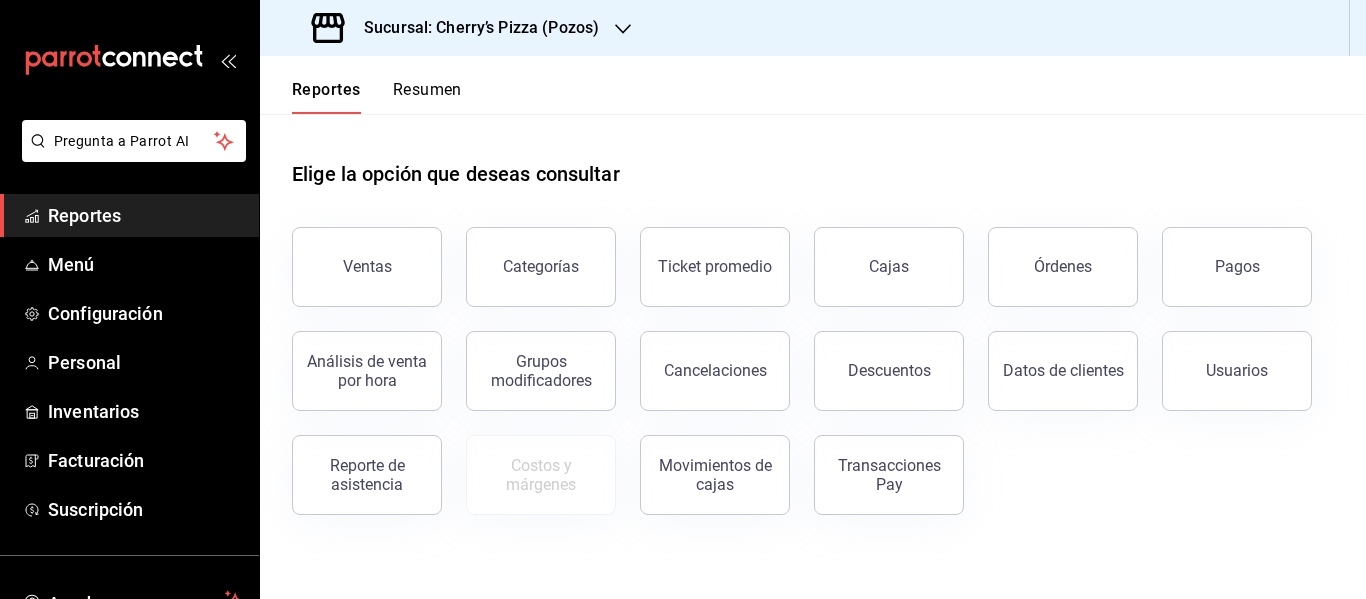 scroll, scrollTop: 0, scrollLeft: 0, axis: both 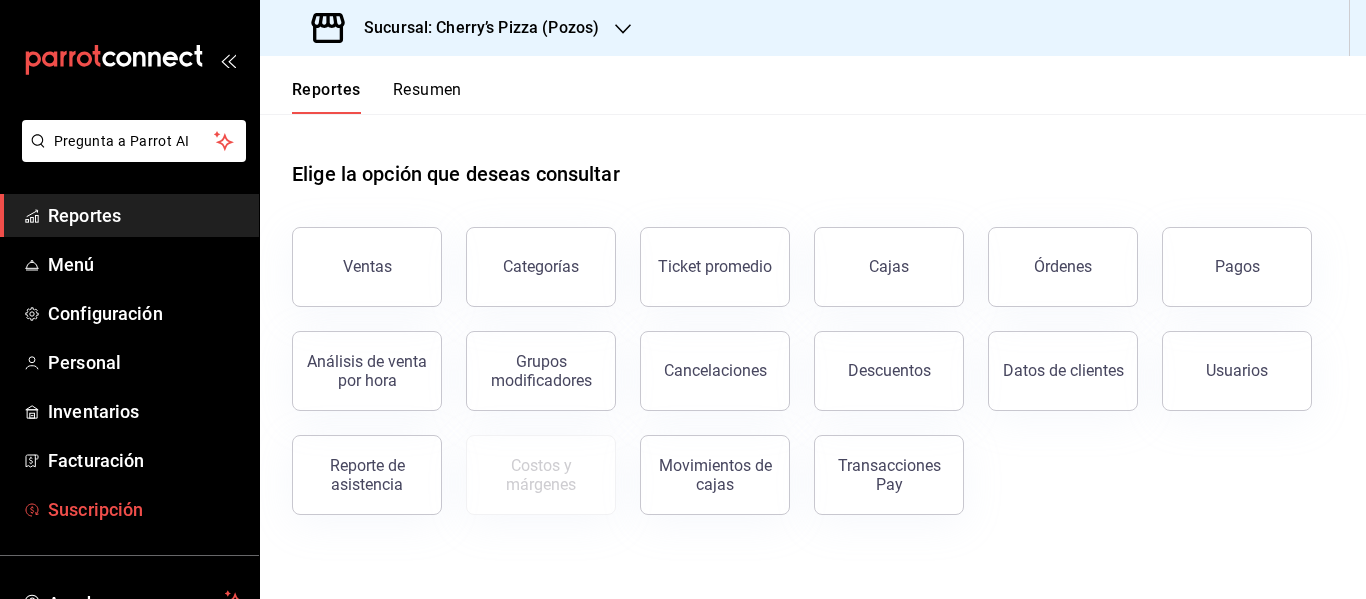 click on "Suscripción" at bounding box center (145, 509) 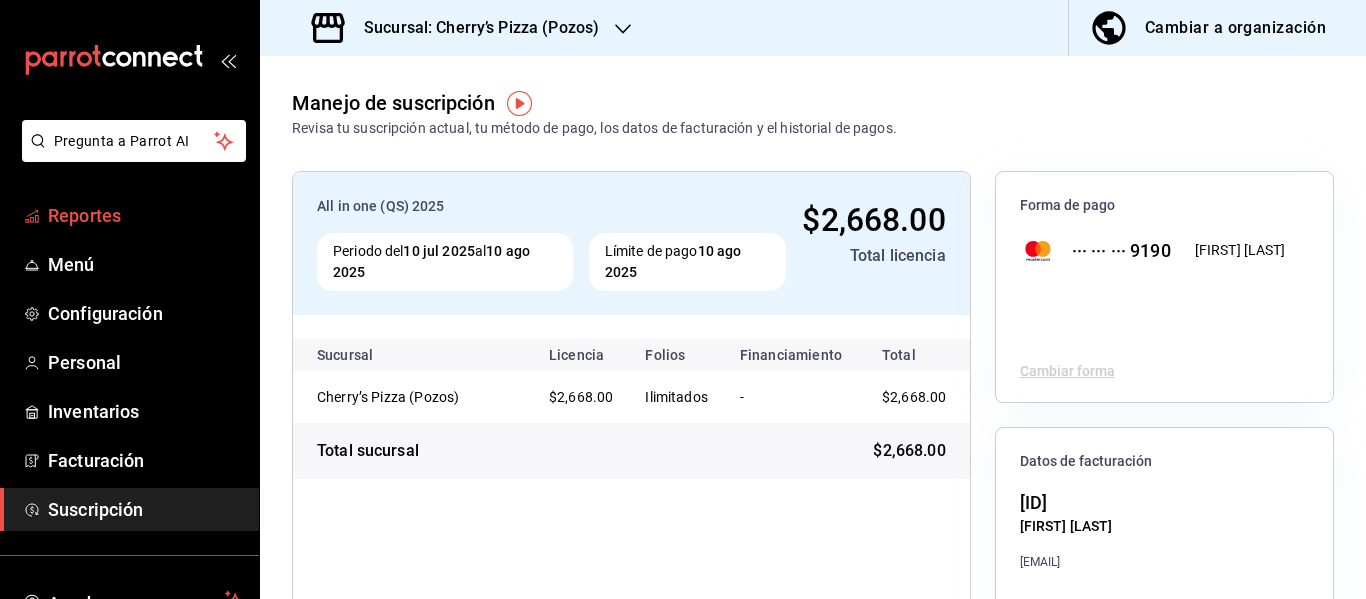 click on "Reportes" at bounding box center (129, 215) 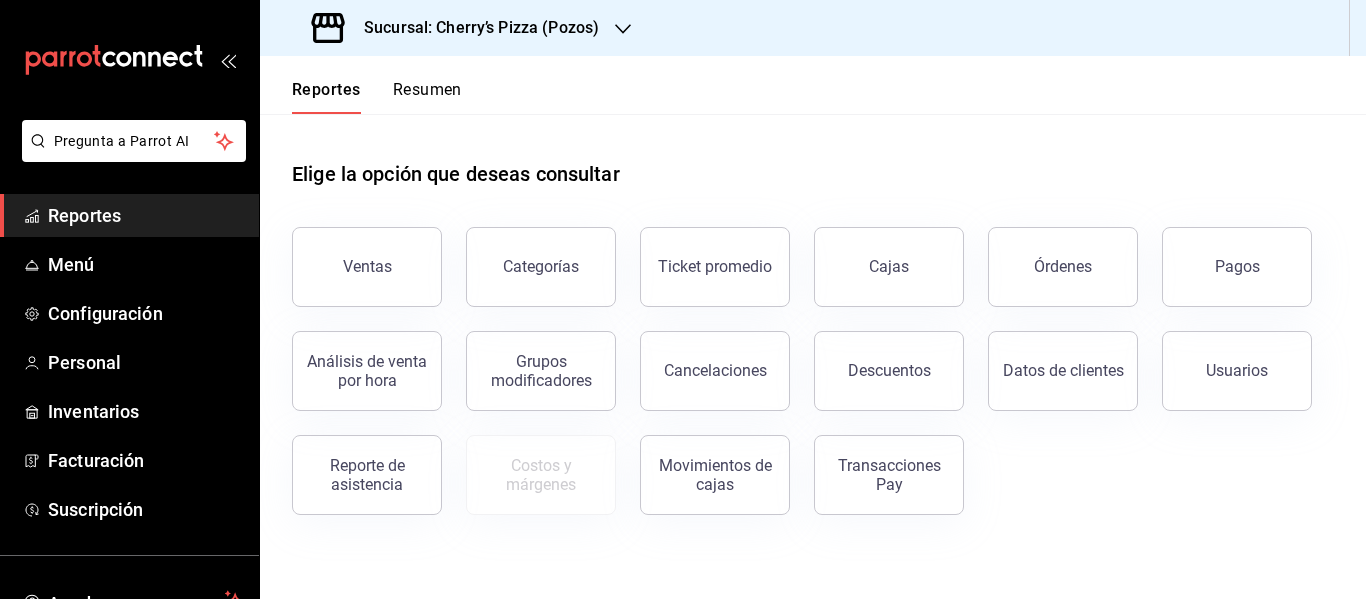 click on "Sucursal: Cherry’s Pizza (Pozos)" at bounding box center [473, 28] 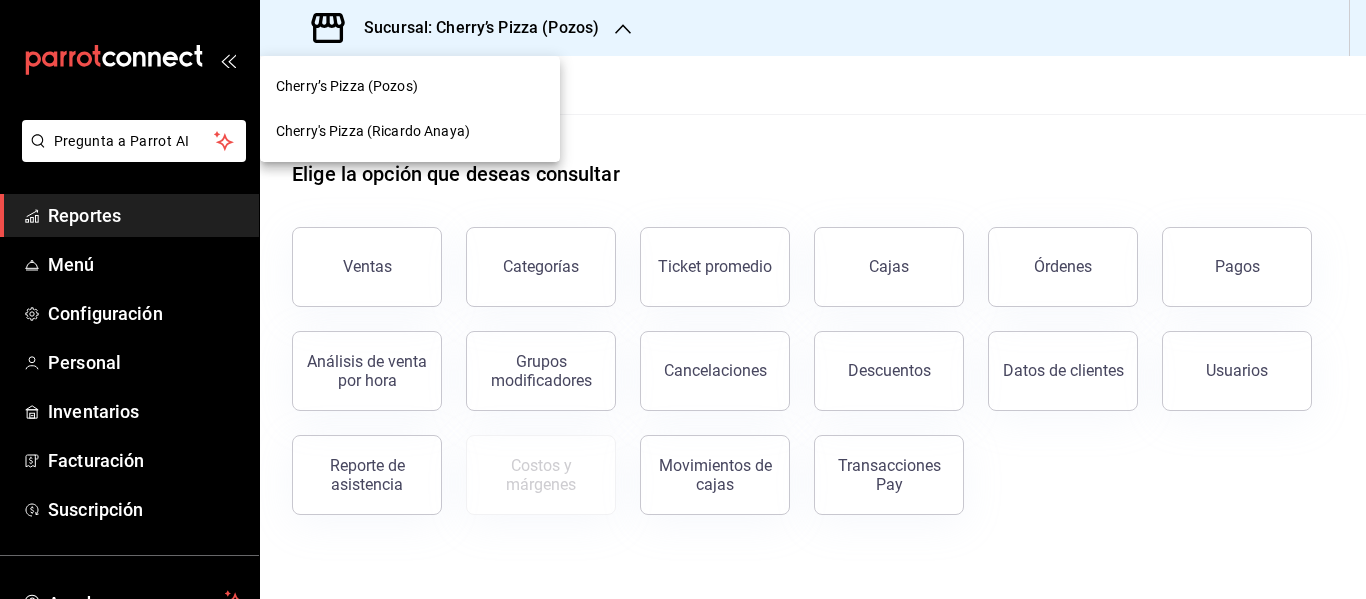click on "Cherry’s Pizza (Pozos) Cherry's Pizza (Ricardo Anaya)" at bounding box center [410, 109] 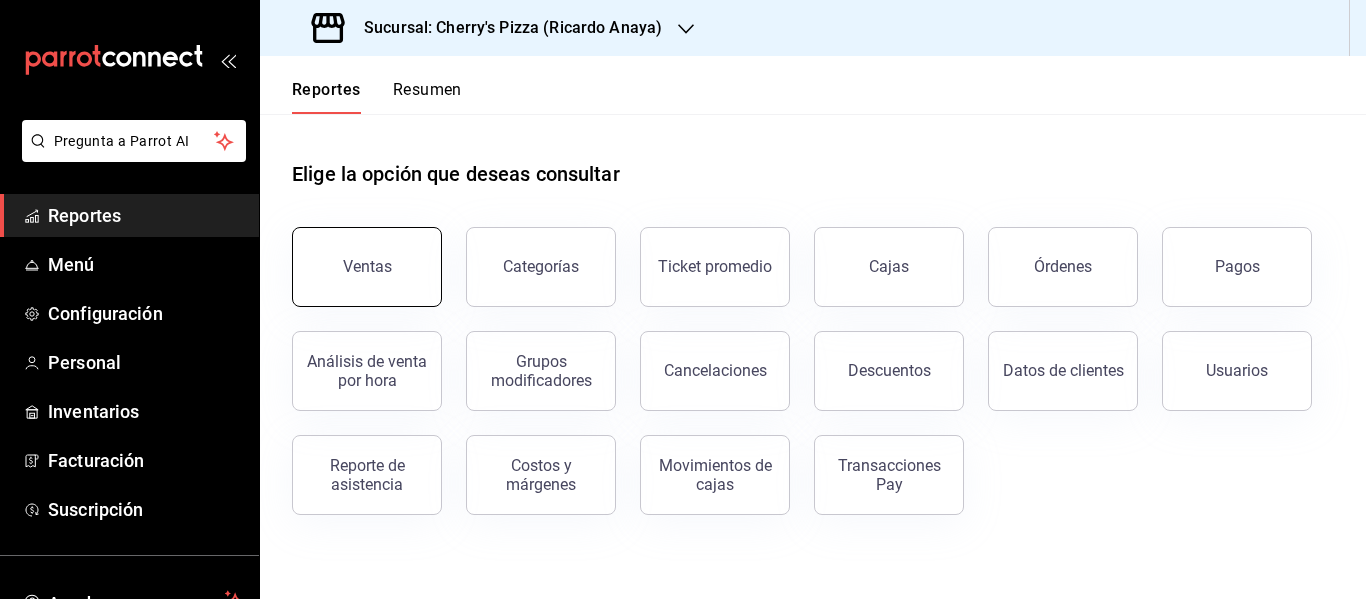 click on "Ventas" at bounding box center [367, 267] 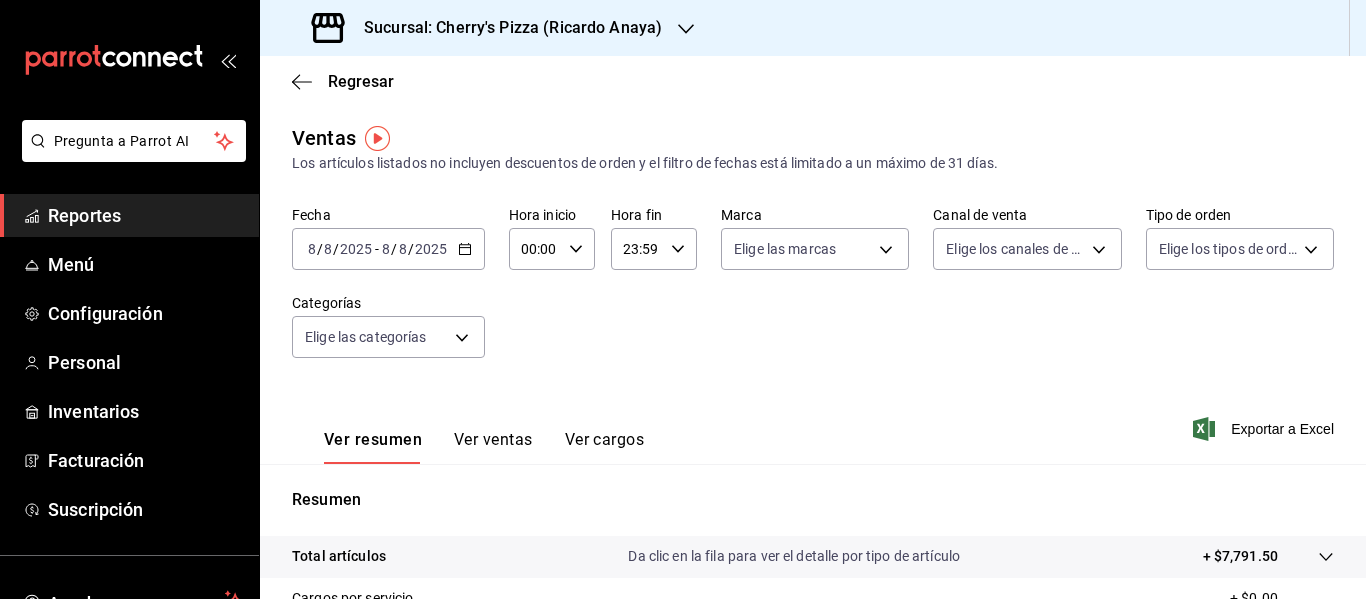 click on "2025" at bounding box center (431, 249) 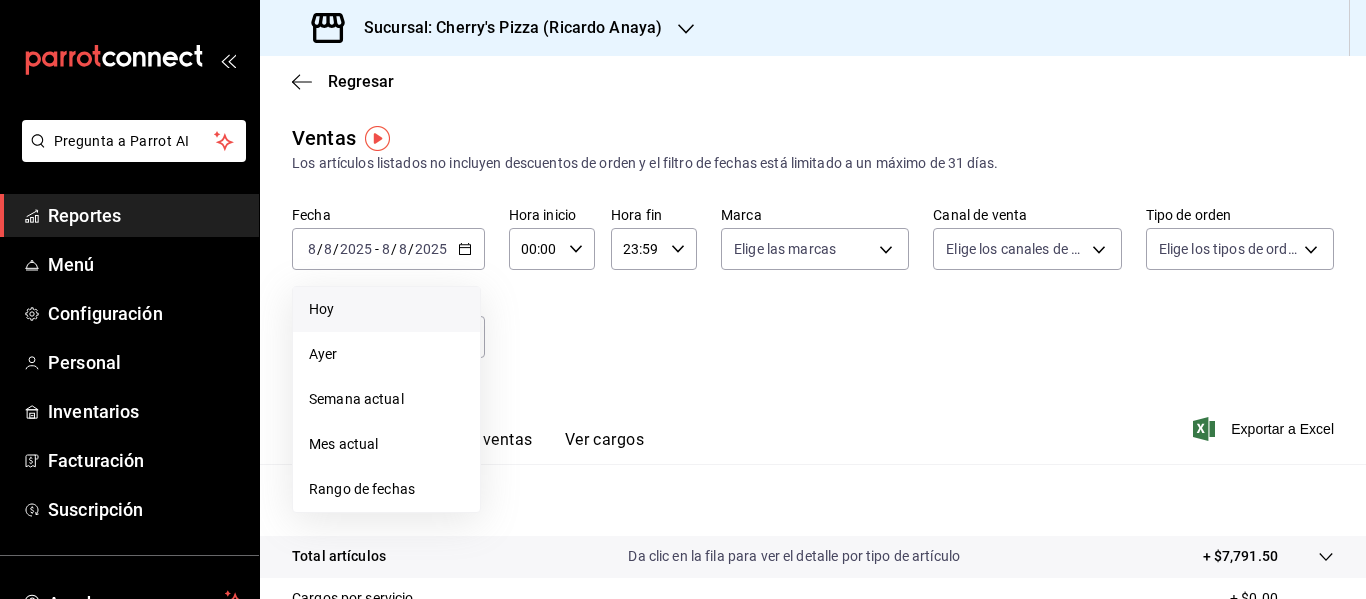 click on "Hoy" at bounding box center (386, 309) 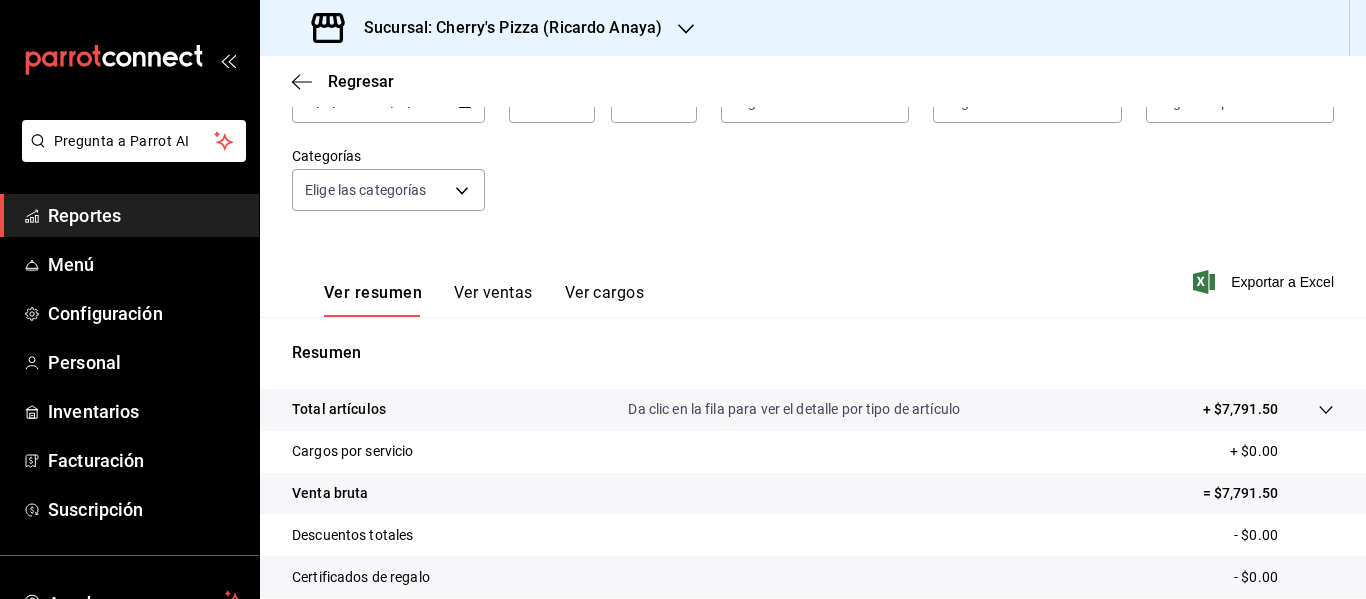 scroll, scrollTop: 300, scrollLeft: 0, axis: vertical 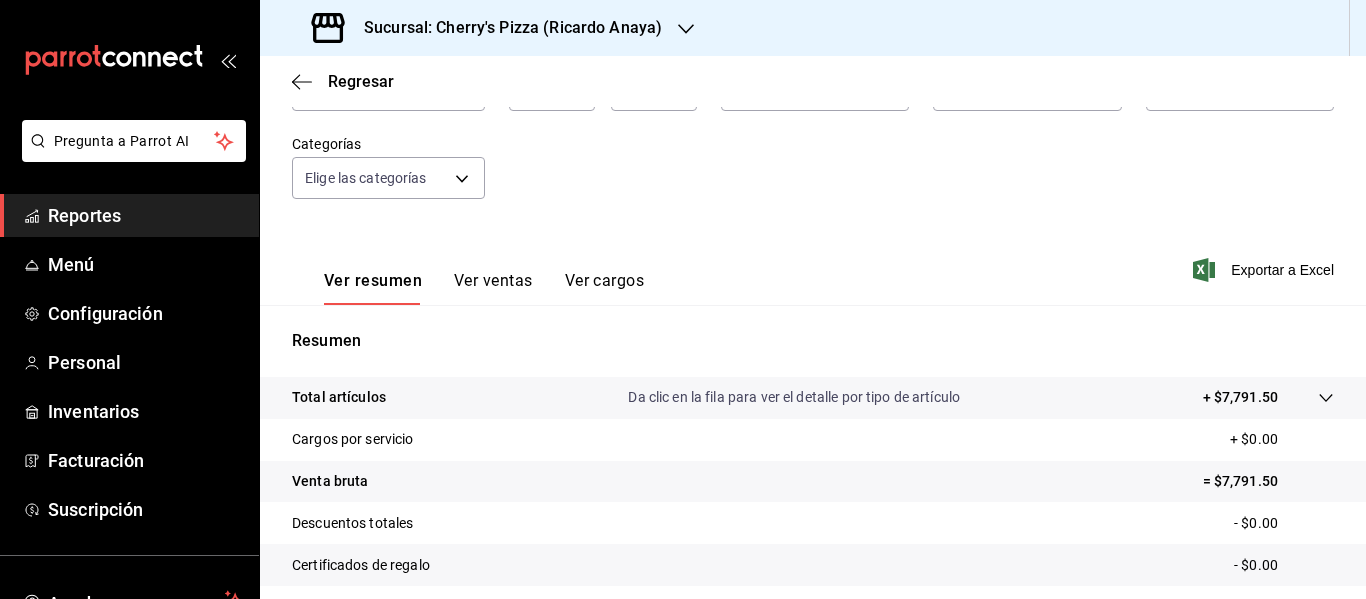 click on "Ver ventas" at bounding box center [493, 288] 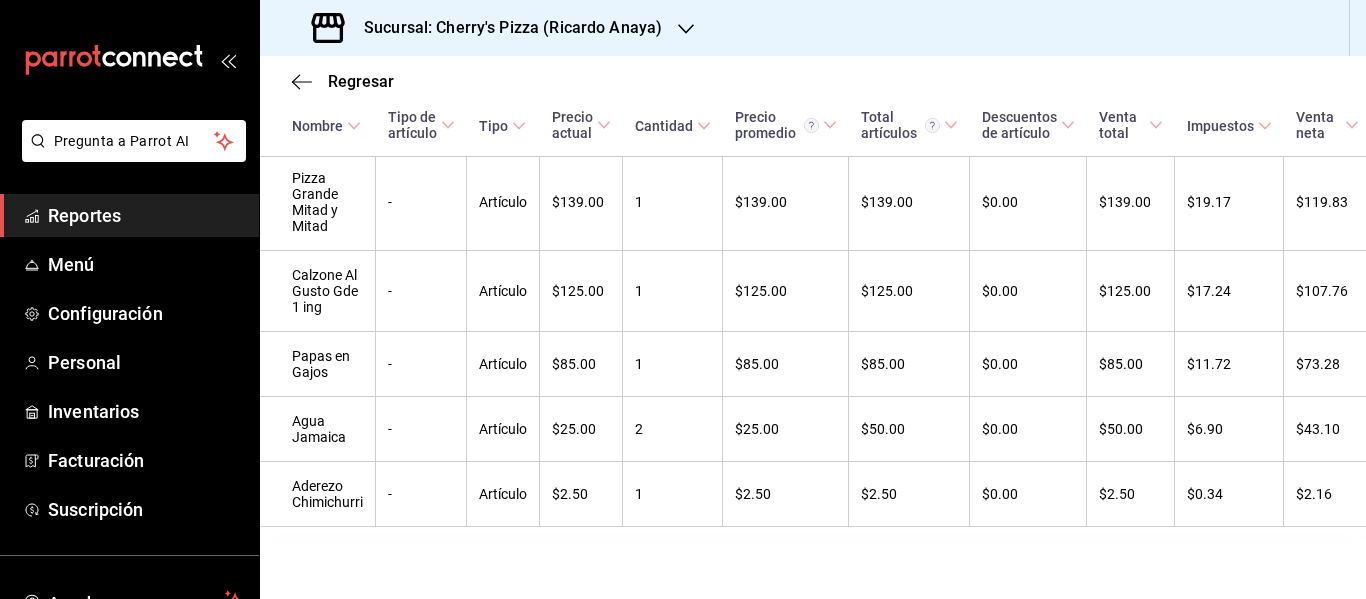 scroll, scrollTop: 1395, scrollLeft: 0, axis: vertical 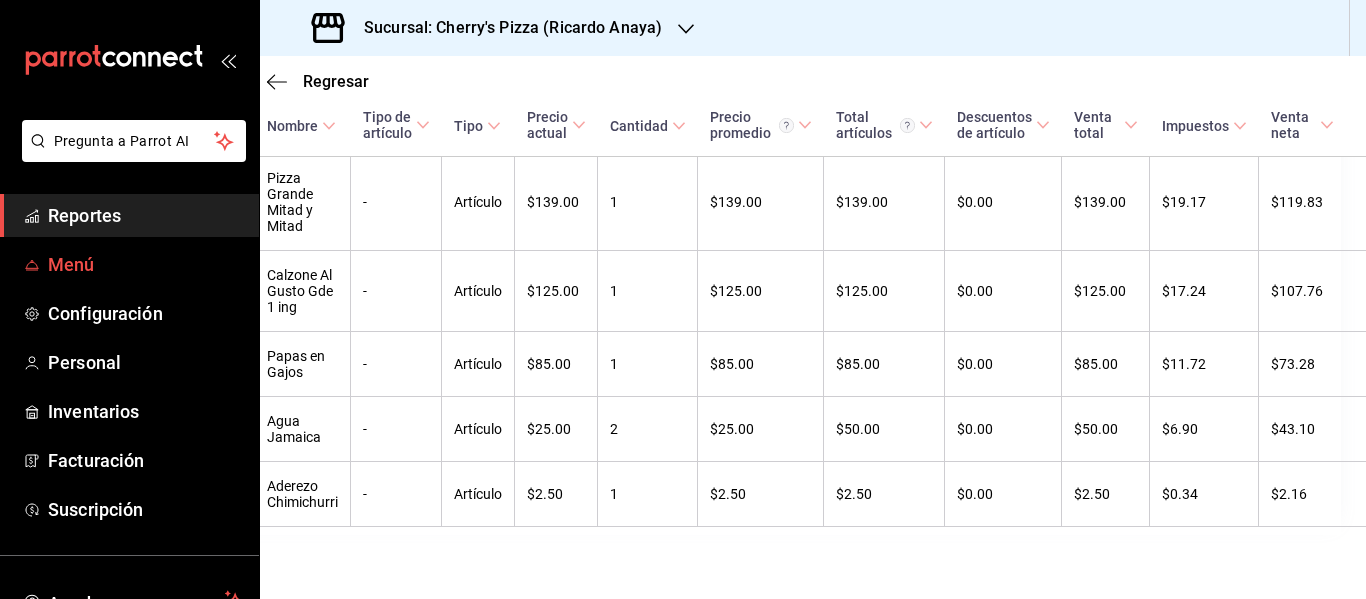 click on "Menú" at bounding box center (129, 264) 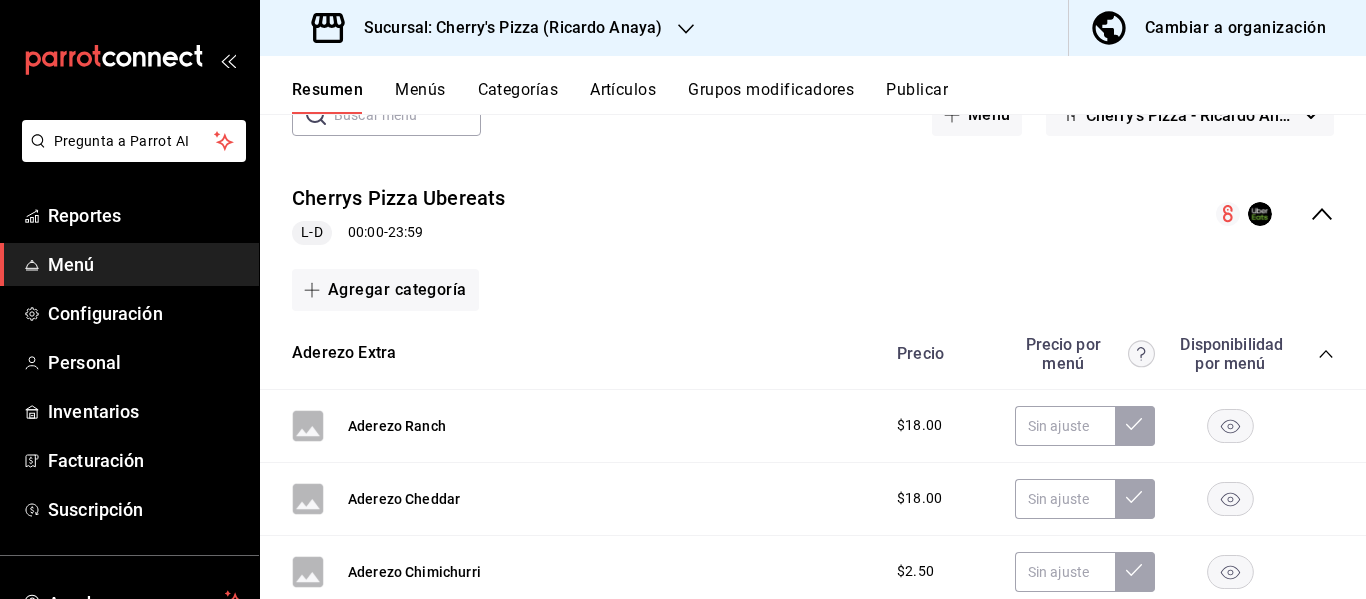 scroll, scrollTop: 100, scrollLeft: 0, axis: vertical 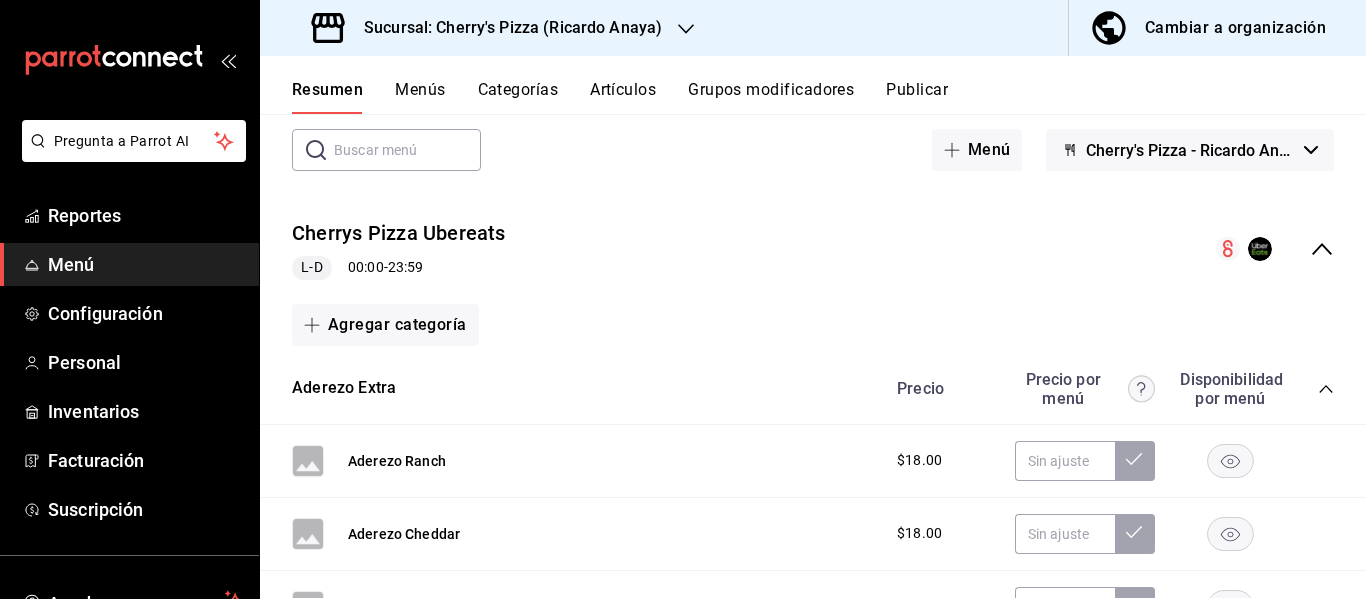 click on "L-D 00:00  -  23:59" at bounding box center [399, 268] 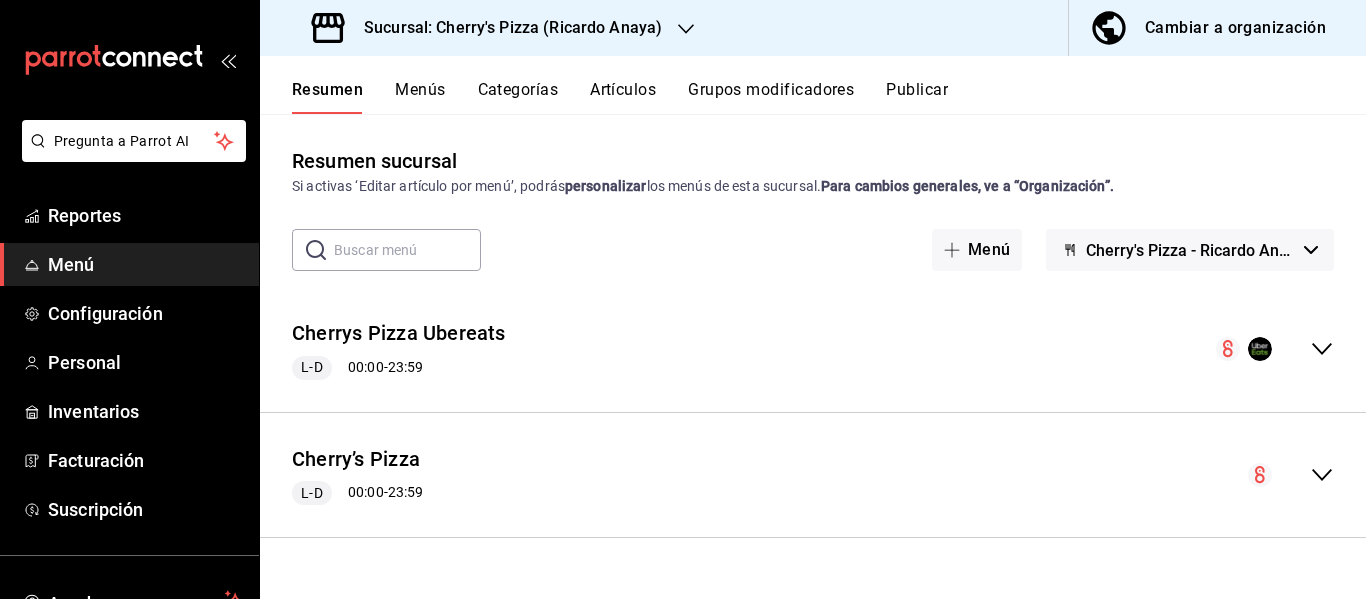scroll, scrollTop: 0, scrollLeft: 0, axis: both 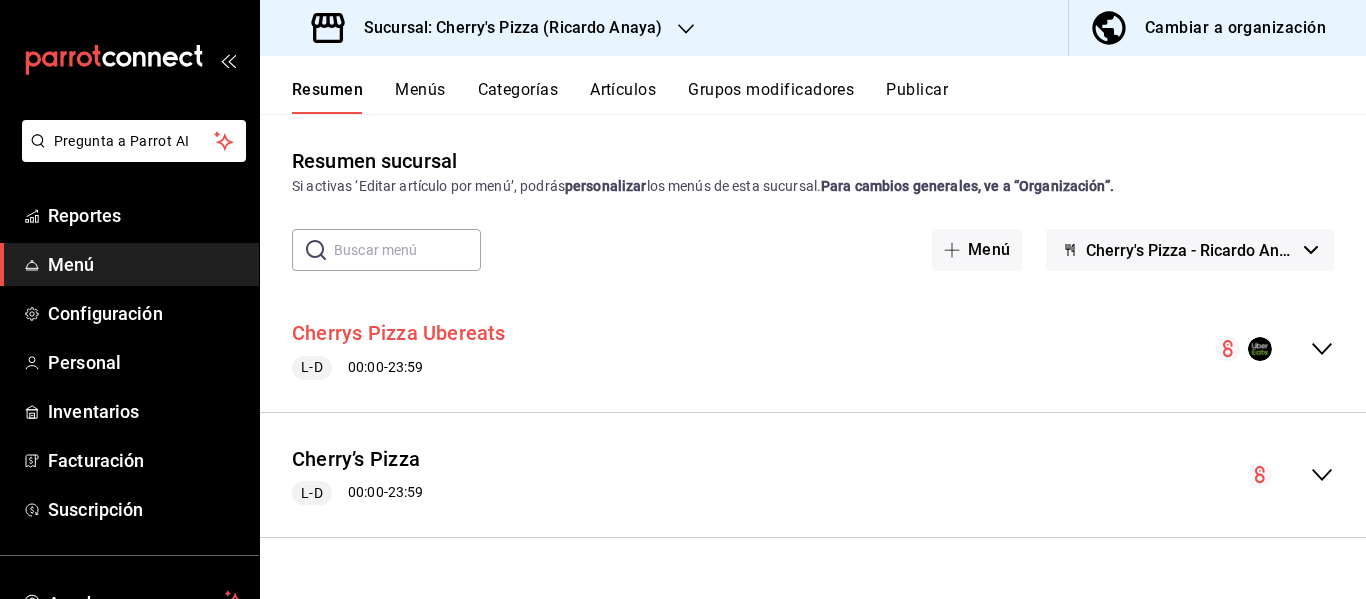 click on "Cherrys Pizza Ubereats" at bounding box center (399, 333) 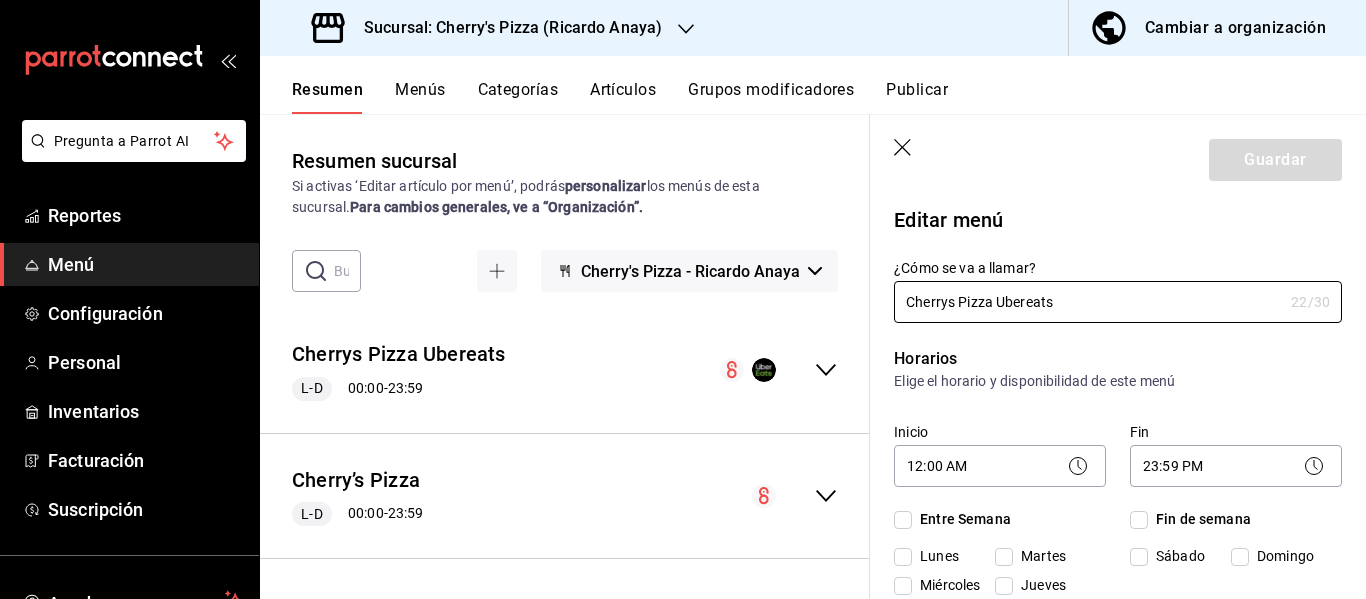 checkbox on "true" 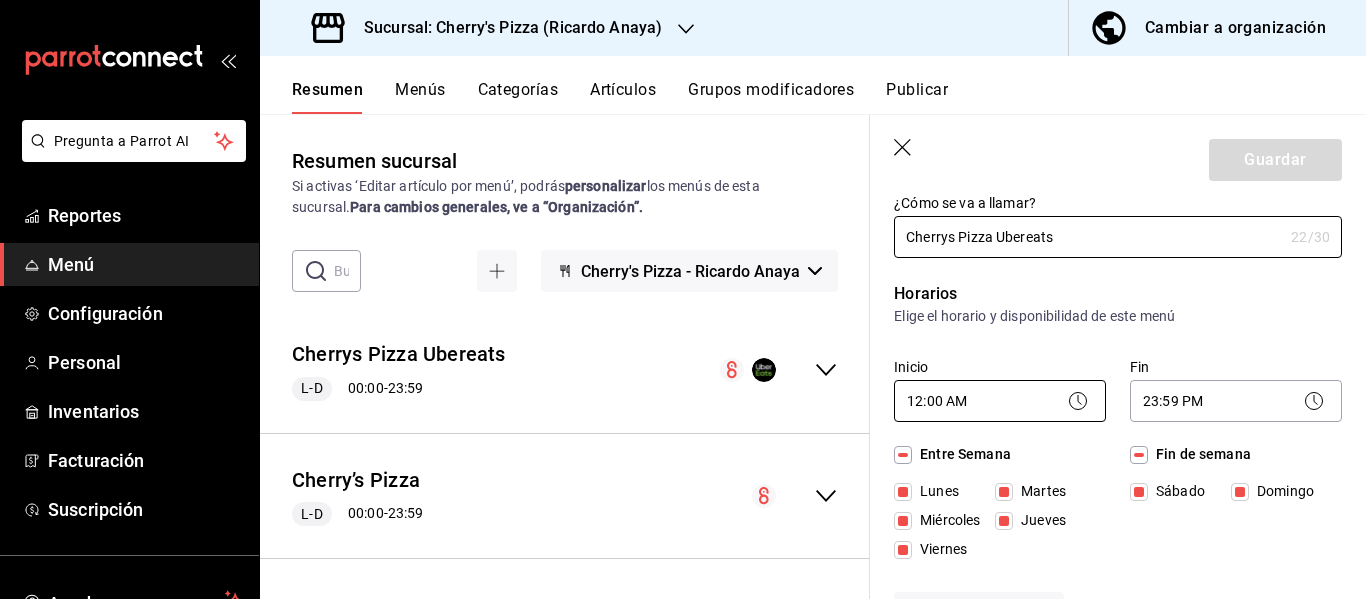 scroll, scrollTop: 100, scrollLeft: 0, axis: vertical 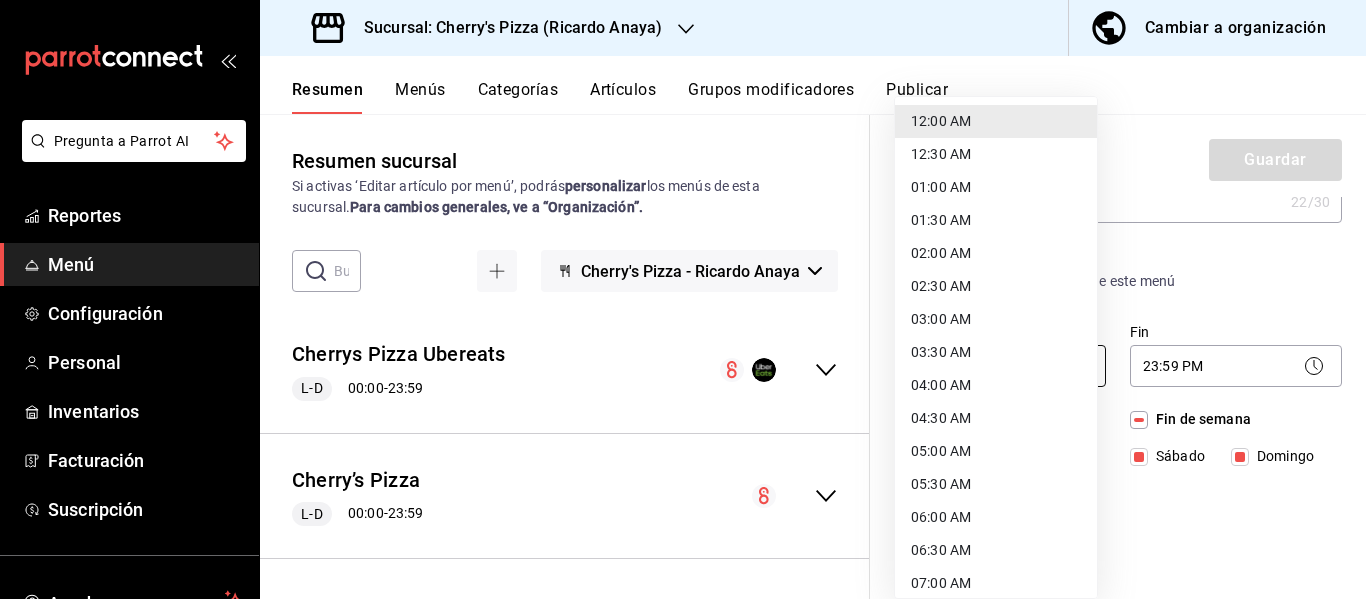 click on "Pregunta a Parrot AI Reportes   Menú   Configuración   Personal   Inventarios   Facturación   Suscripción   Ayuda Recomienda Parrot   Karime Chalita Escalante   Sugerir nueva función   Sucursal: Cherry's Pizza (Ricardo Anaya) Cambiar a organización Resumen Menús Categorías Artículos Grupos modificadores Publicar Resumen sucursal Si activas ‘Editar artículo por menú’, podrás  personalizar  los menús de esta sucursal.  Para cambios generales, ve a “Organización”. ​ ​ Cherry's Pizza - Ricardo Anaya Cherrys Pizza Ubereats L-D 00:00  -  23:59 Agregar categoría Aderezo Extra Precio Precio por menú   Aderezo Ranch $18.00 Aderezo Cheddar $18.00 Aderezo Chimichurri $2.50 Aderezo Marinara $0.00 Agregar artículo Al Gusto Precio Precio por menú   Pizza Al Gusto Ch 1 ing Elige 1 ingrediente ,  Ingredientes Extra $95.00 Pizza Al Gusto Ch 2 ing Elige 2 ingredientes ,  Ingredientes Extra $95.00 Calzone Al Gusto Ch 1 ing Elige 1 ingrediente ,  Ingredientes Extra $95.00 Calzone Al Gusto Ch 2 ing" at bounding box center (683, 299) 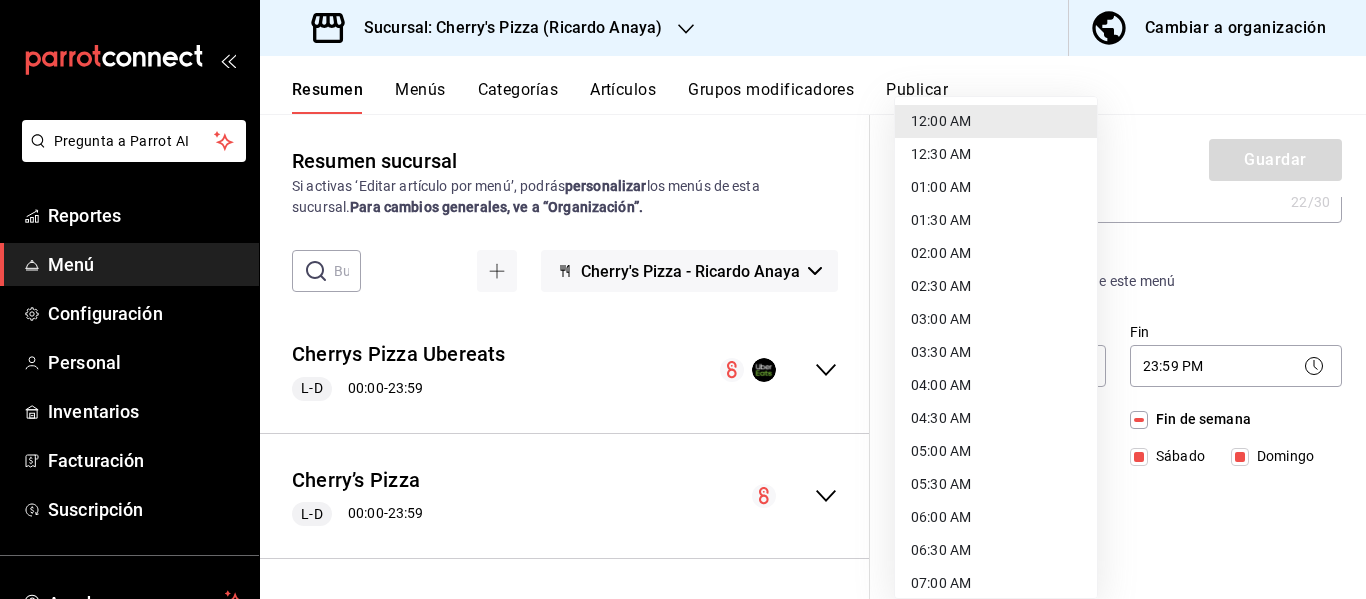 click on "01:00 AM" at bounding box center (996, 187) 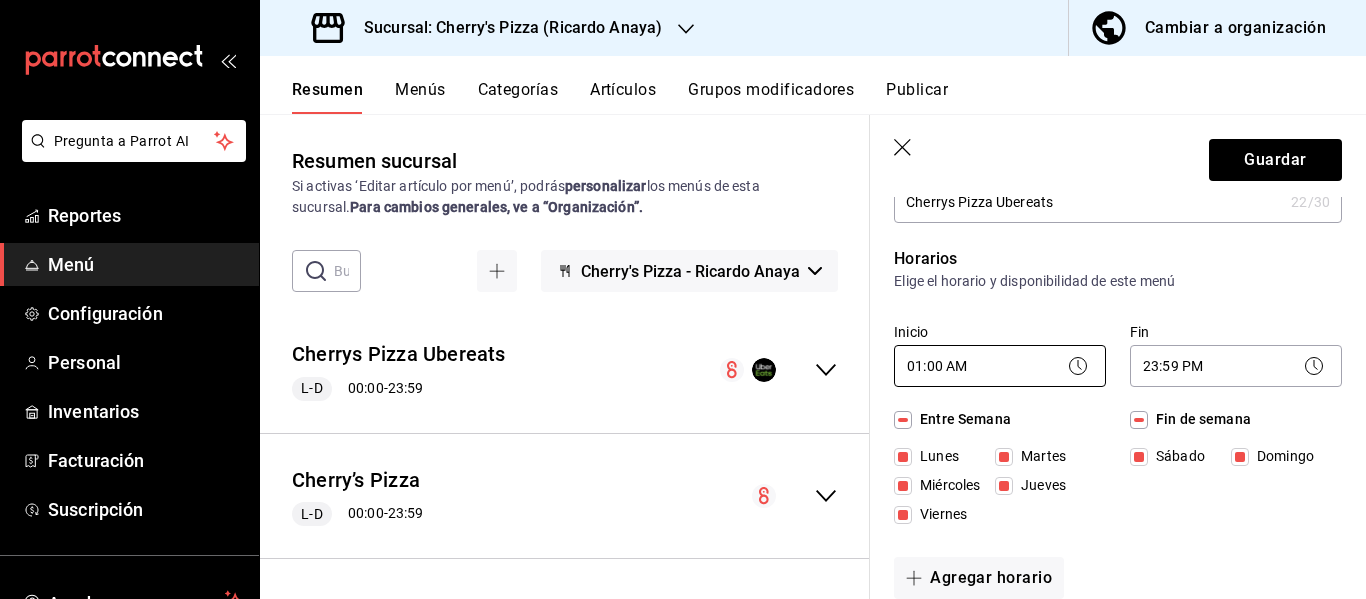 click on "Pregunta a Parrot AI Reportes   Menú   Configuración   Personal   Inventarios   Facturación   Suscripción   Ayuda Recomienda Parrot   Karime Chalita Escalante   Sugerir nueva función   Sucursal: Cherry's Pizza (Ricardo Anaya) Cambiar a organización Resumen Menús Categorías Artículos Grupos modificadores Publicar Resumen sucursal Si activas ‘Editar artículo por menú’, podrás  personalizar  los menús de esta sucursal.  Para cambios generales, ve a “Organización”. ​ ​ Cherry's Pizza - Ricardo Anaya Cherrys Pizza Ubereats L-D 00:00  -  23:59 Agregar categoría Aderezo Extra Precio Precio por menú   Aderezo Ranch $18.00 Aderezo Cheddar $18.00 Aderezo Chimichurri $2.50 Aderezo Marinara $0.00 Agregar artículo Al Gusto Precio Precio por menú   Pizza Al Gusto Ch 1 ing Elige 1 ingrediente ,  Ingredientes Extra $95.00 Pizza Al Gusto Ch 2 ing Elige 2 ingredientes ,  Ingredientes Extra $95.00 Calzone Al Gusto Ch 1 ing Elige 1 ingrediente ,  Ingredientes Extra $95.00 Calzone Al Gusto Ch 2 ing" at bounding box center [683, 299] 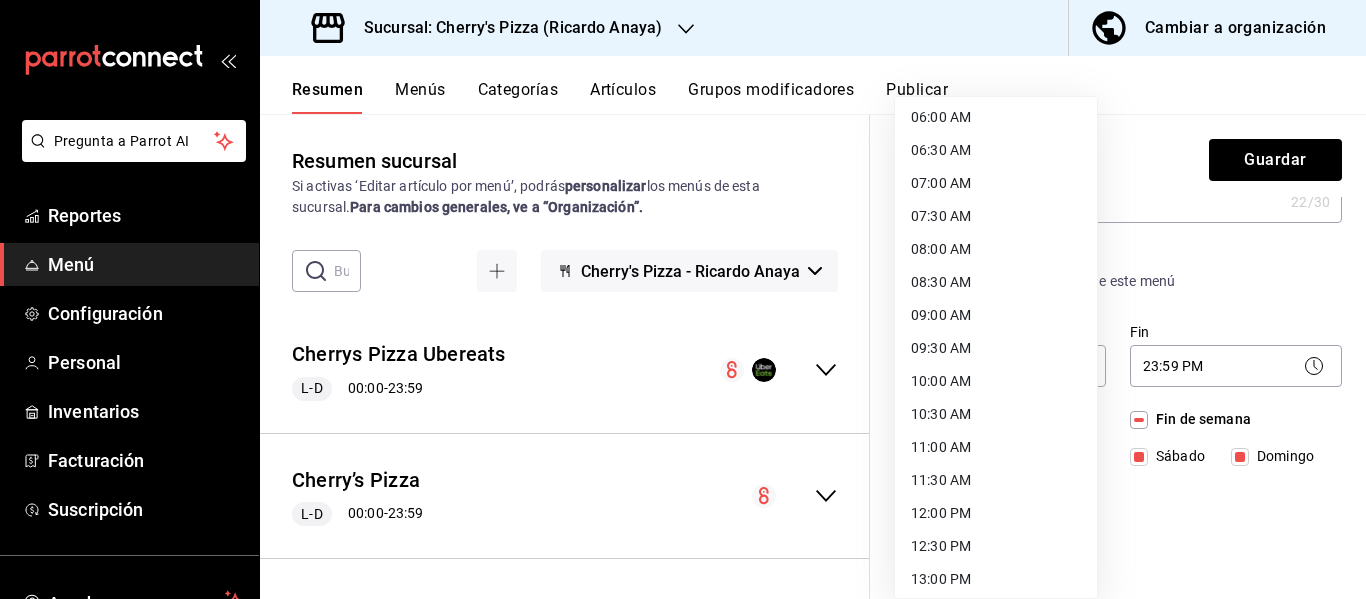 scroll, scrollTop: 500, scrollLeft: 0, axis: vertical 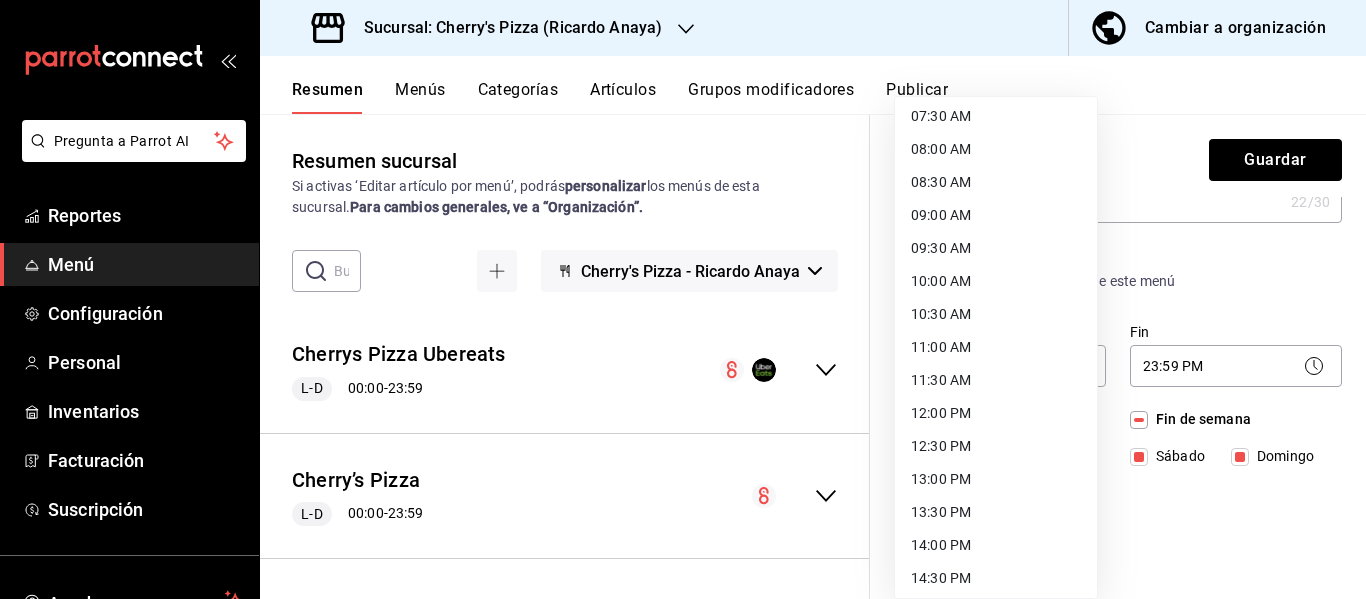 click on "13:00 PM" at bounding box center [996, 479] 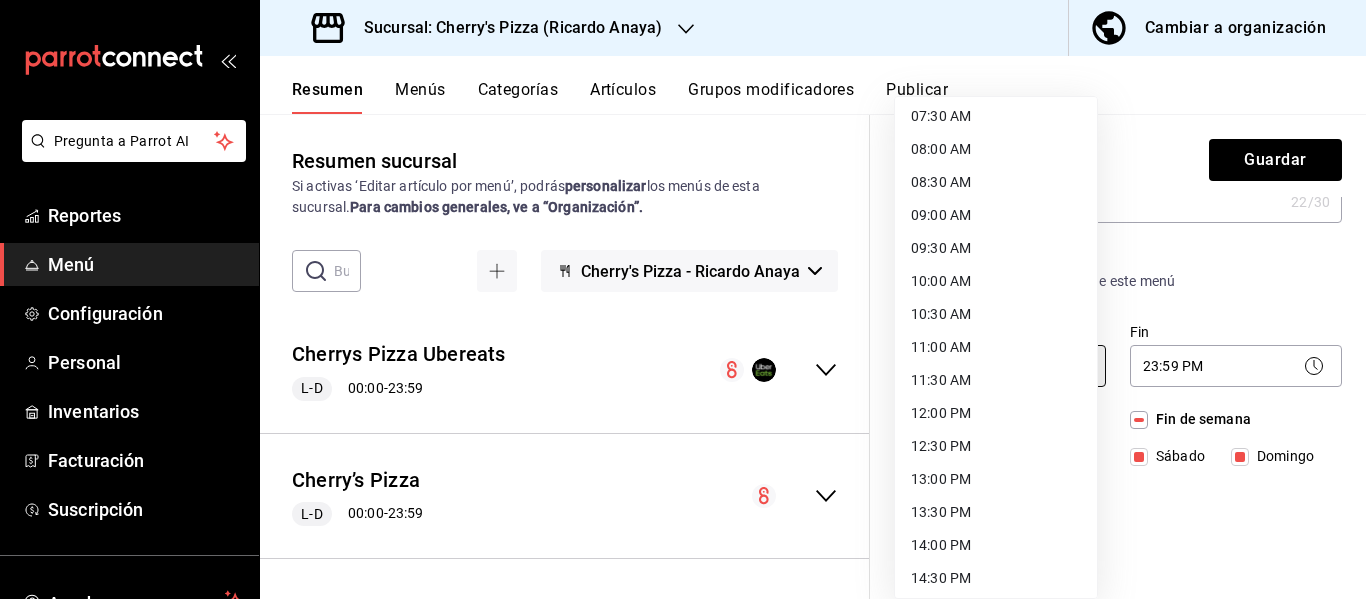 type on "13:00" 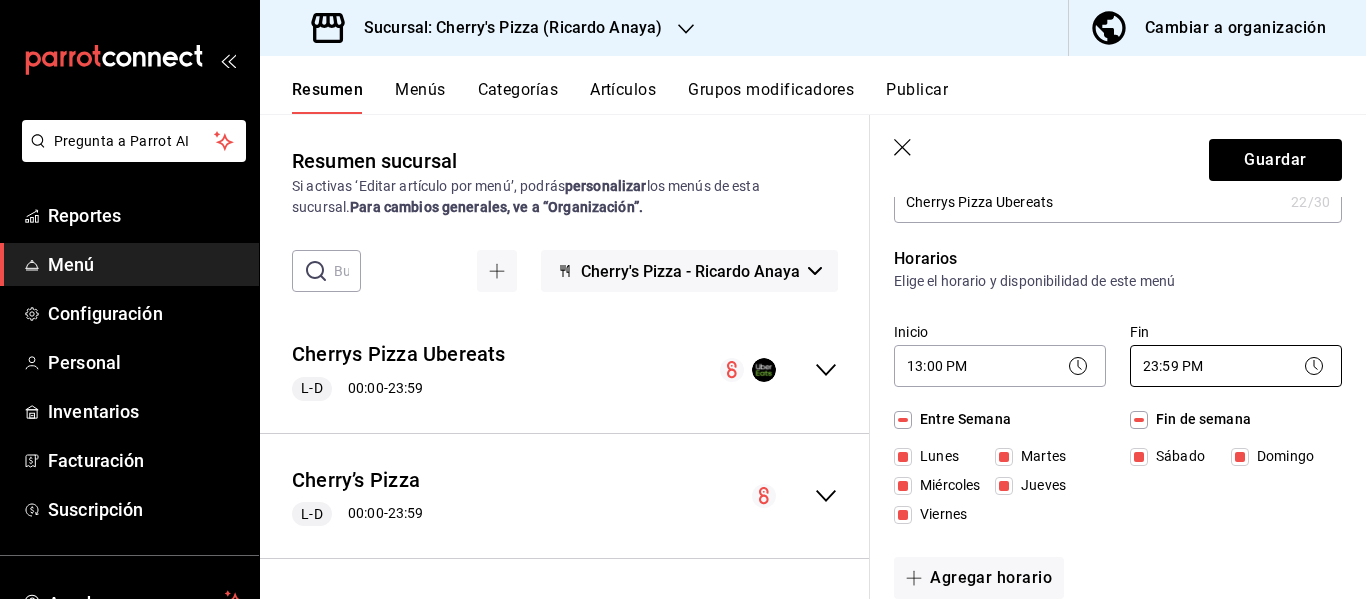 click on "Pregunta a Parrot AI Reportes   Menú   Configuración   Personal   Inventarios   Facturación   Suscripción   Ayuda Recomienda Parrot   Karime Chalita Escalante   Sugerir nueva función   Sucursal: Cherry's Pizza (Ricardo Anaya) Cambiar a organización Resumen Menús Categorías Artículos Grupos modificadores Publicar Resumen sucursal Si activas ‘Editar artículo por menú’, podrás  personalizar  los menús de esta sucursal.  Para cambios generales, ve a “Organización”. ​ ​ Cherry's Pizza - Ricardo Anaya Cherrys Pizza Ubereats L-D 00:00  -  23:59 Agregar categoría Aderezo Extra Precio Precio por menú   Aderezo Ranch $18.00 Aderezo Cheddar $18.00 Aderezo Chimichurri $2.50 Aderezo Marinara $0.00 Agregar artículo Al Gusto Precio Precio por menú   Pizza Al Gusto Ch 1 ing Elige 1 ingrediente ,  Ingredientes Extra $95.00 Pizza Al Gusto Ch 2 ing Elige 2 ingredientes ,  Ingredientes Extra $95.00 Calzone Al Gusto Ch 1 ing Elige 1 ingrediente ,  Ingredientes Extra $95.00 Calzone Al Gusto Ch 2 ing" at bounding box center [683, 299] 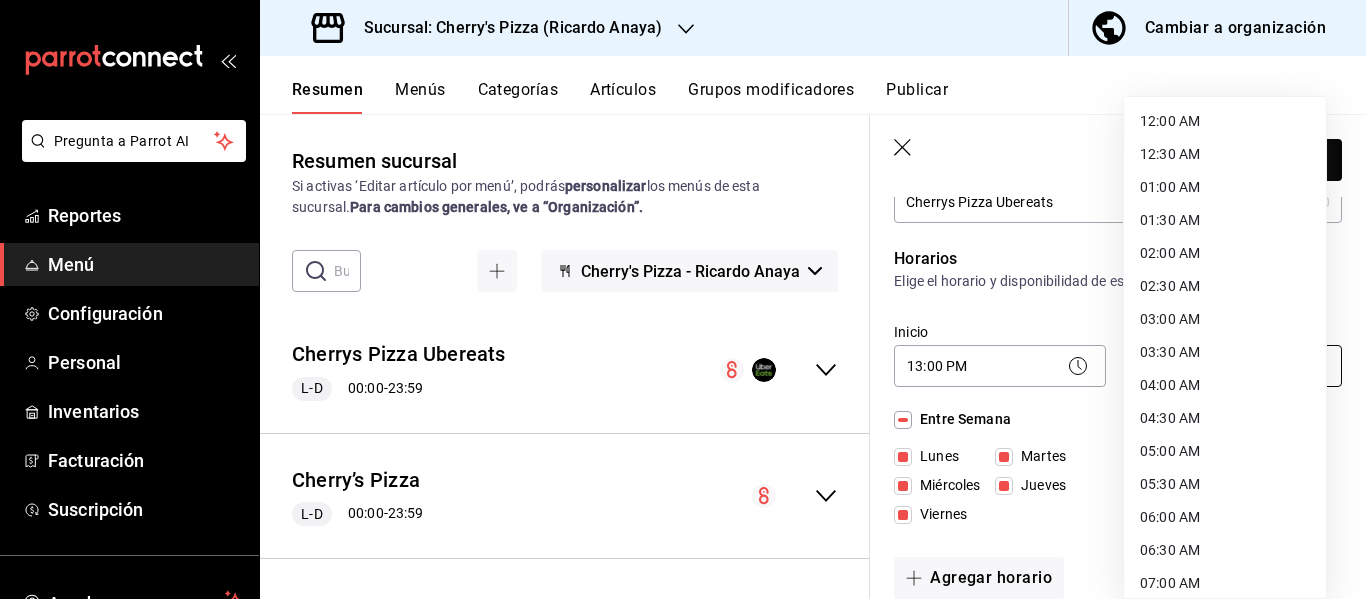scroll, scrollTop: 1132, scrollLeft: 0, axis: vertical 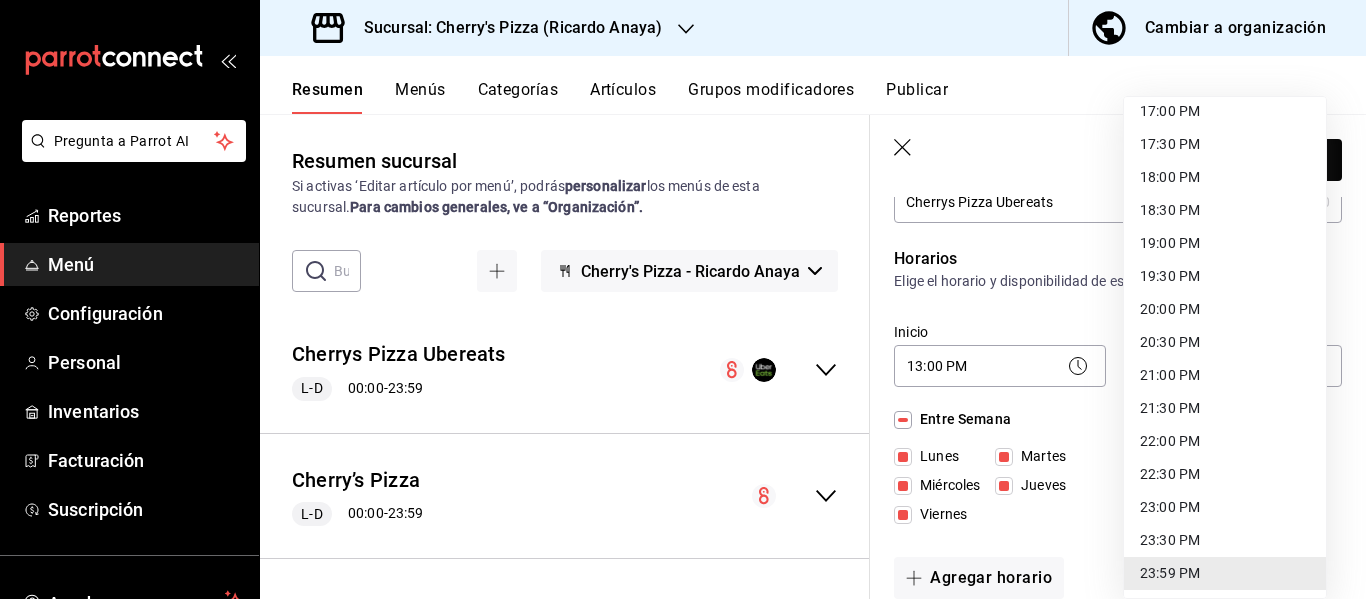 click on "21:30 PM" at bounding box center [1225, 408] 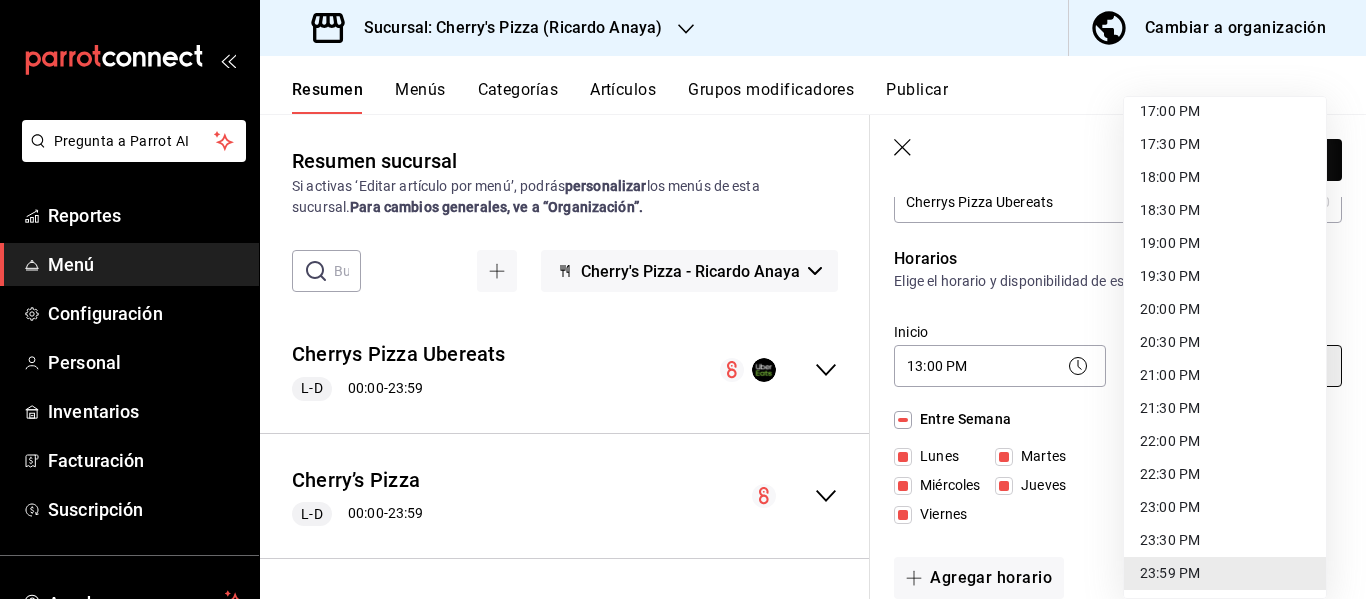 type on "21:30" 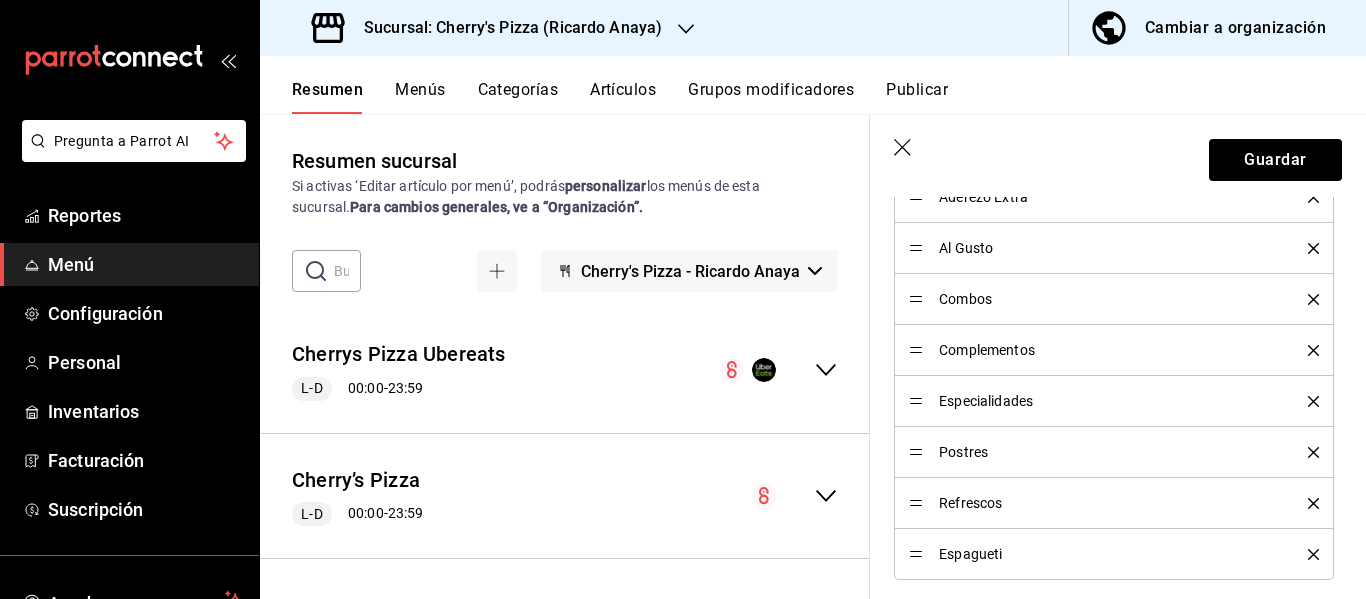 scroll, scrollTop: 700, scrollLeft: 0, axis: vertical 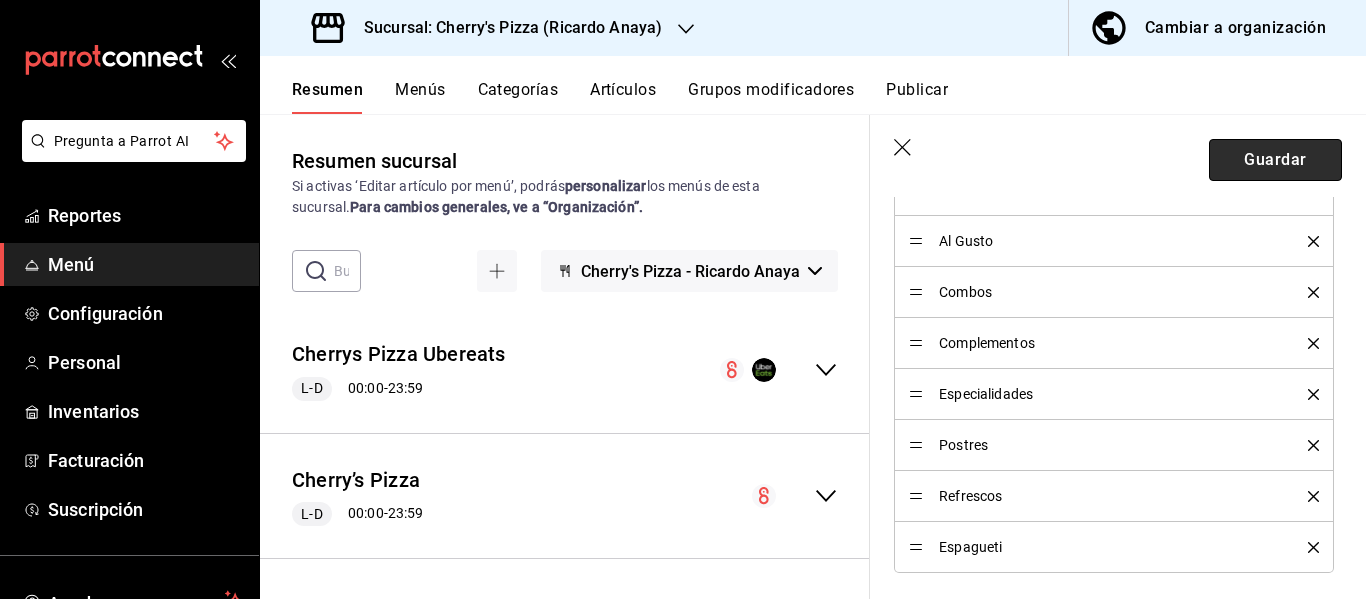 click on "Guardar" at bounding box center (1275, 160) 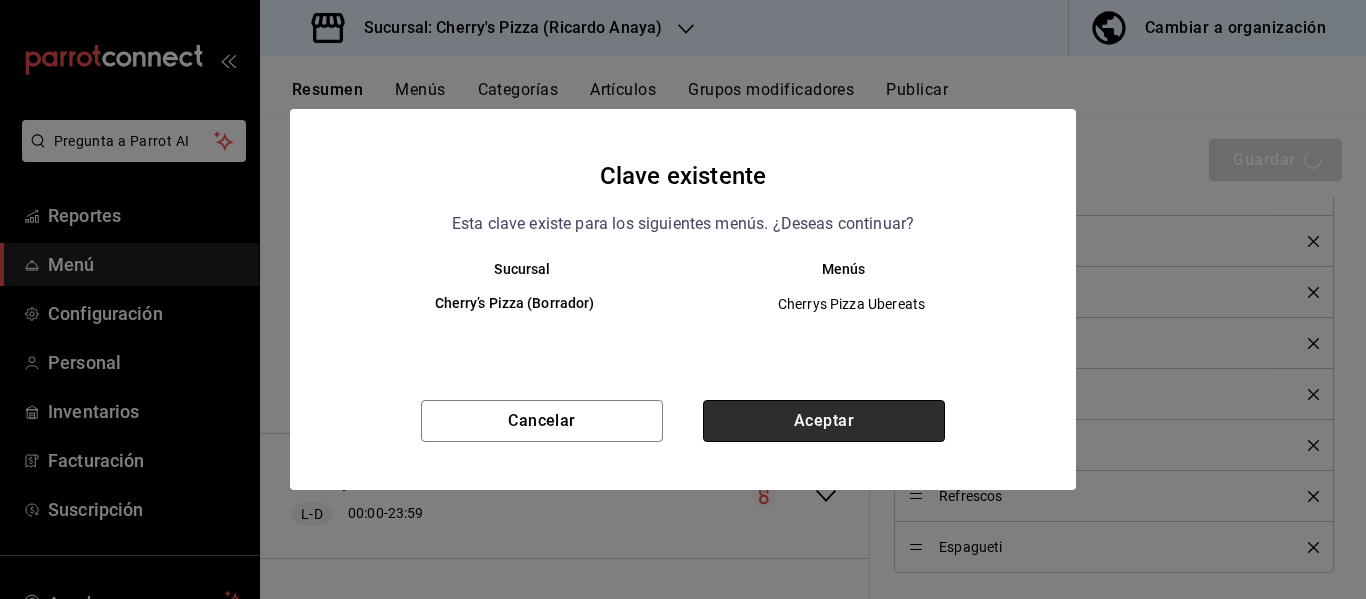 click on "Aceptar" at bounding box center (824, 421) 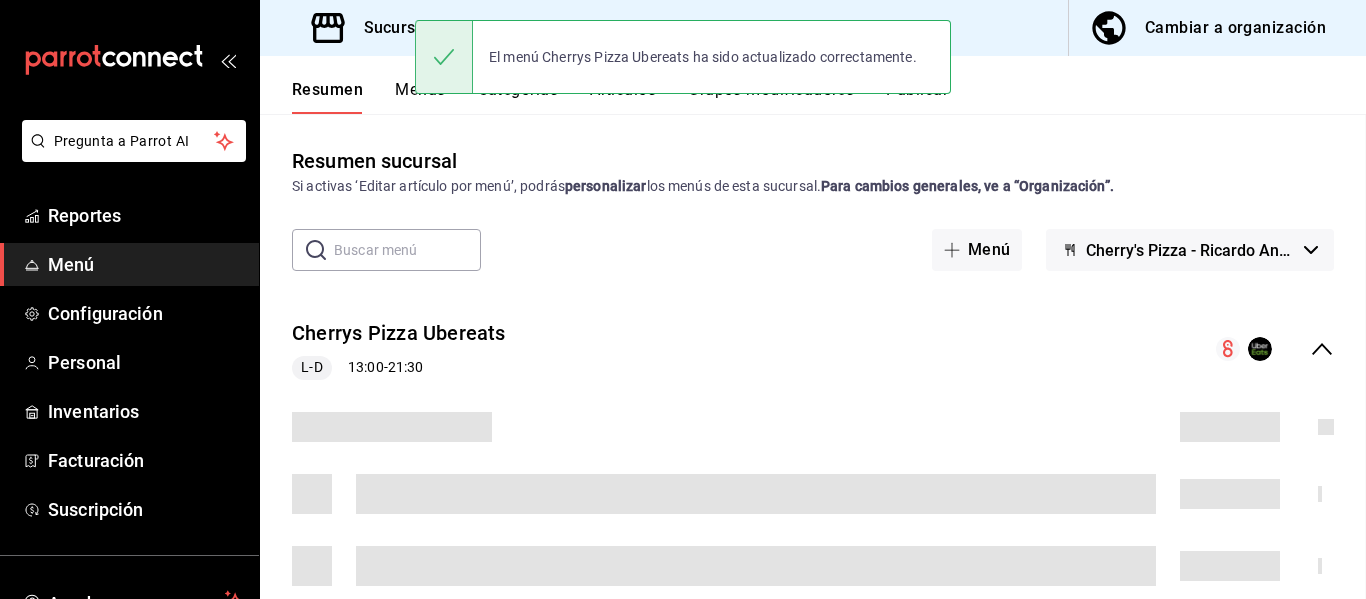 scroll, scrollTop: 0, scrollLeft: 0, axis: both 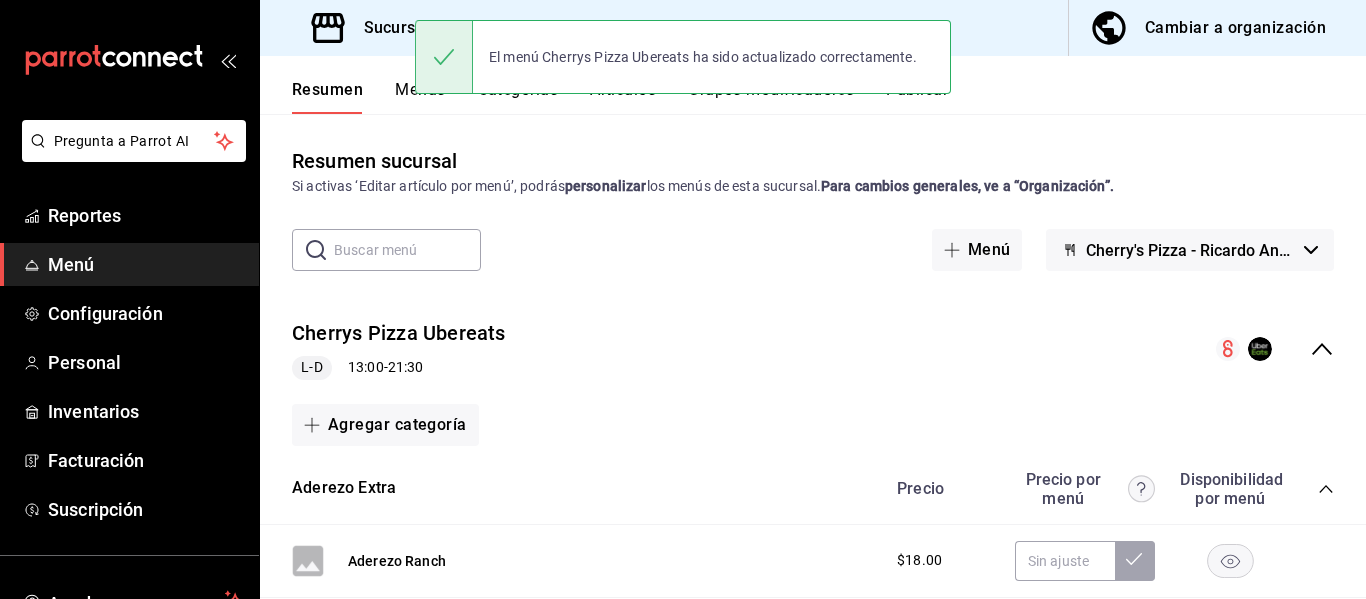 click on "Cambiar a organización" at bounding box center [1235, 28] 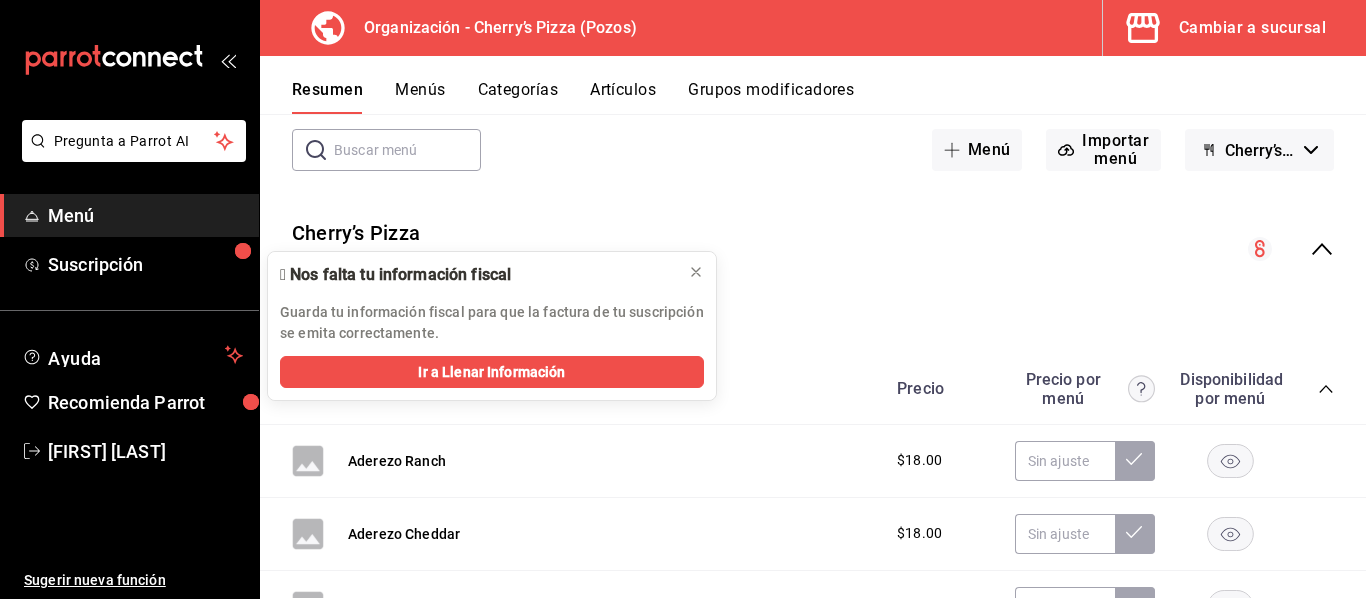 scroll, scrollTop: 200, scrollLeft: 0, axis: vertical 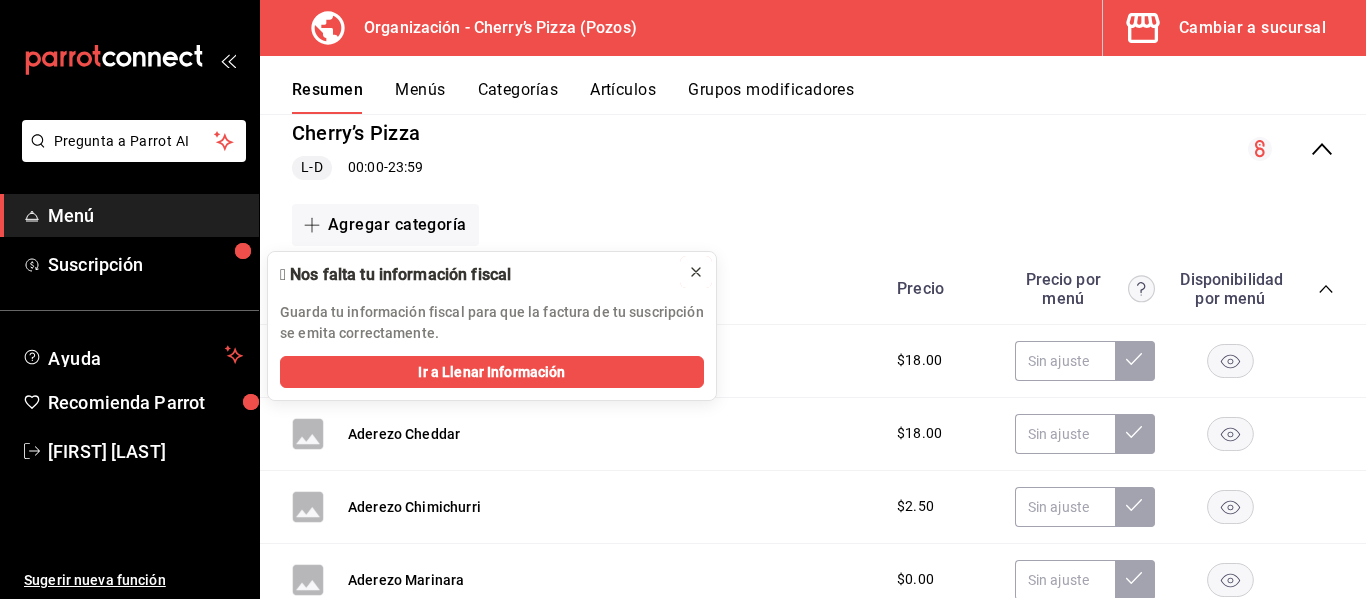 click 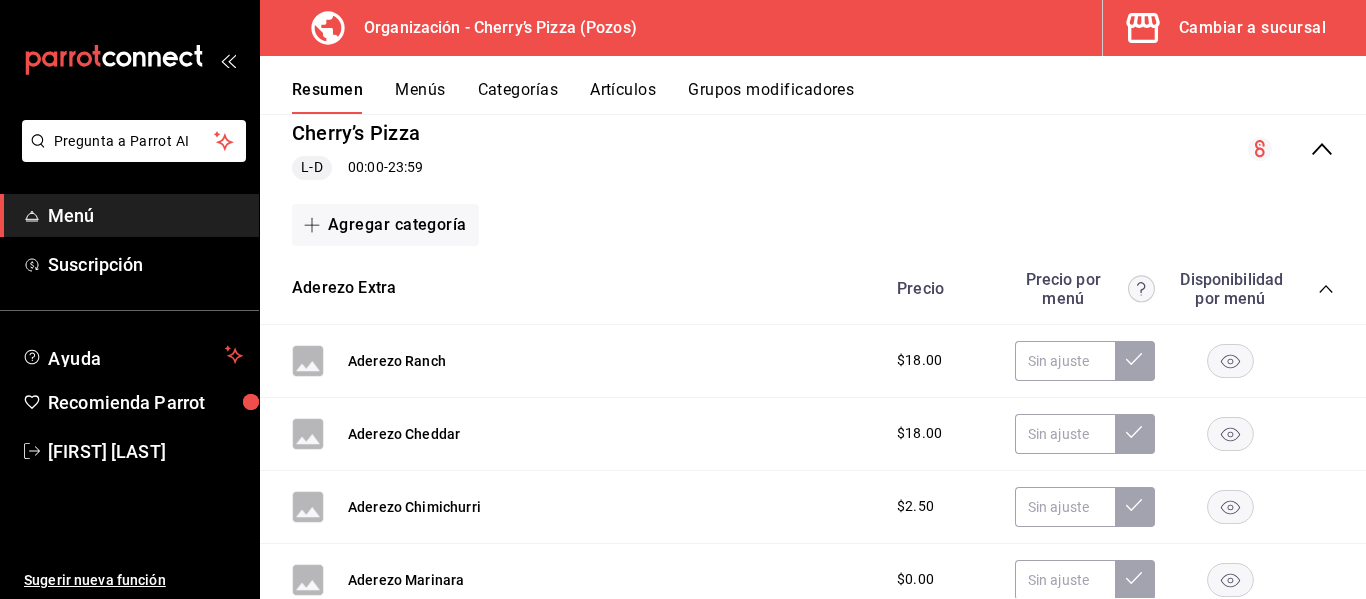 click on "Precio Precio por menú   Disponibilidad por menú" at bounding box center [1105, 289] 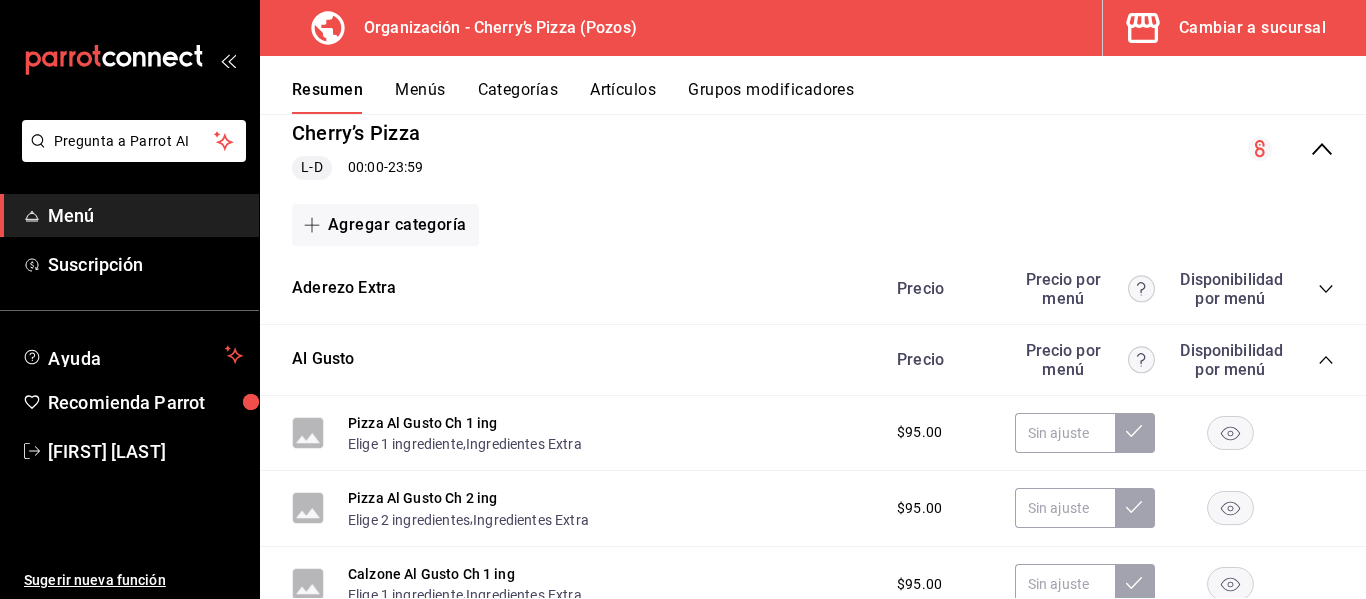 scroll, scrollTop: 100, scrollLeft: 0, axis: vertical 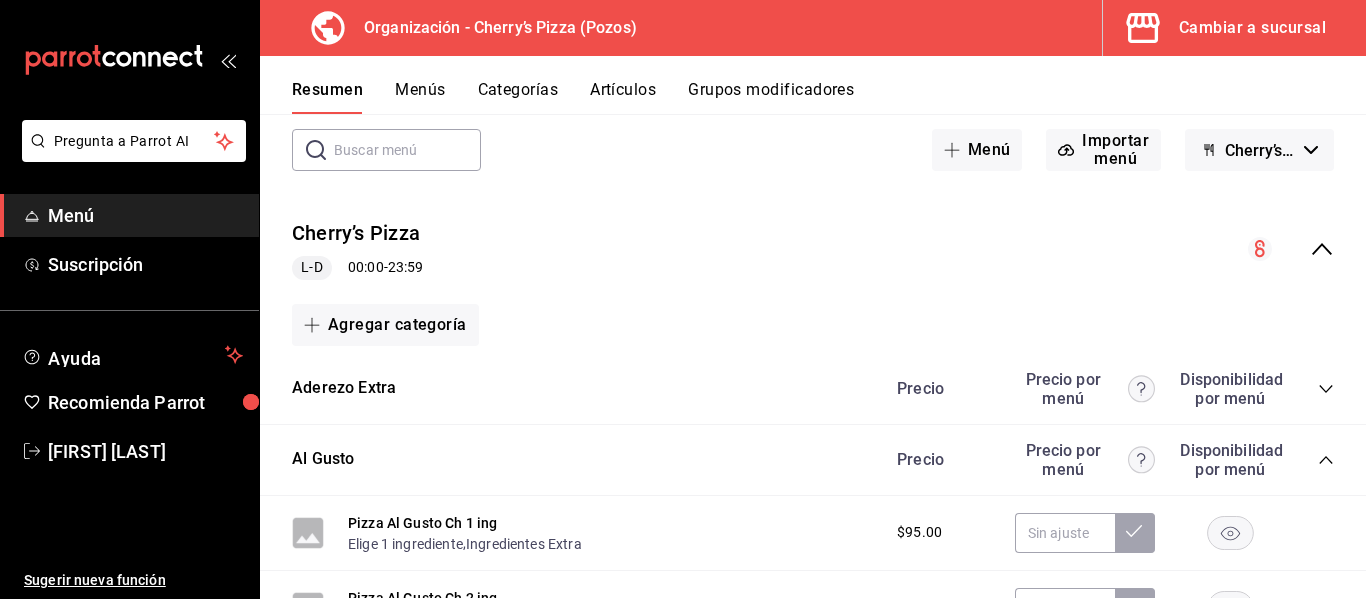 click 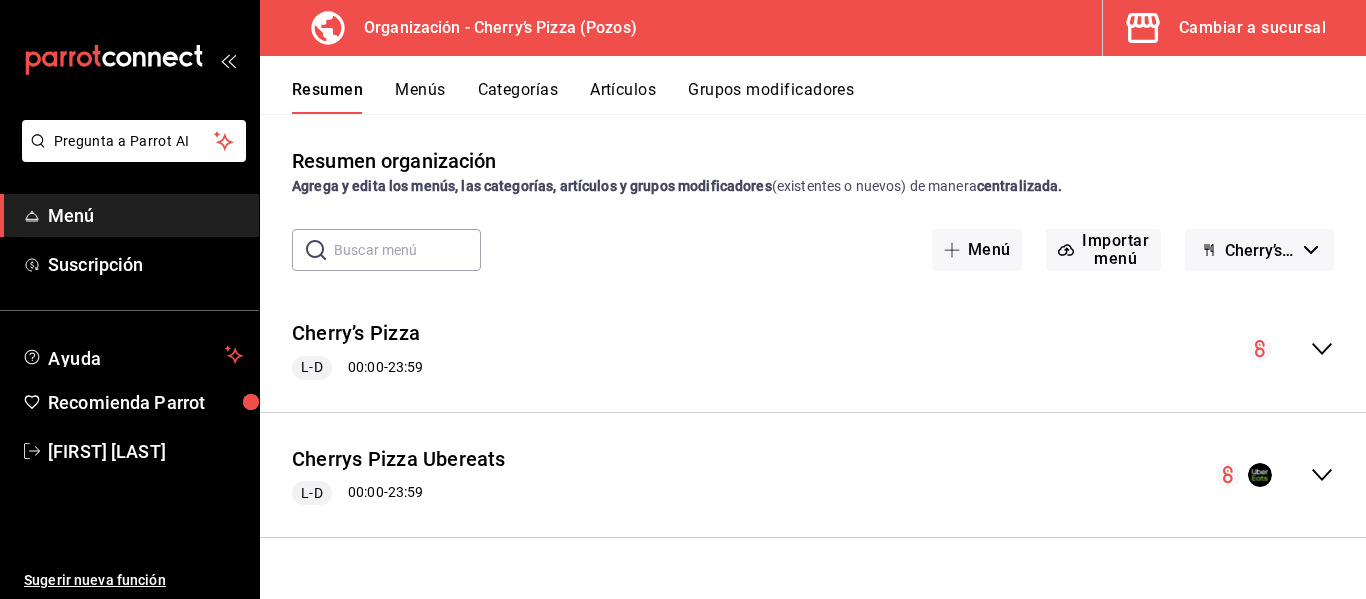 scroll, scrollTop: 0, scrollLeft: 0, axis: both 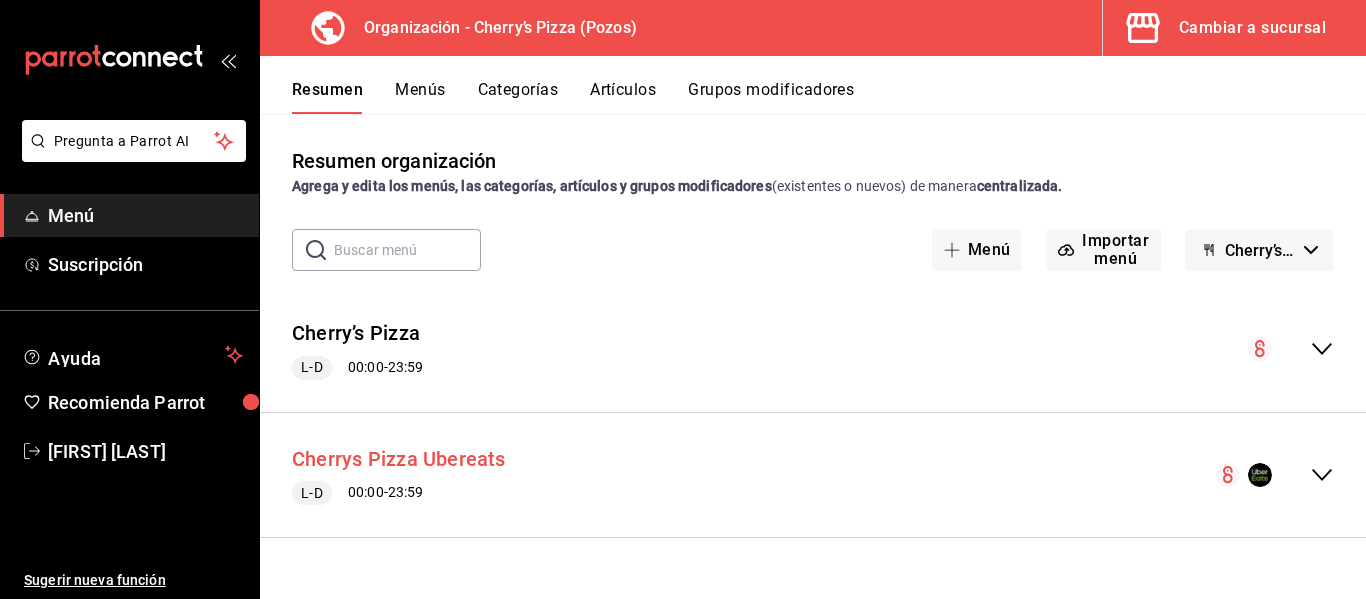 click on "Cherrys Pizza Ubereats" at bounding box center [399, 459] 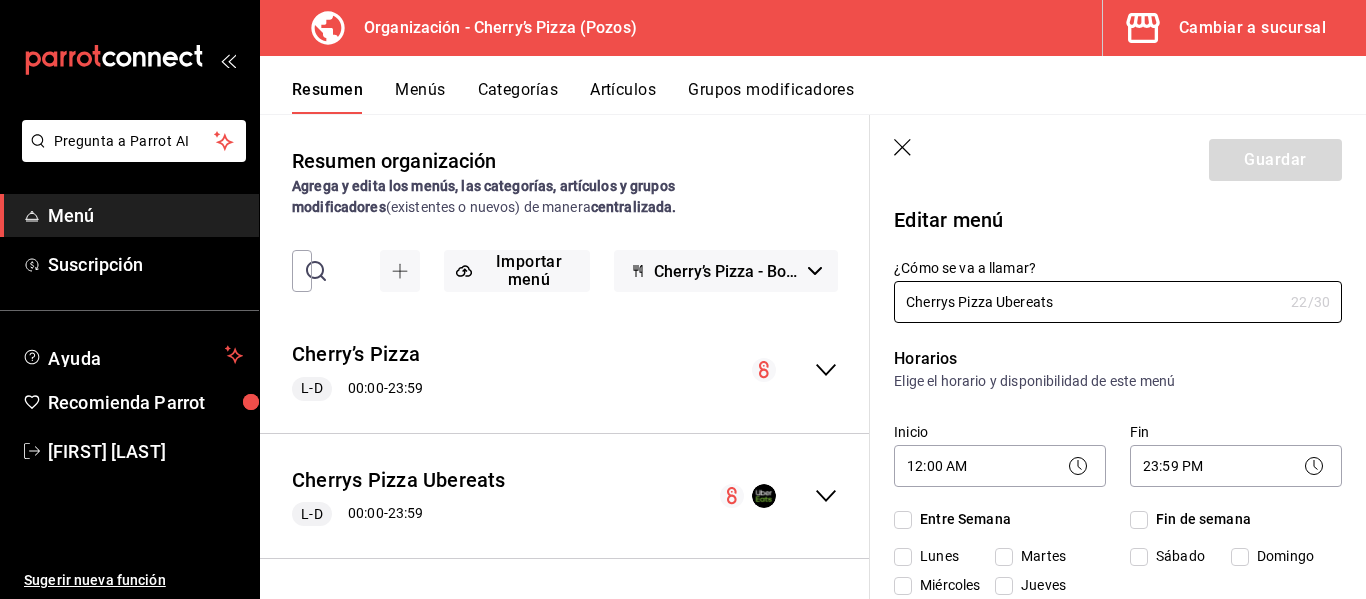 checkbox on "true" 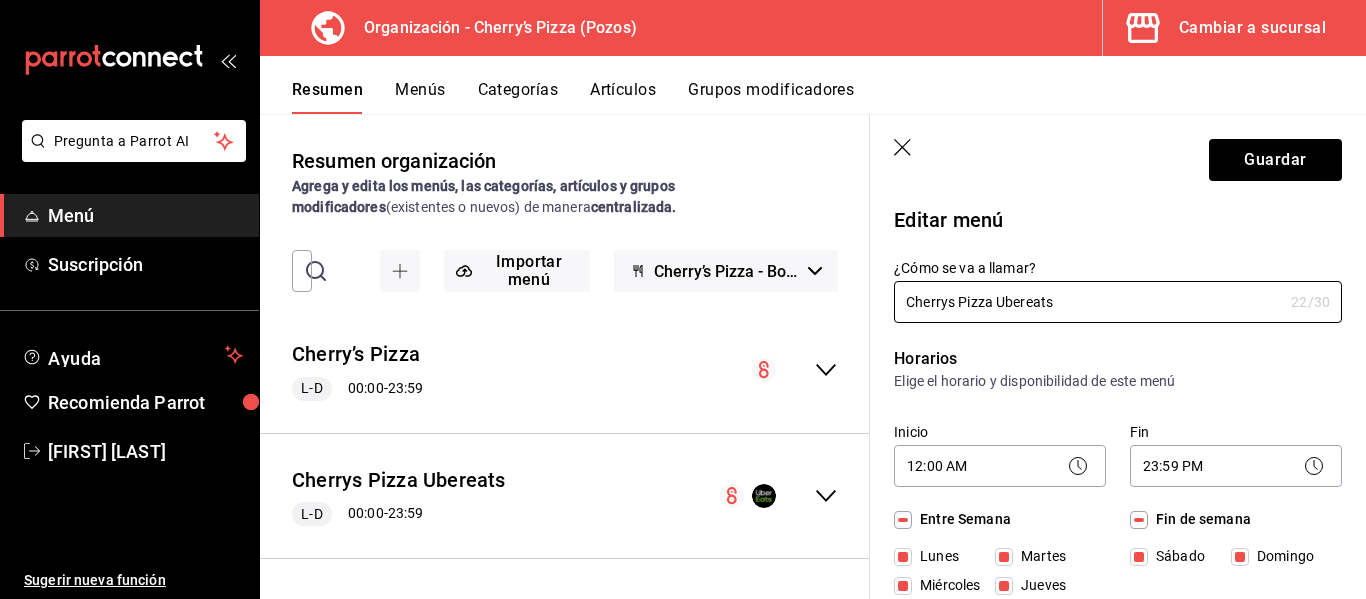 scroll, scrollTop: 100, scrollLeft: 0, axis: vertical 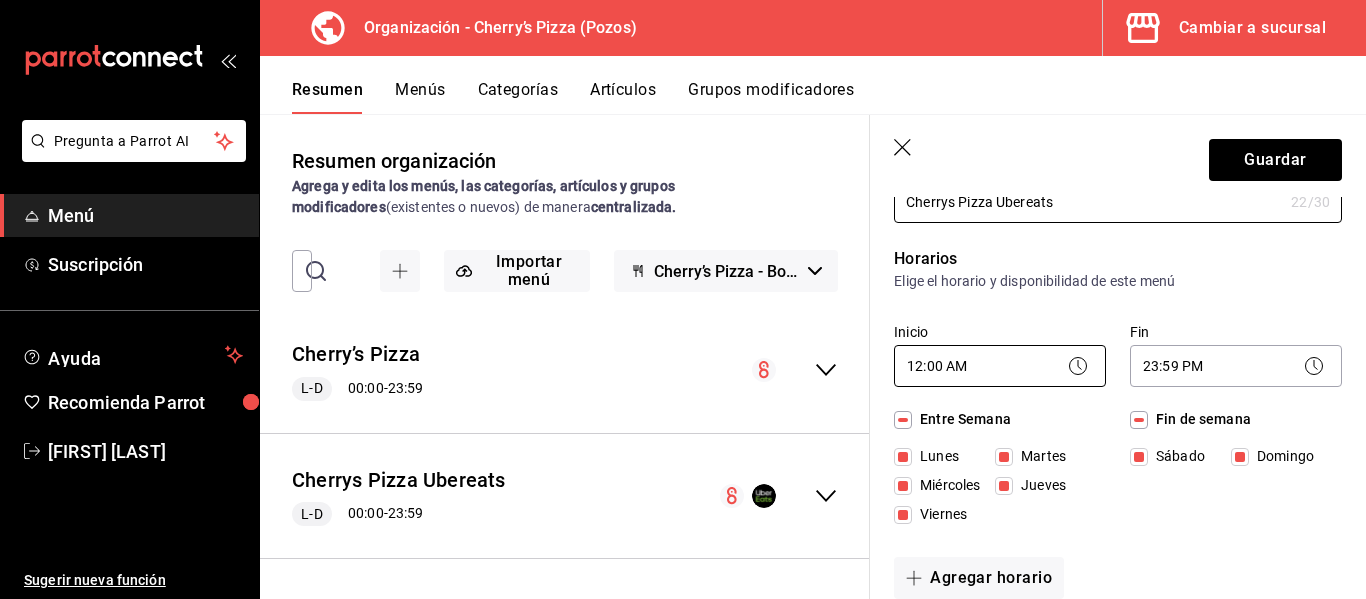 click on "Pregunta a Parrot AI Menú   Suscripción   Ayuda Recomienda Parrot   Karime Chalita Escalante   Sugerir nueva función   Organización - Cherry’s Pizza (Pozos) Cambiar a sucursal Resumen Menús Categorías Artículos Grupos modificadores Resumen organización Agrega y edita los menús, las categorías, artículos y grupos modificadores  (existentes o nuevos) de manera  centralizada. ​ ​ Importar menú Cherry’s Pizza - Borrador Cherry’s Pizza L-D 00:00  -  23:59 Agregar categoría Aderezo Extra Precio Precio por menú   Aderezo Ranch $18.00 Aderezo Cheddar $18.00 Aderezo Chimichurri $2.50 Aderezo Marinara $0.00 Agregar artículo Al Gusto Precio Precio por menú   Pizza Al Gusto Ch 1 ing Elige 1 ingrediente ,  Ingredientes Extra $95.00 Pizza Al Gusto Ch 2 ing Elige 2 ingredientes ,  Ingredientes Extra $95.00 Calzone Al Gusto Ch 1 ing Elige 1 ingrediente ,  Ingredientes Extra $95.00 Calzone Al Gusto Ch 2 ing Elige 2 ingredientes ,  Ingredientes Extra $95.00 Pizza Al Gusto Gde 1 ing Elige 1 ingrediente" at bounding box center [683, 299] 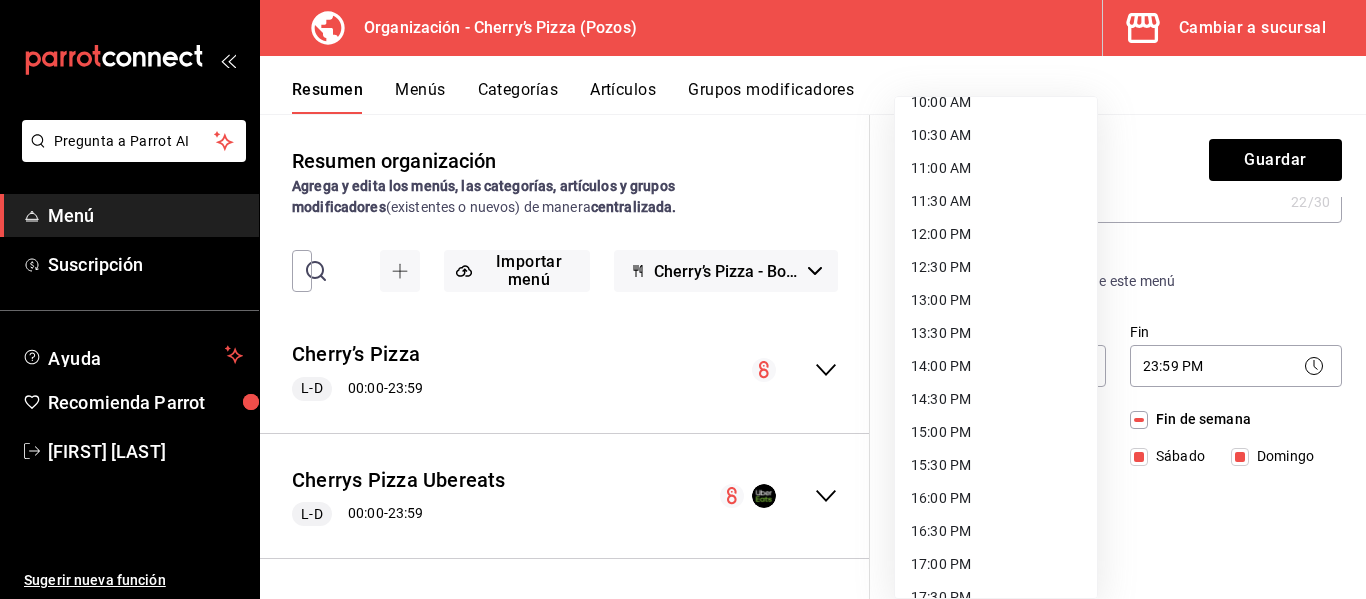 scroll, scrollTop: 700, scrollLeft: 0, axis: vertical 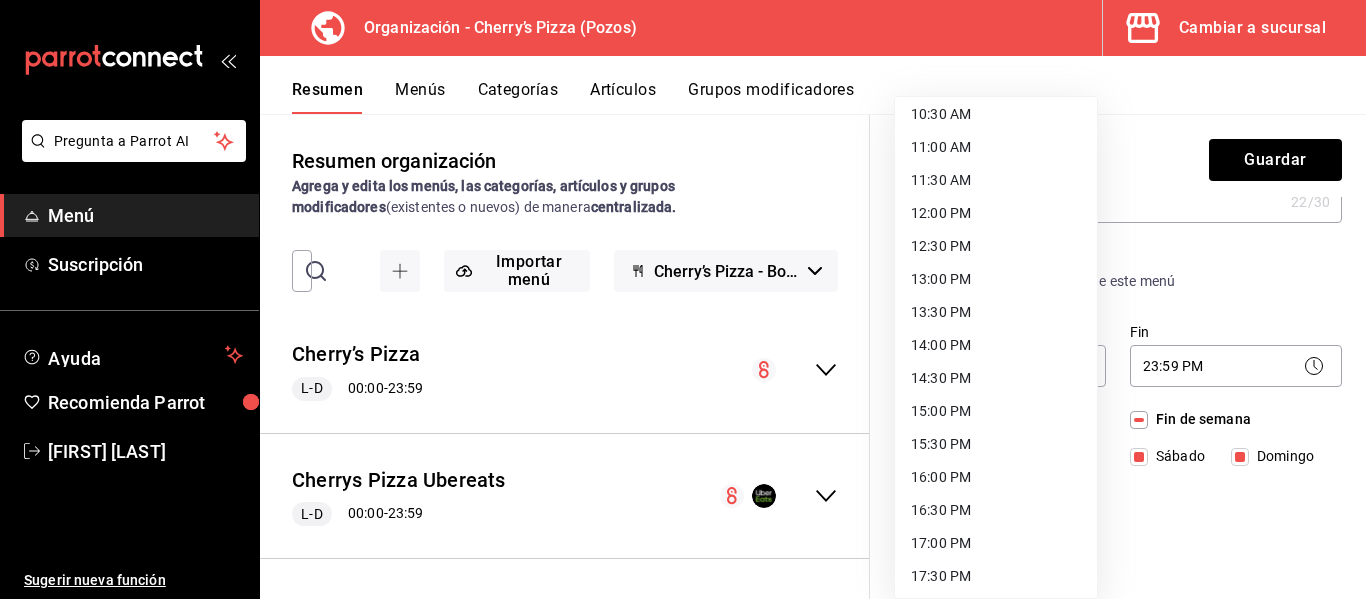 click on "13:00 PM" at bounding box center [996, 279] 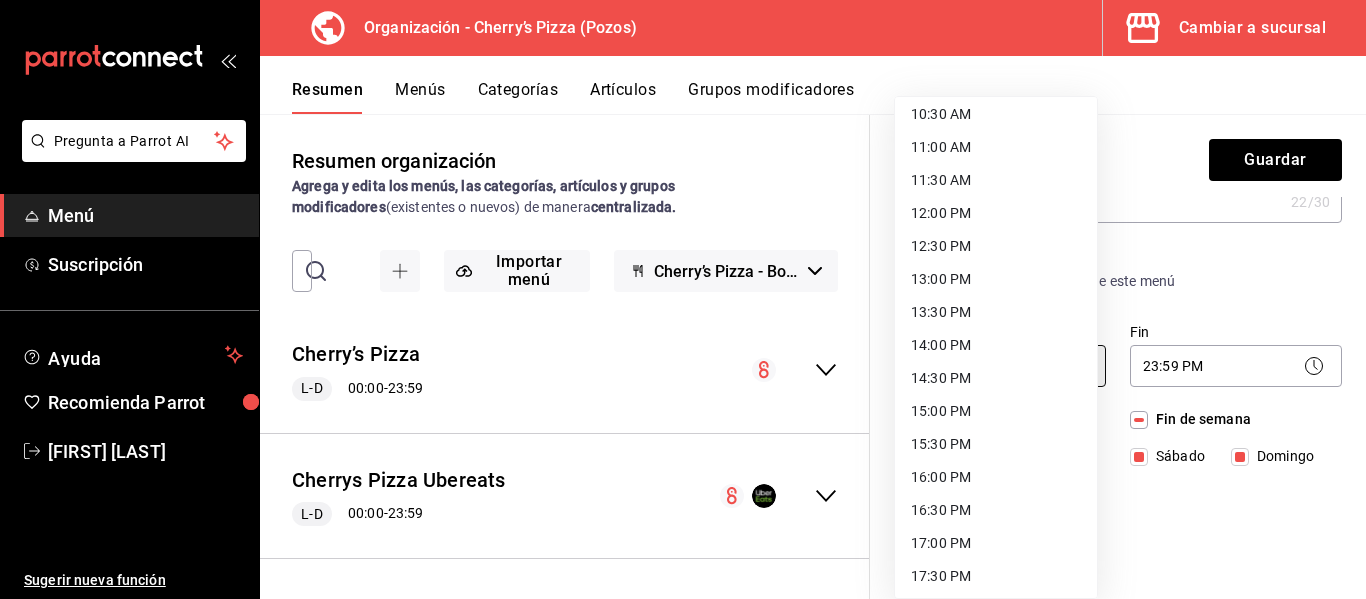 type on "13:00" 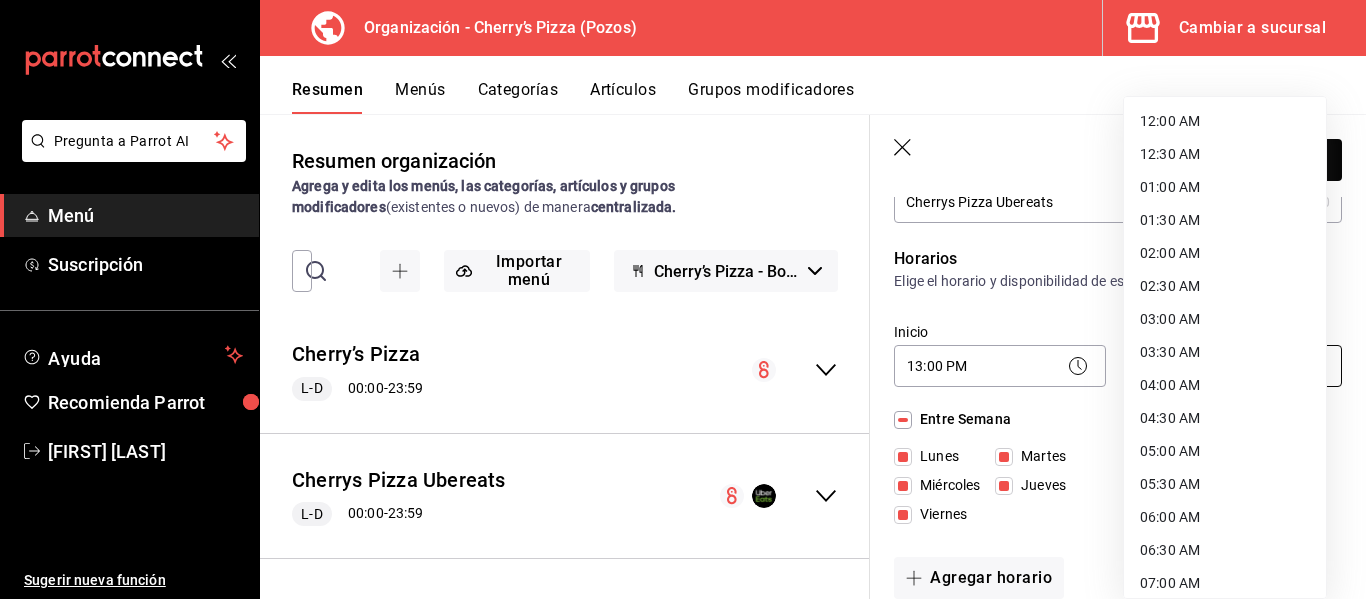 click on "Pregunta a Parrot AI Menú   Suscripción   Ayuda Recomienda Parrot   Karime Chalita Escalante   Sugerir nueva función   Organización - Cherry’s Pizza (Pozos) Cambiar a sucursal Resumen Menús Categorías Artículos Grupos modificadores Resumen organización Agrega y edita los menús, las categorías, artículos y grupos modificadores  (existentes o nuevos) de manera  centralizada. ​ ​ Importar menú Cherry’s Pizza - Borrador Cherry’s Pizza L-D 00:00  -  23:59 Agregar categoría Aderezo Extra Precio Precio por menú   Aderezo Ranch $18.00 Aderezo Cheddar $18.00 Aderezo Chimichurri $2.50 Aderezo Marinara $0.00 Agregar artículo Al Gusto Precio Precio por menú   Pizza Al Gusto Ch 1 ing Elige 1 ingrediente ,  Ingredientes Extra $95.00 Pizza Al Gusto Ch 2 ing Elige 2 ingredientes ,  Ingredientes Extra $95.00 Calzone Al Gusto Ch 1 ing Elige 1 ingrediente ,  Ingredientes Extra $95.00 Calzone Al Gusto Ch 2 ing Elige 2 ingredientes ,  Ingredientes Extra $95.00 Pizza Al Gusto Gde 1 ing Elige 1 ingrediente" at bounding box center [683, 299] 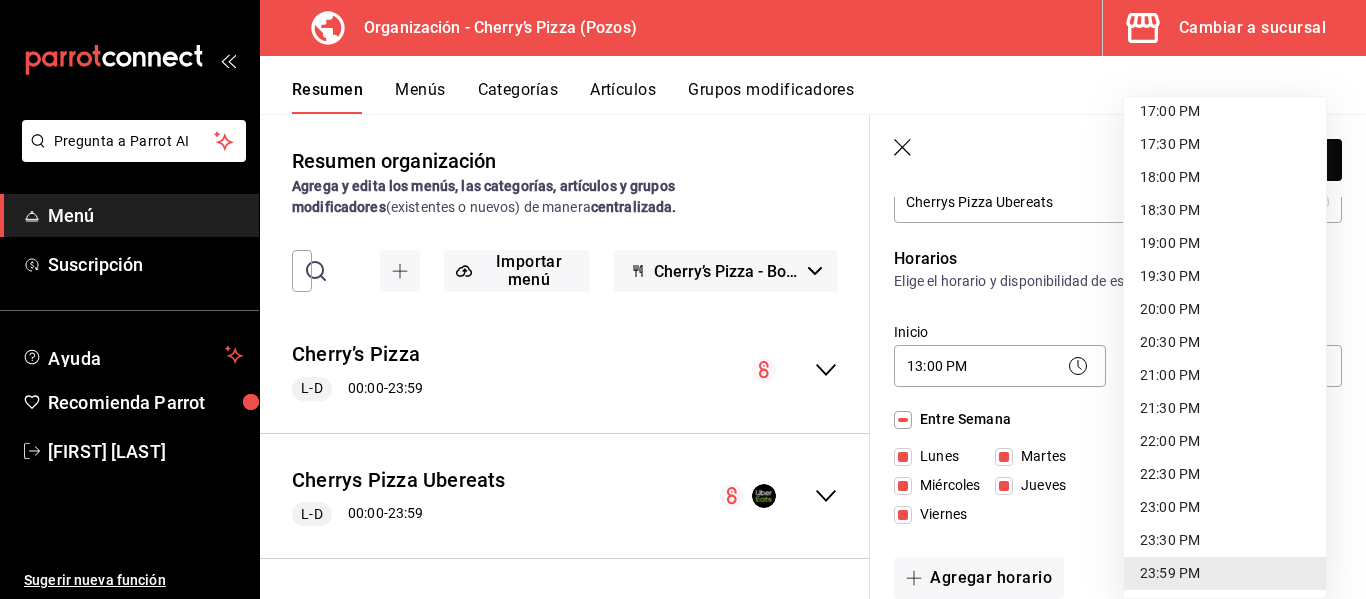 click on "21:30 PM" at bounding box center (1225, 408) 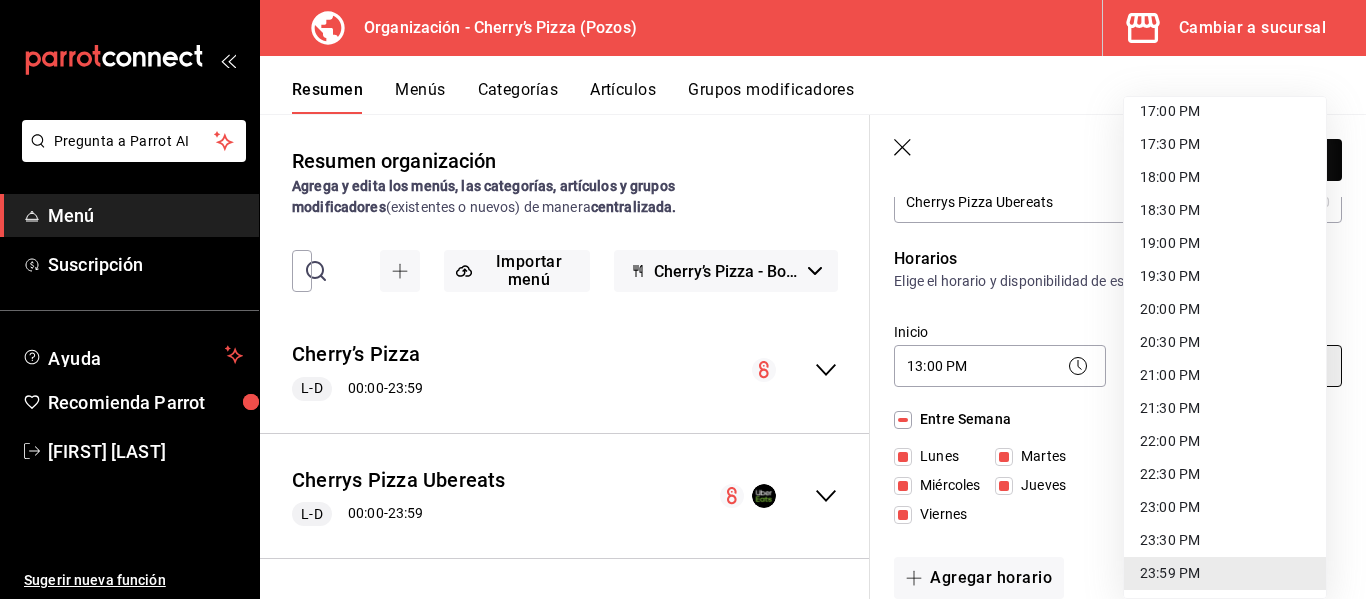 type on "21:30" 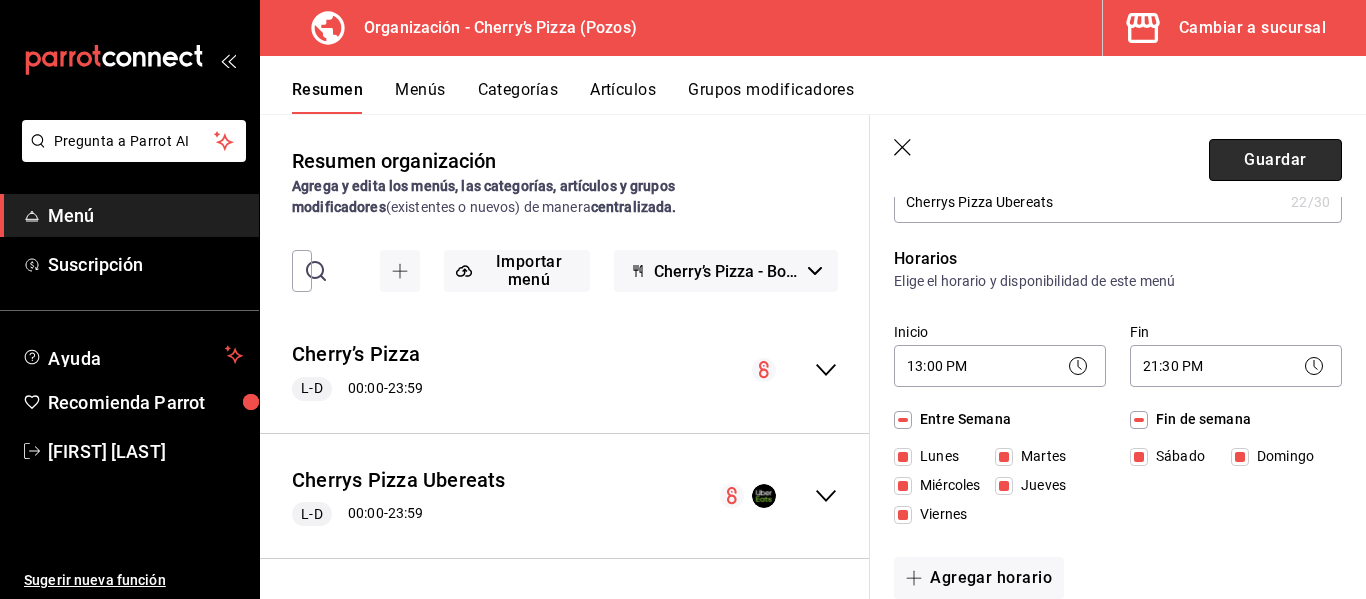 click on "Guardar" at bounding box center [1275, 160] 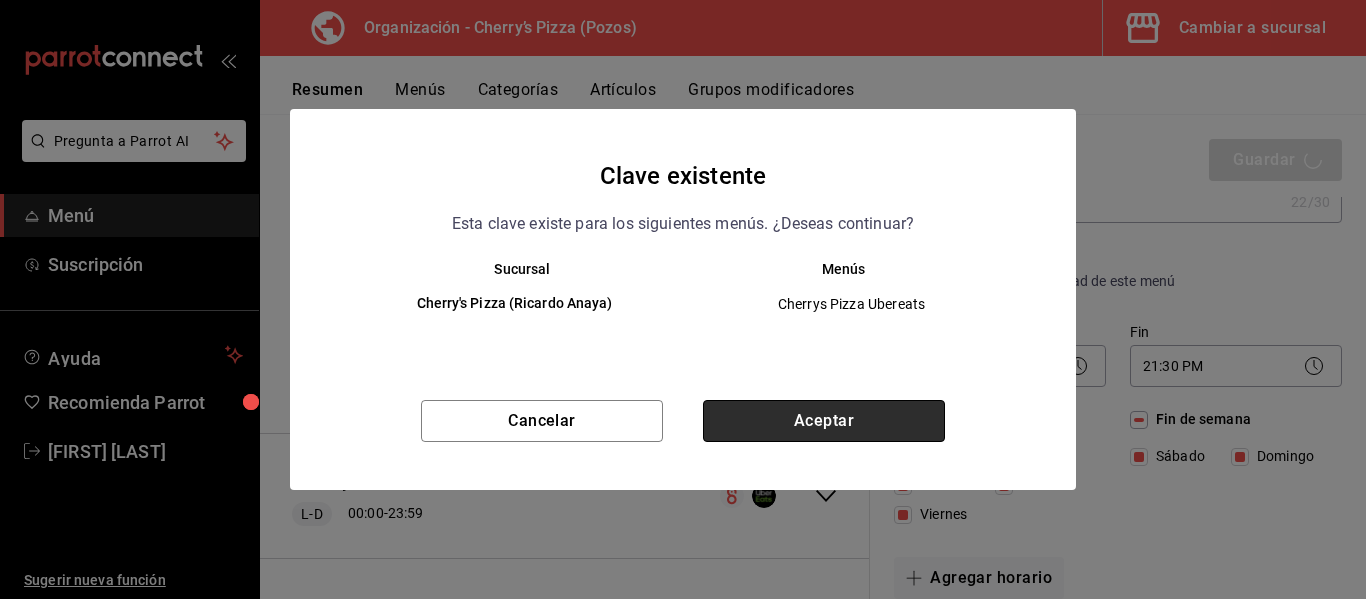 click on "Aceptar" at bounding box center (824, 421) 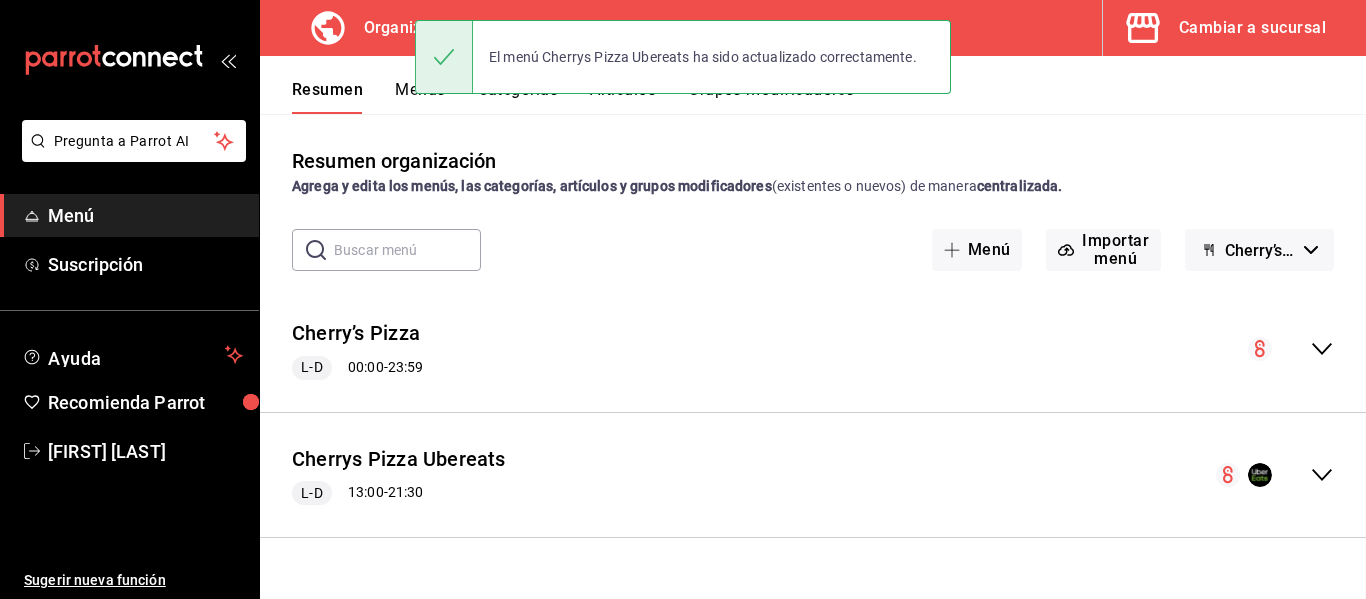 scroll, scrollTop: 0, scrollLeft: 0, axis: both 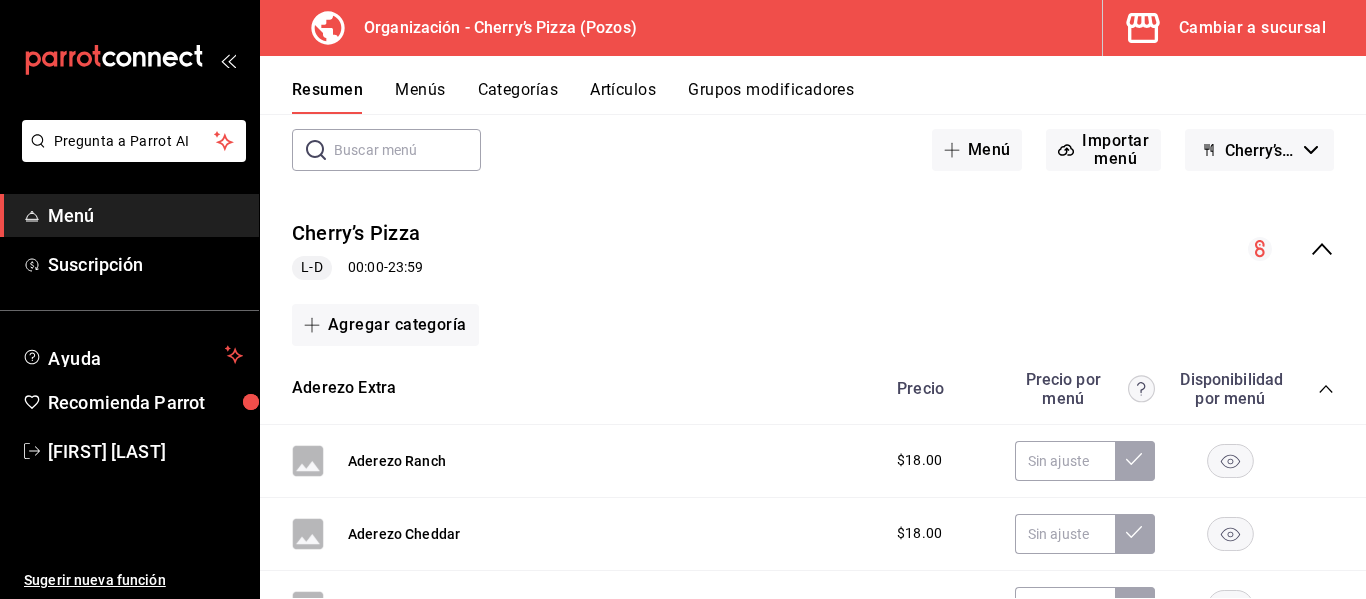 click on "Cambiar a sucursal" at bounding box center (1252, 28) 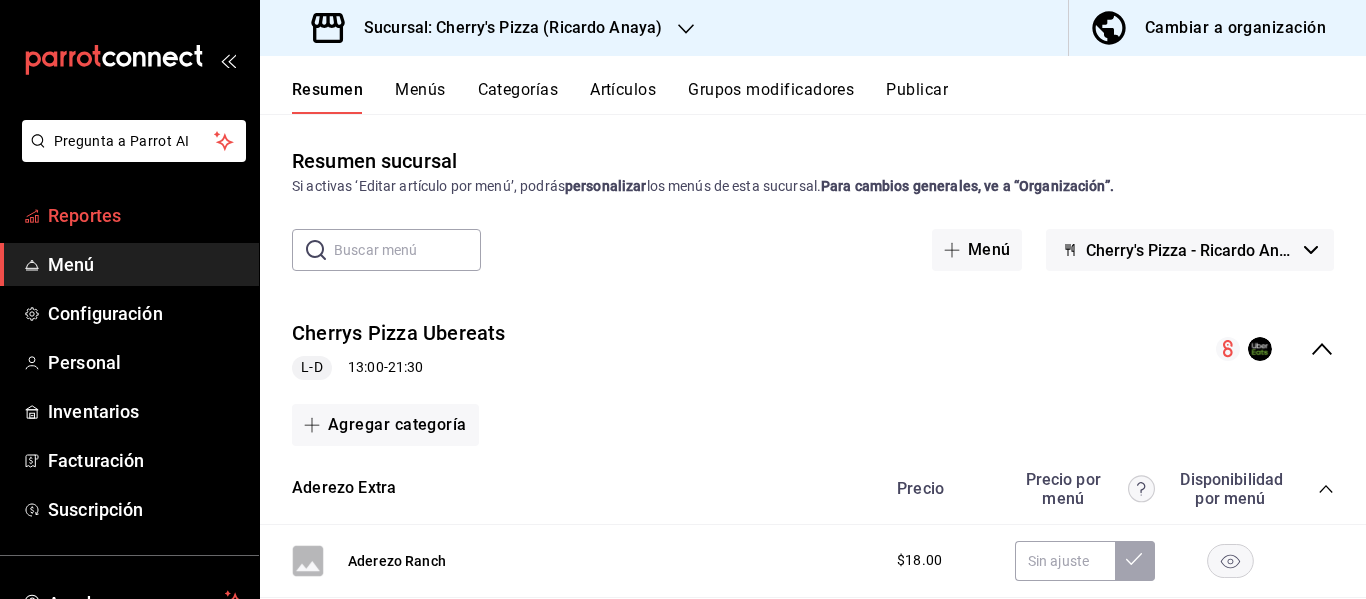 click on "Reportes" at bounding box center [145, 215] 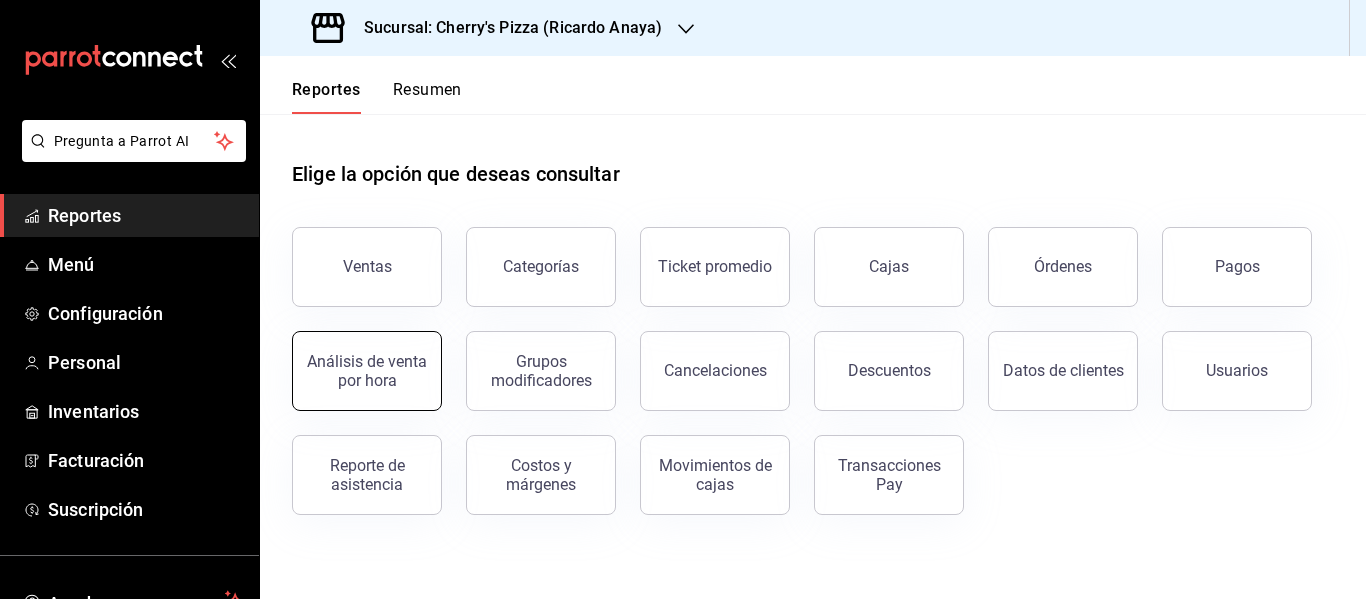 click on "Análisis de venta por hora" at bounding box center [367, 371] 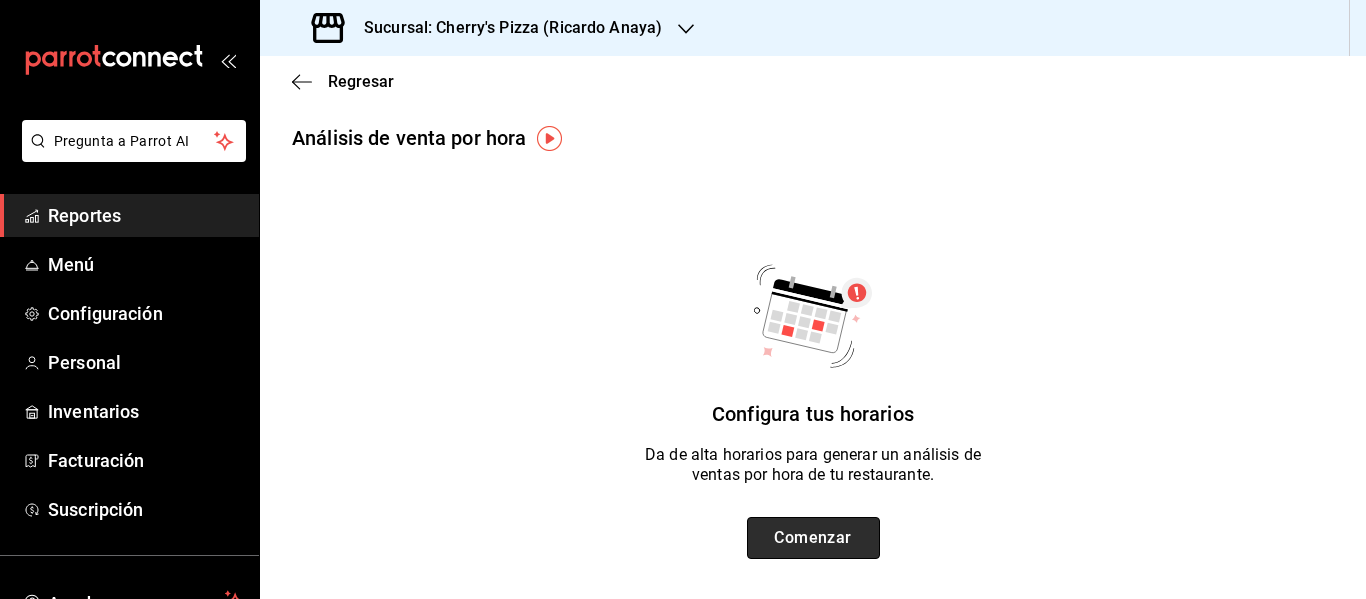click on "Comenzar" at bounding box center [813, 538] 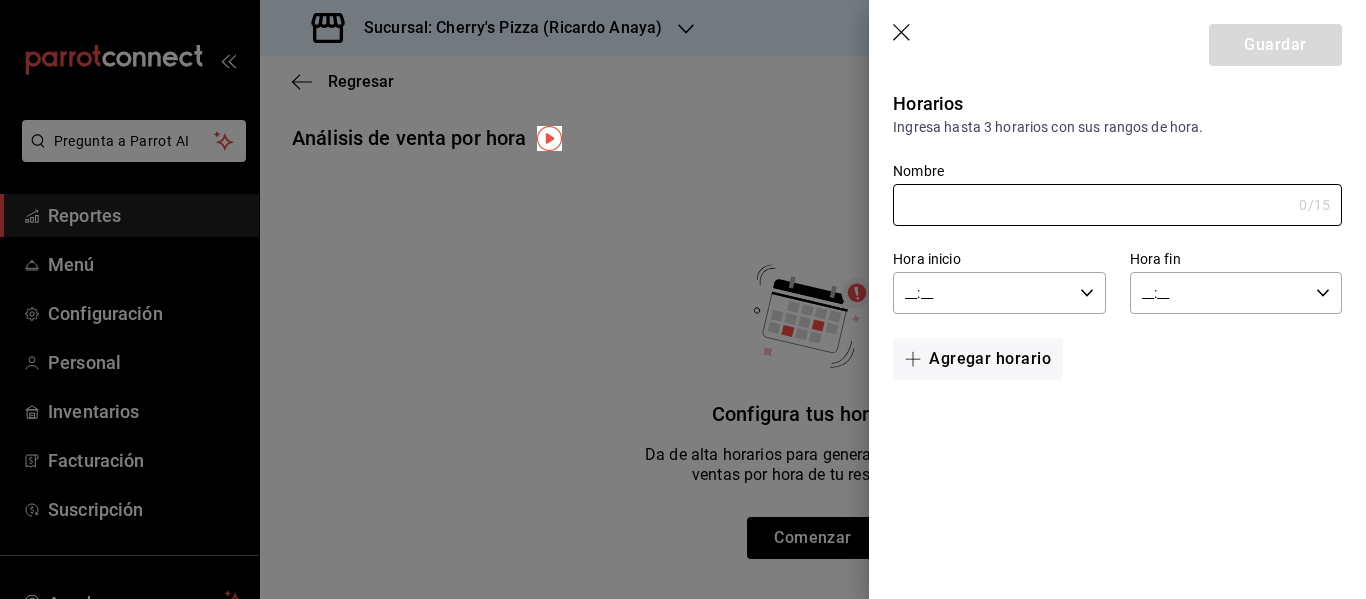 click 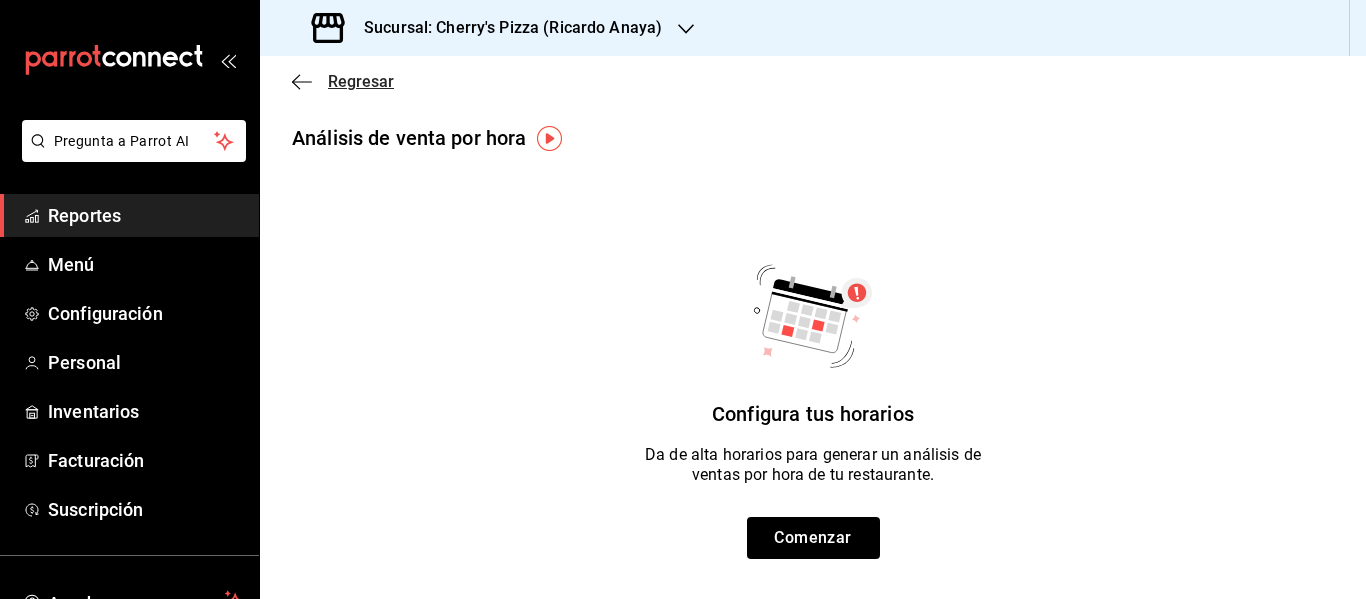 click 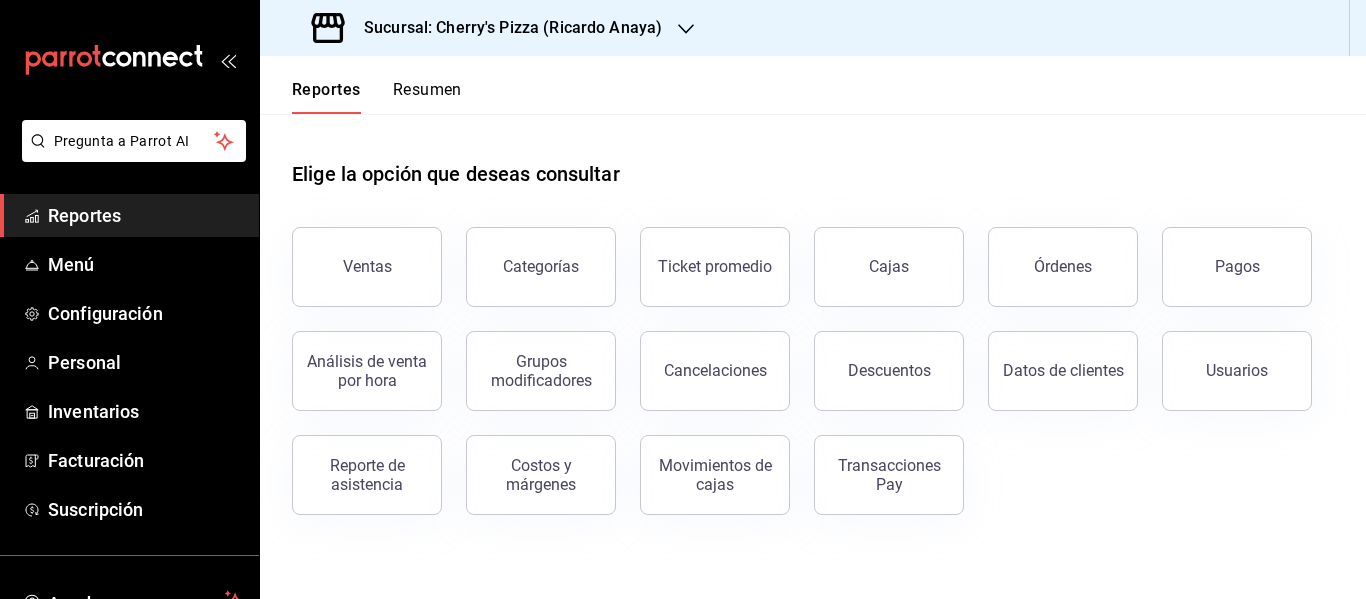 click on "Descuentos" at bounding box center [889, 371] 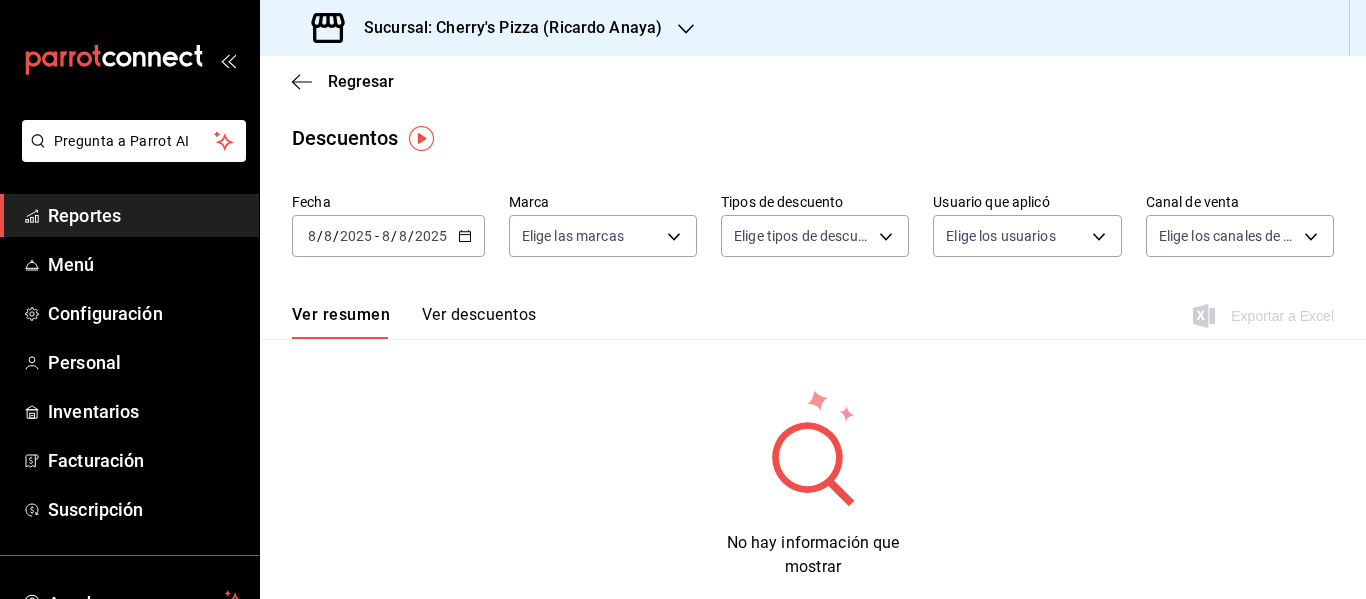 click on "2025-08-08 8 / 8 / 2025 - 2025-08-08 8 / 8 / 2025" at bounding box center (388, 236) 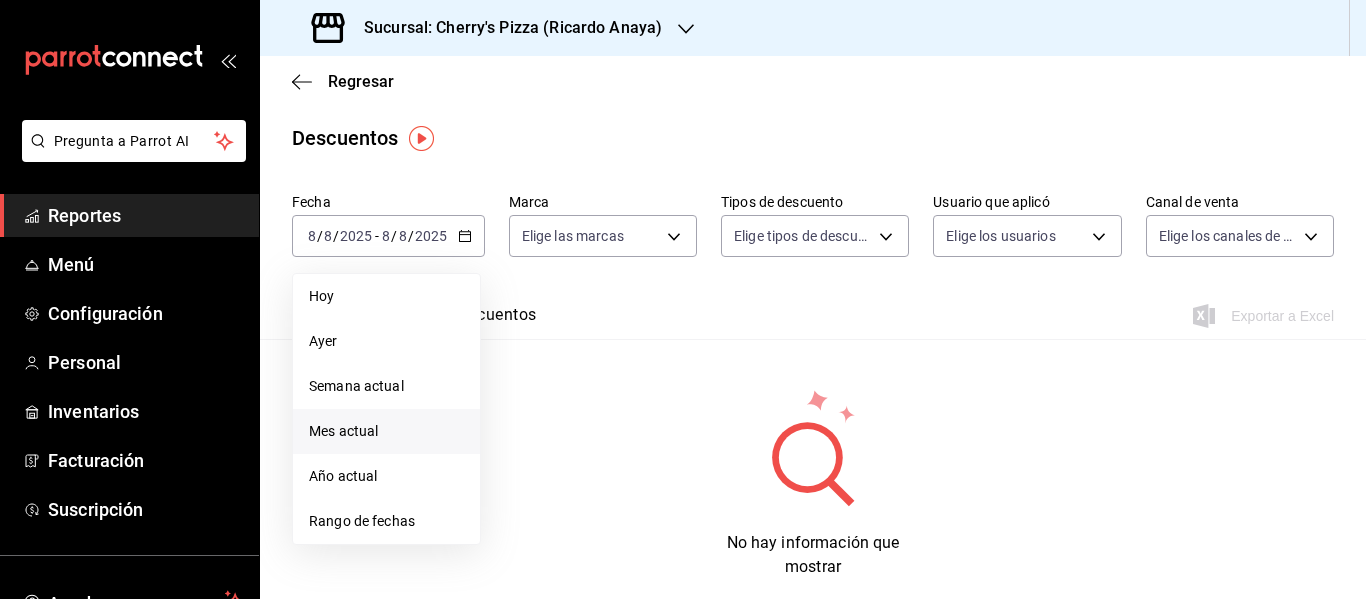 click on "Mes actual" at bounding box center (386, 431) 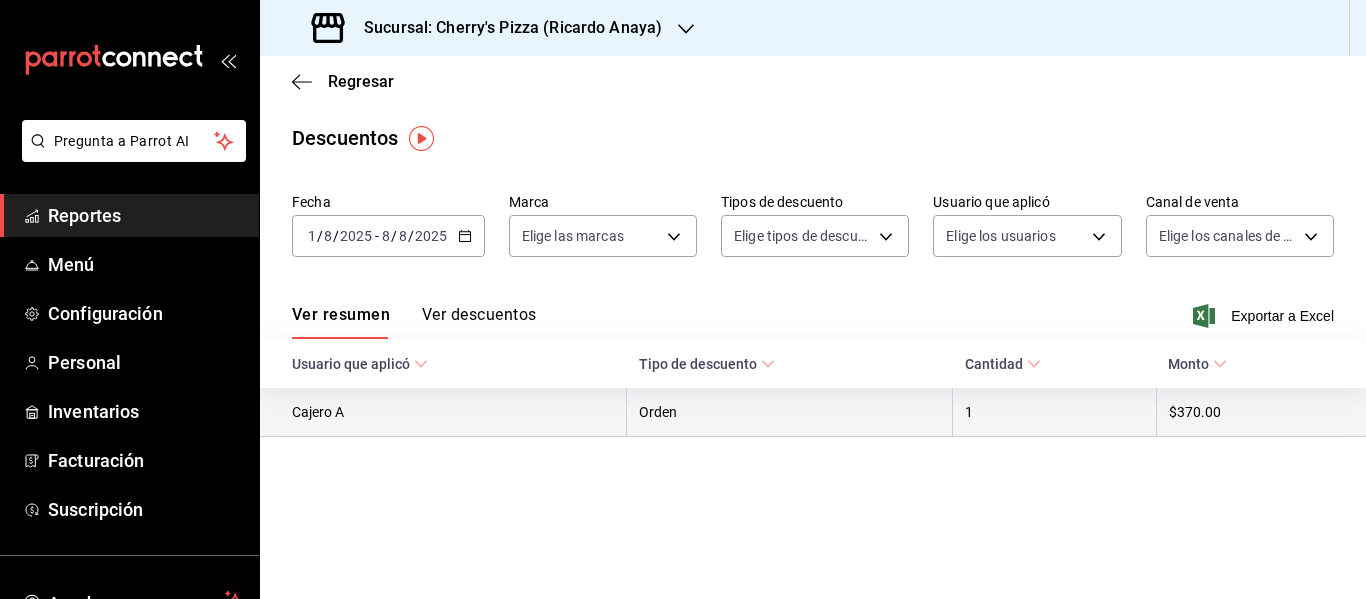 click on "$370.00" at bounding box center [1261, 412] 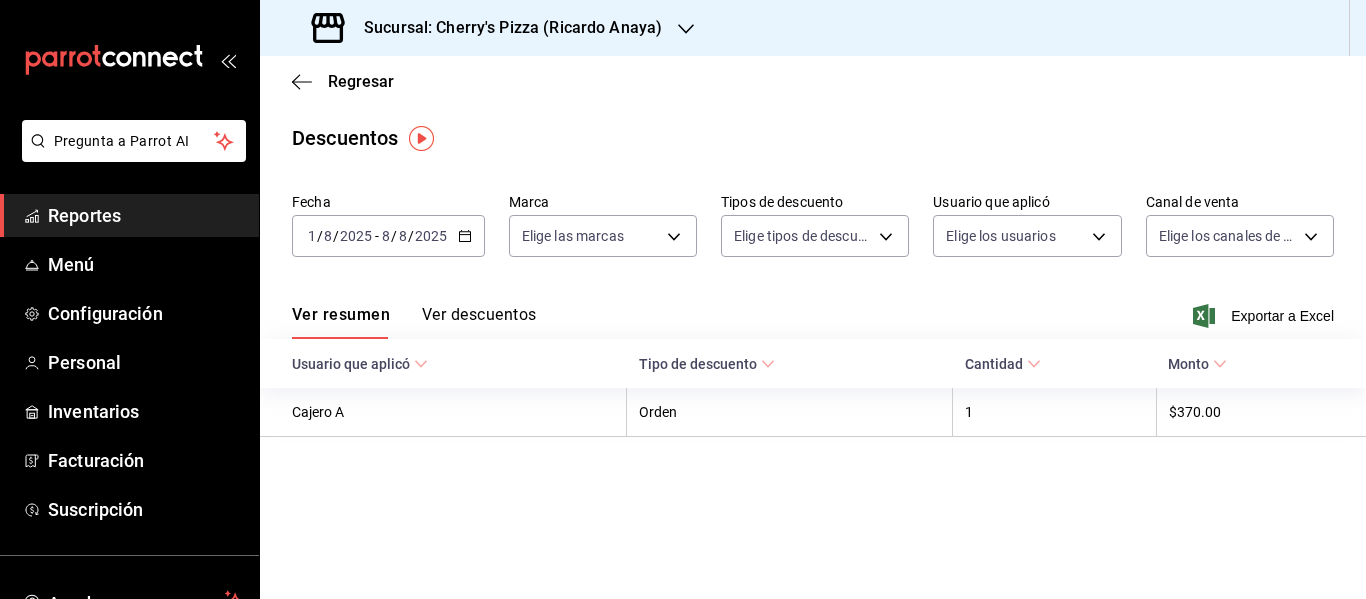 click on "Ver descuentos" at bounding box center [479, 322] 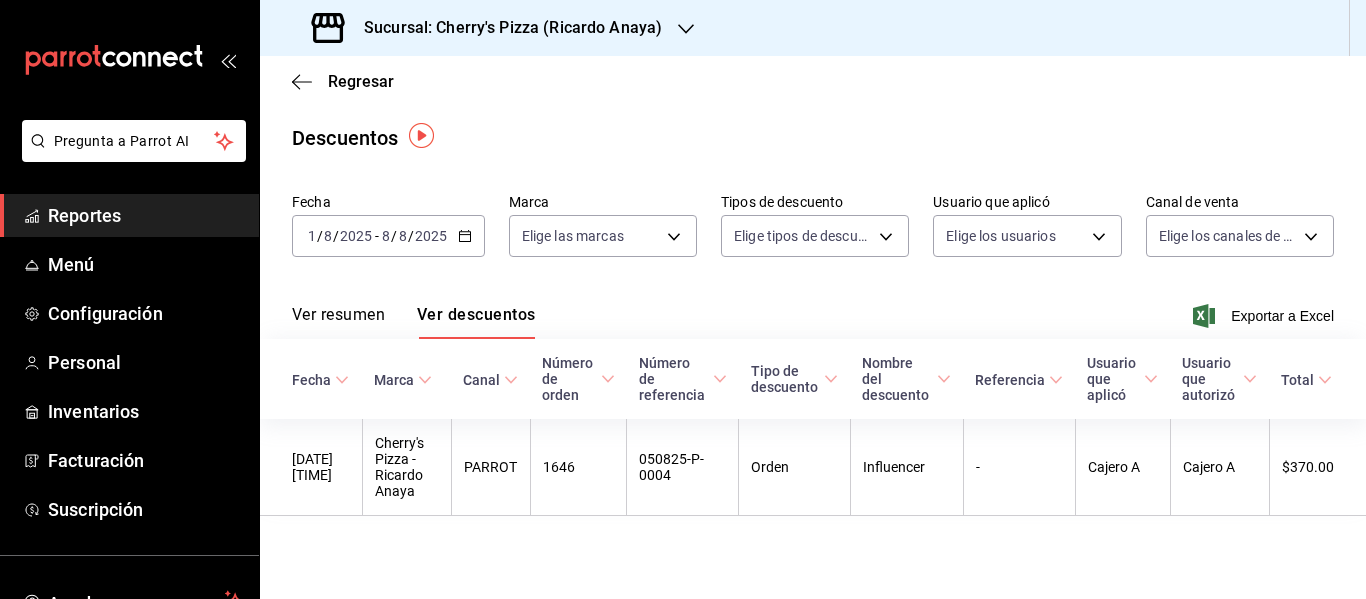 scroll, scrollTop: 4, scrollLeft: 0, axis: vertical 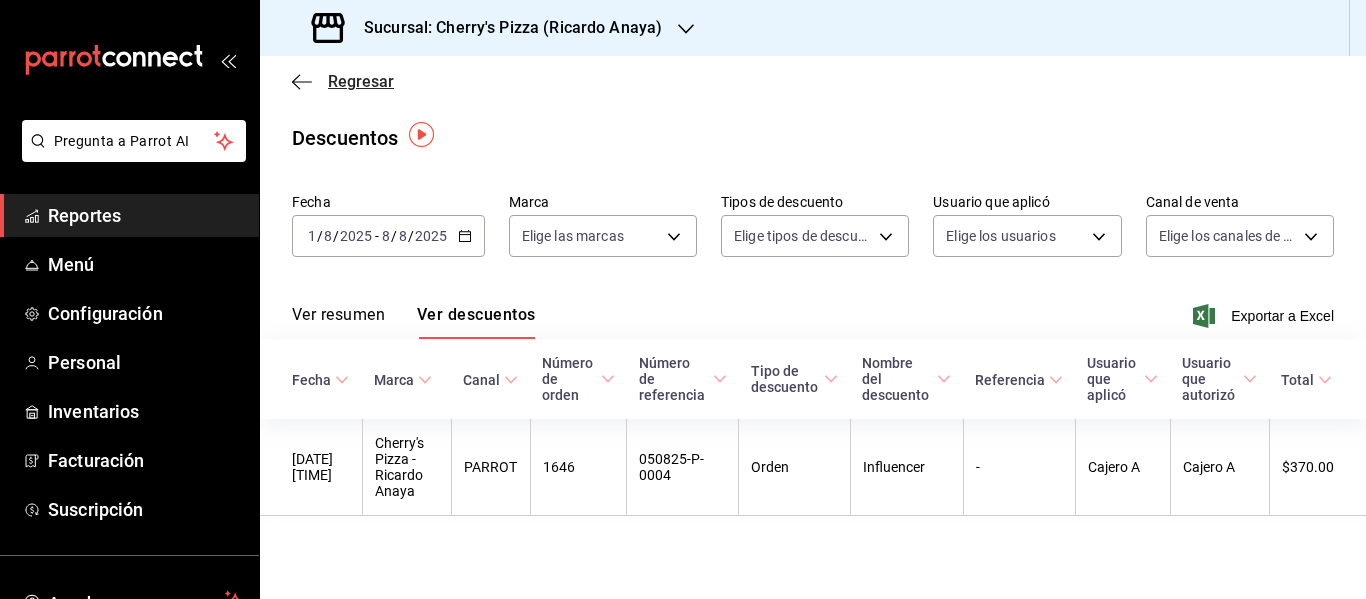 click 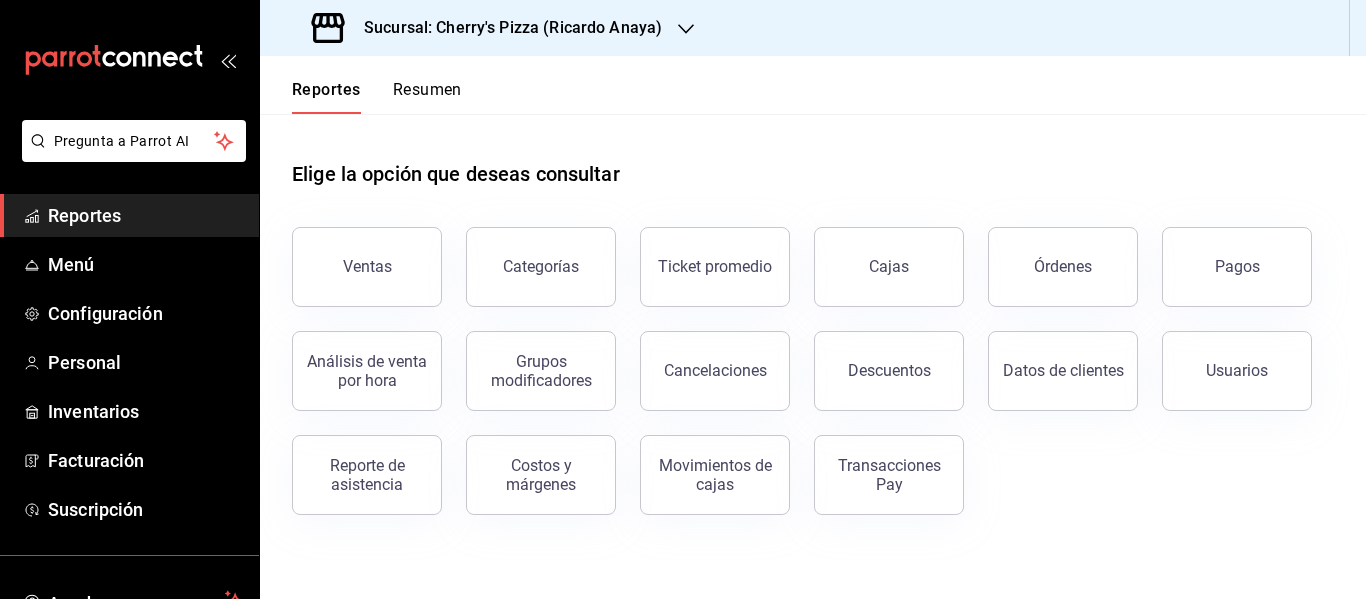 click on "Reporte de asistencia" at bounding box center (367, 475) 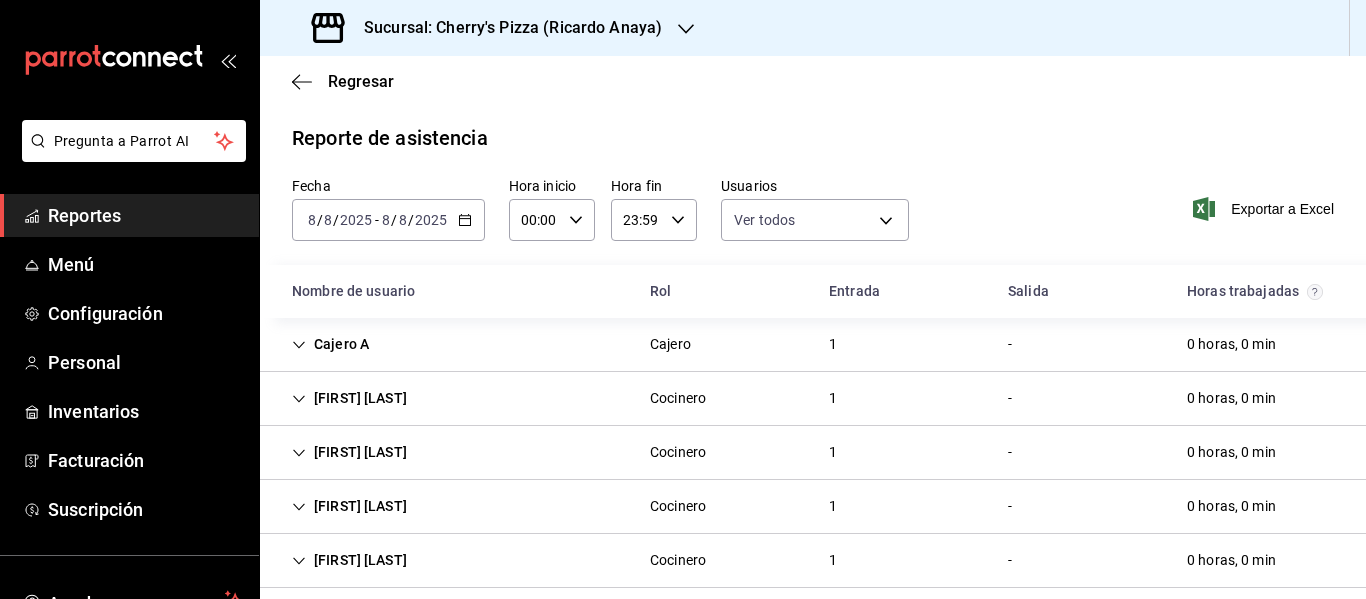 scroll, scrollTop: 21, scrollLeft: 0, axis: vertical 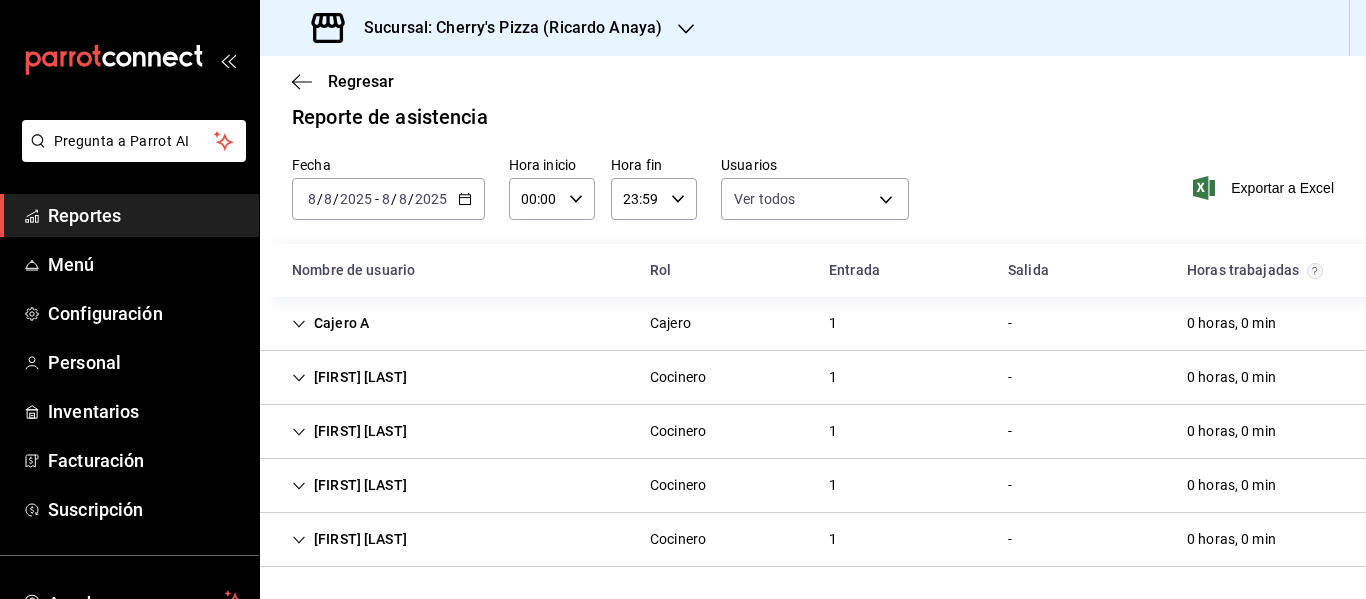 click on "2025-08-08 8 / 8 / 2025 - 2025-08-08 8 / 8 / 2025" at bounding box center [388, 199] 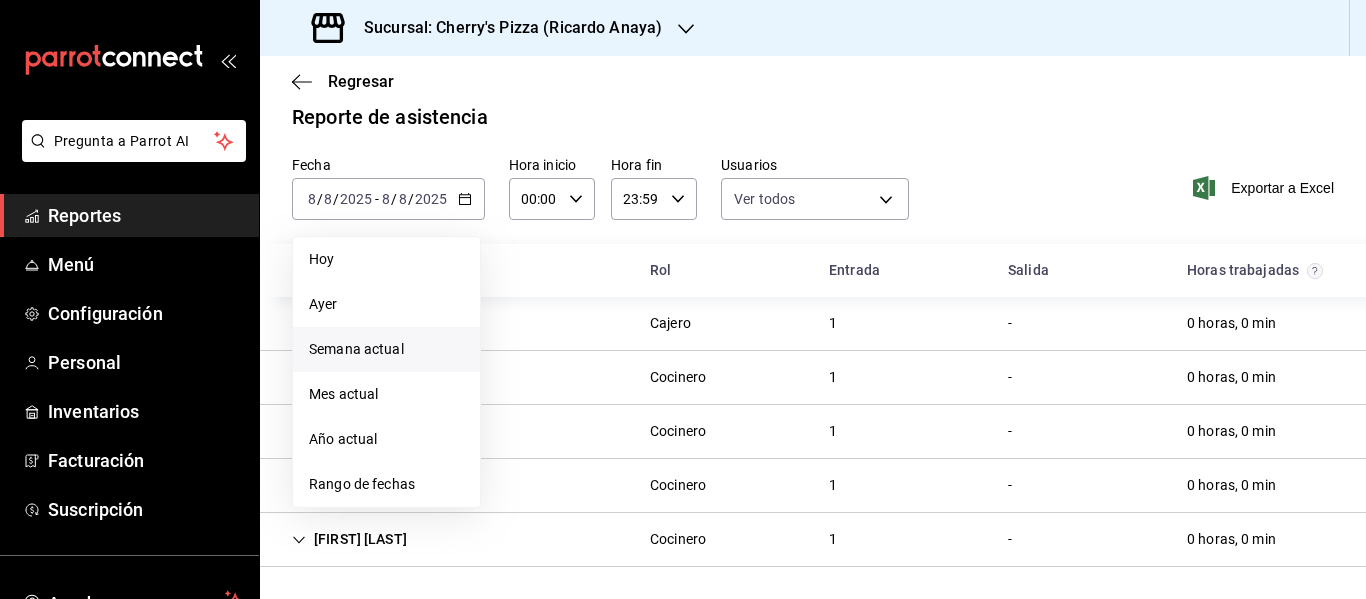 click on "Semana actual" at bounding box center [386, 349] 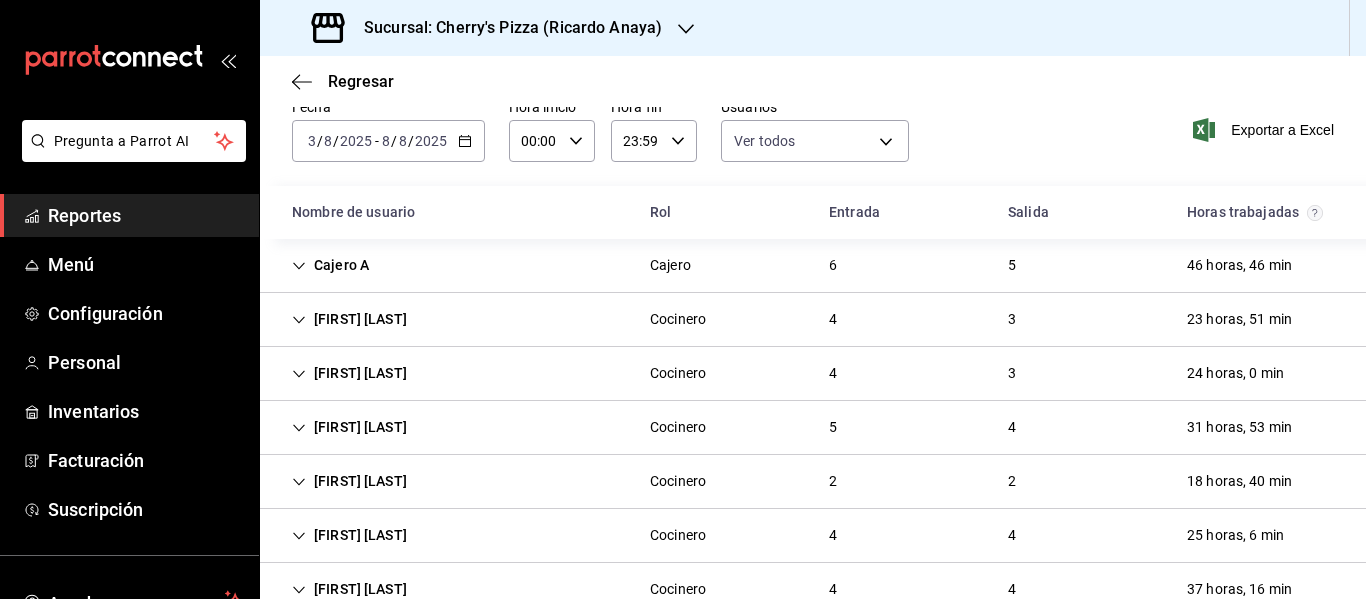 scroll, scrollTop: 0, scrollLeft: 0, axis: both 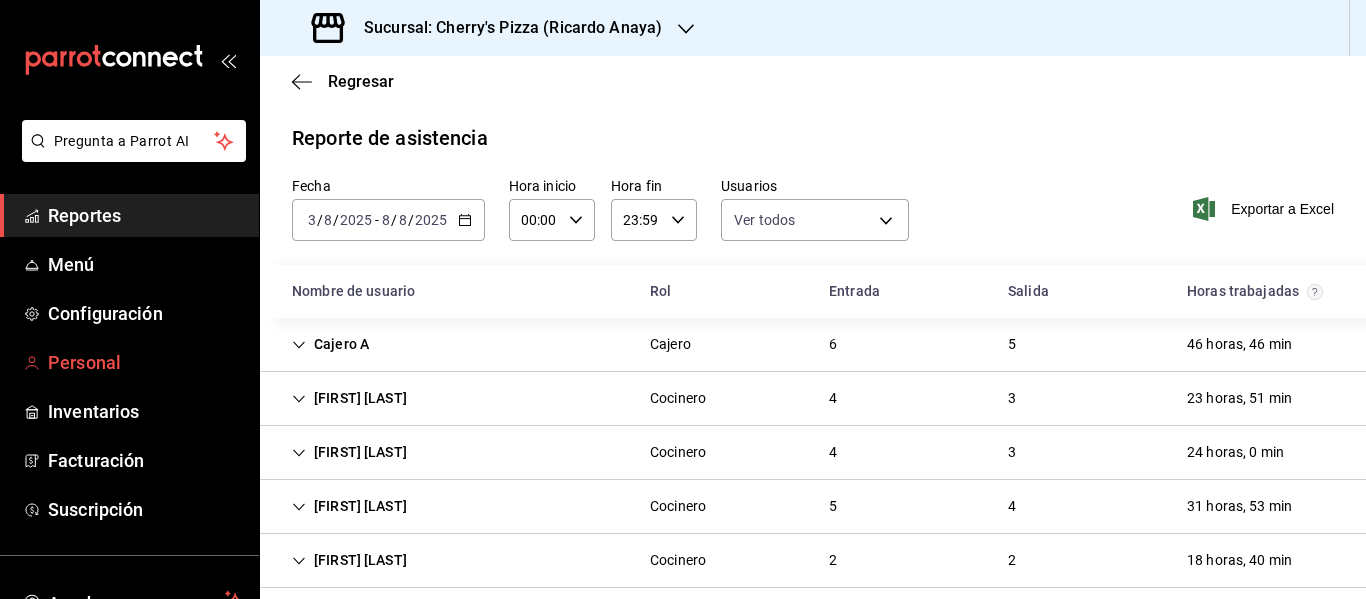 click on "Personal" at bounding box center [145, 362] 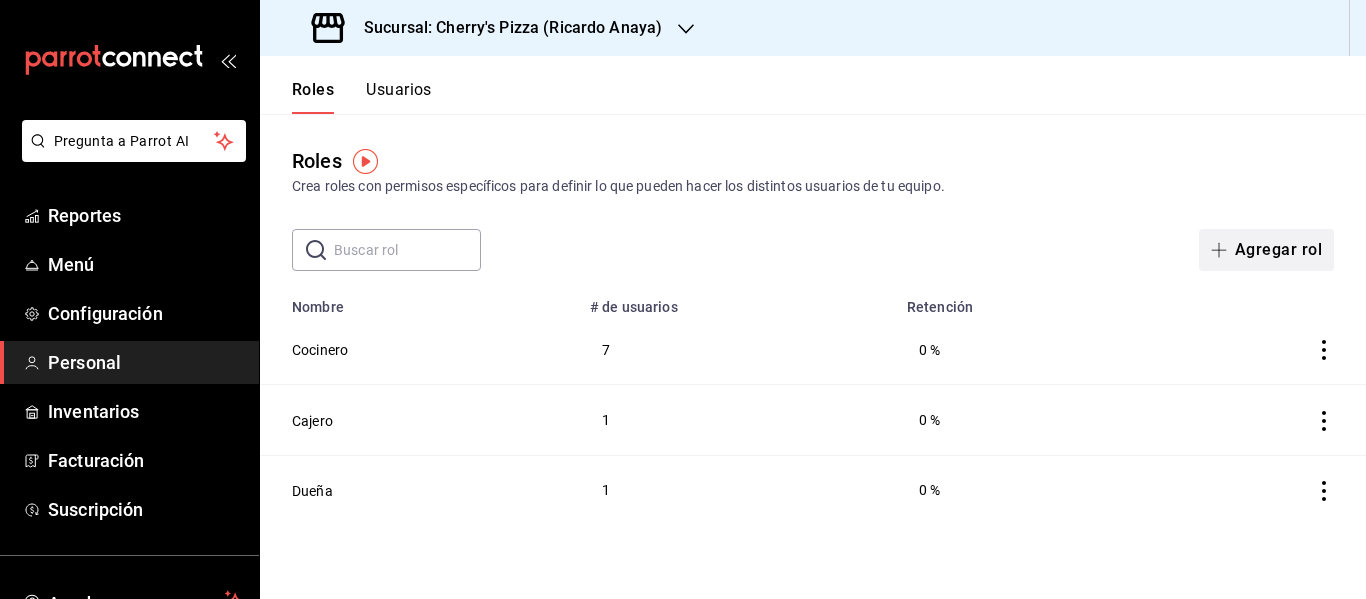 click on "Agregar rol" at bounding box center (1266, 250) 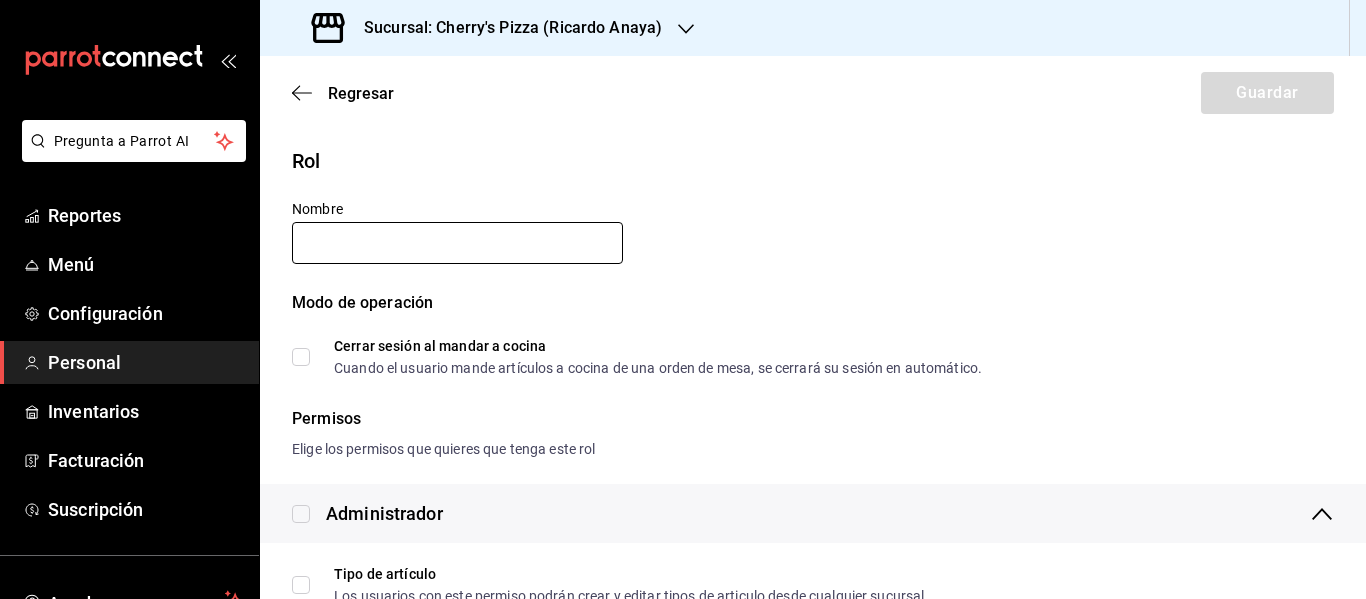 click at bounding box center (457, 243) 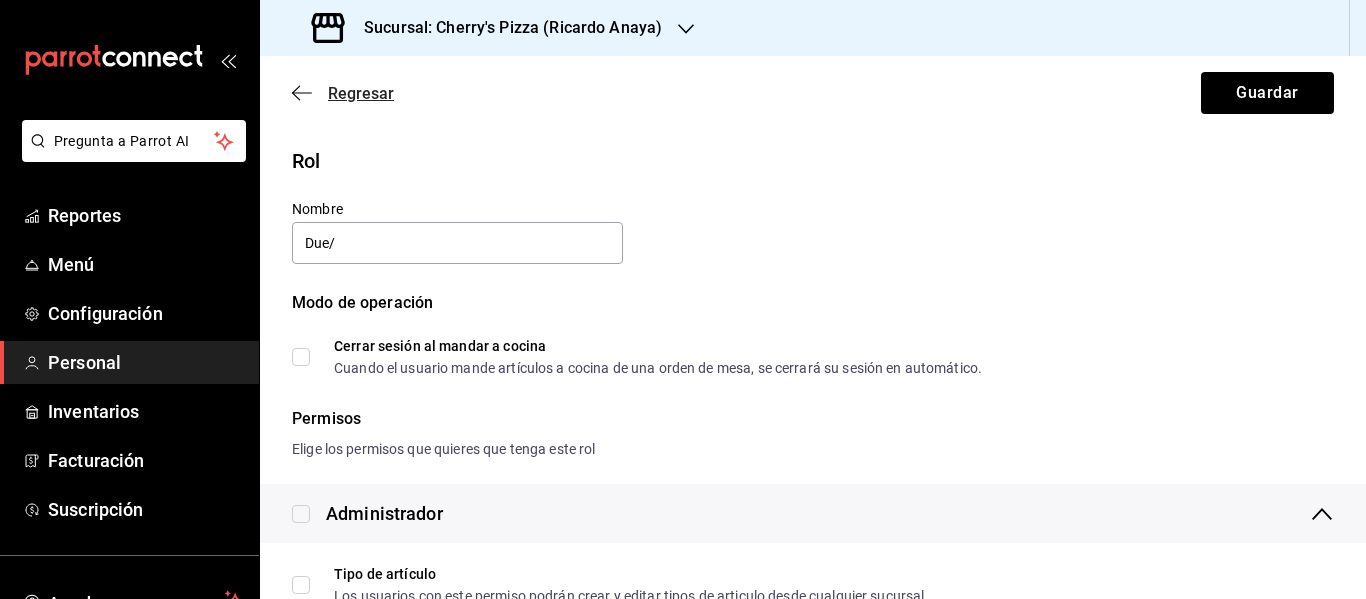 type on "Due/" 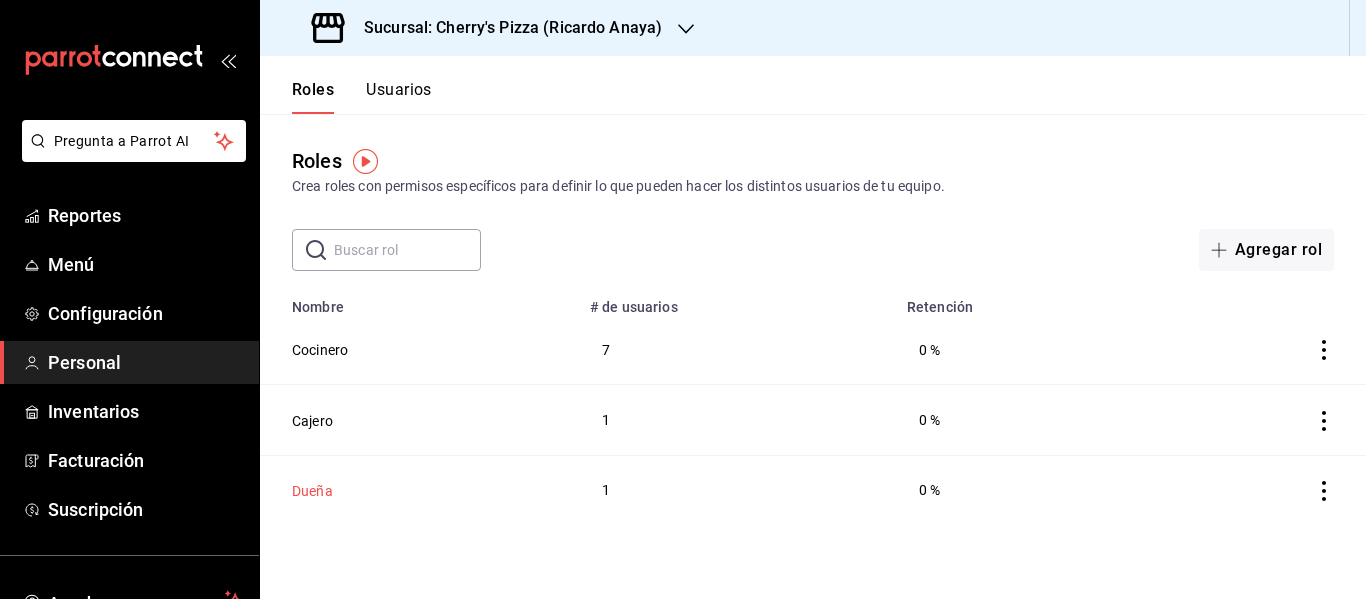 click on "Dueña" at bounding box center (312, 491) 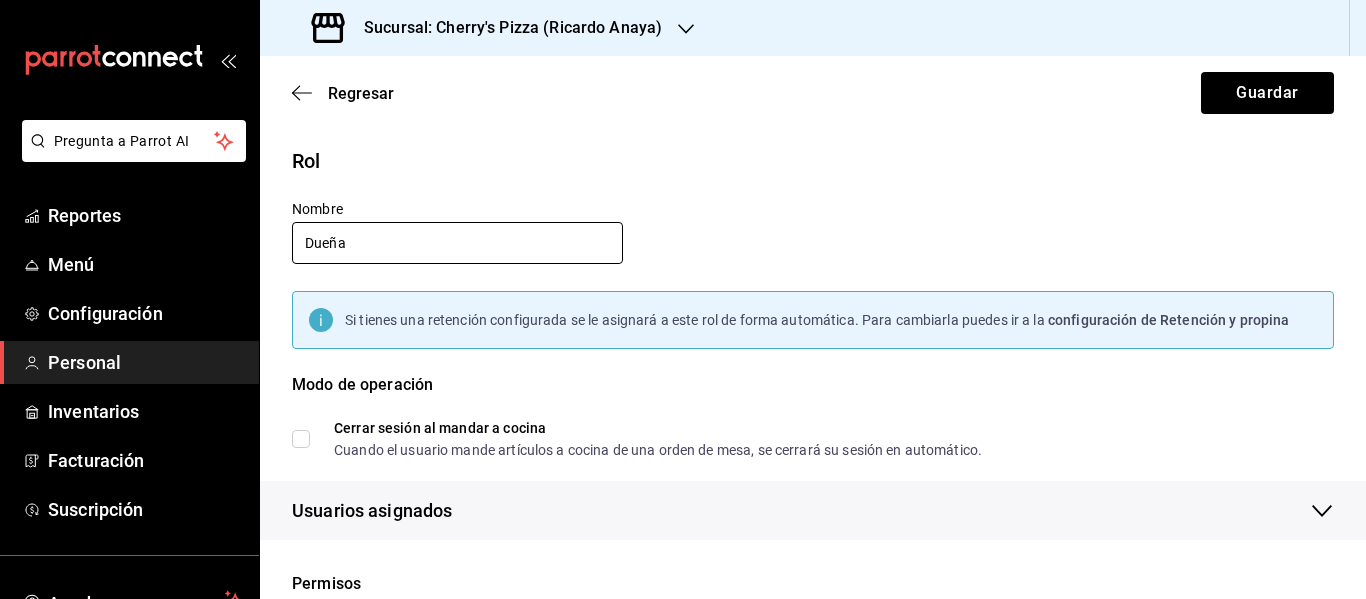 click on "Dueña" at bounding box center (457, 243) 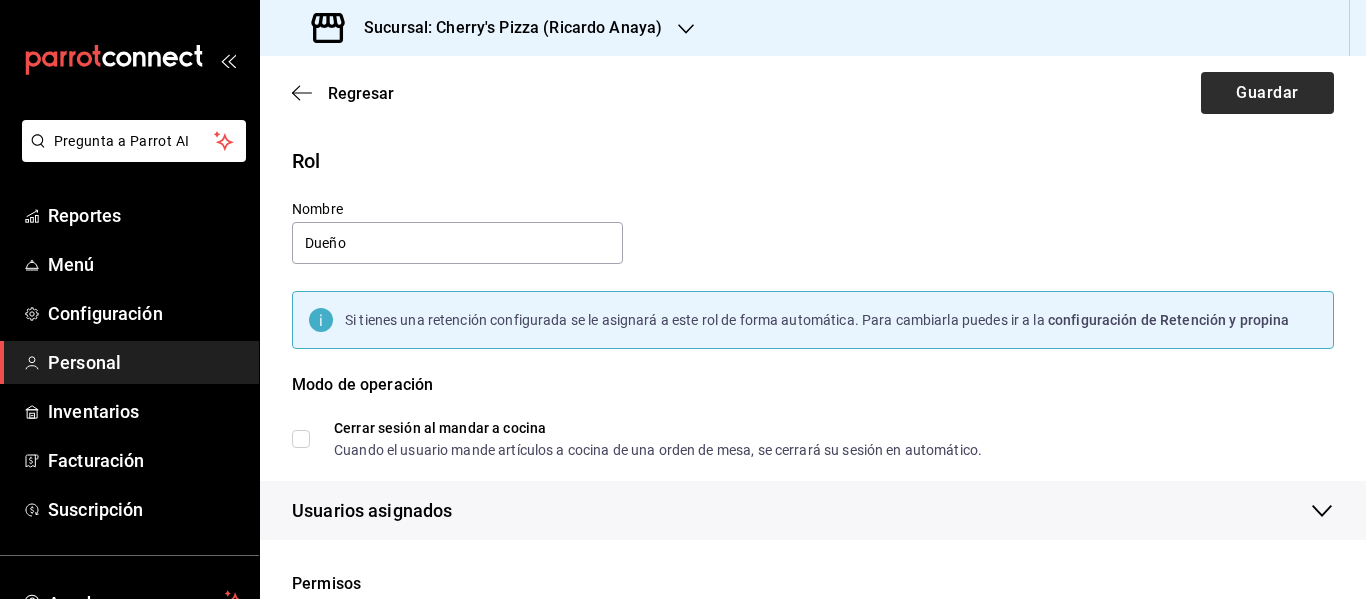 type on "Dueño" 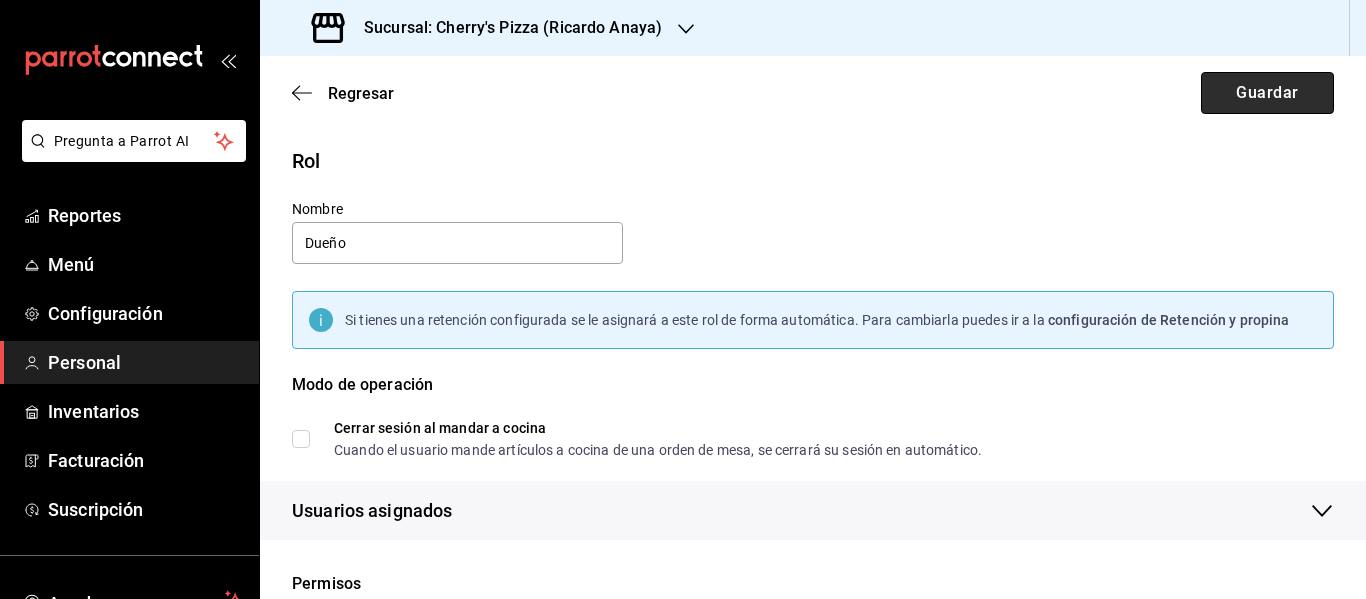 click on "Guardar" at bounding box center (1267, 93) 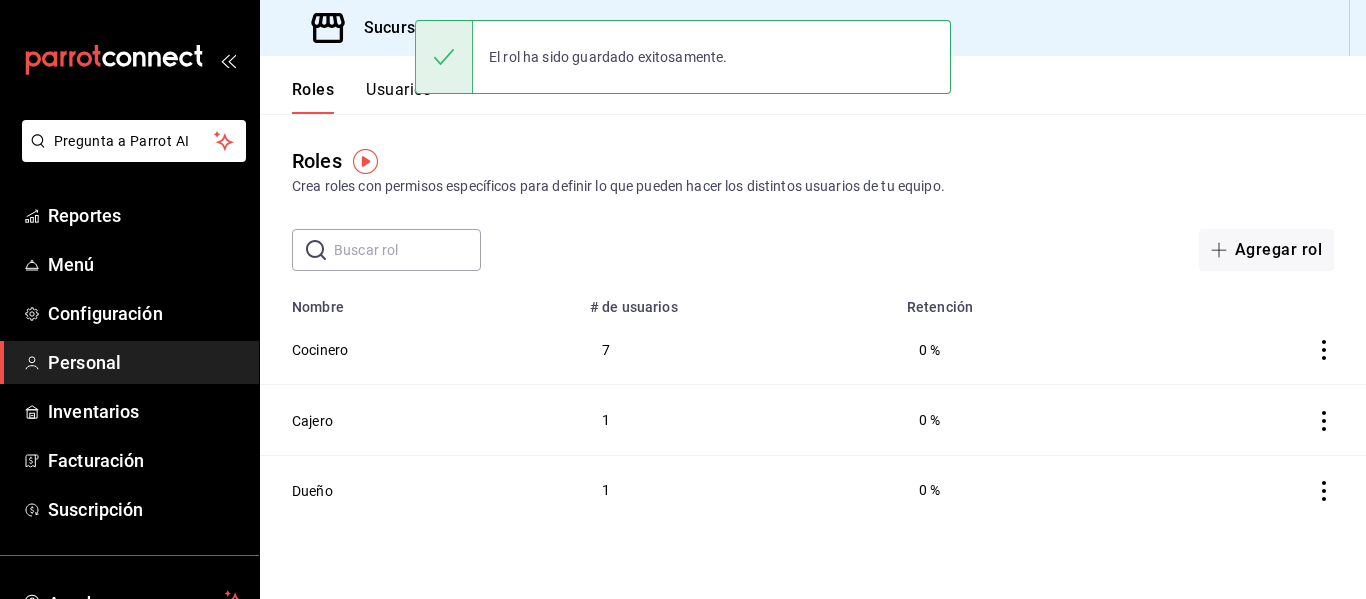 click on "Usuarios" at bounding box center [399, 97] 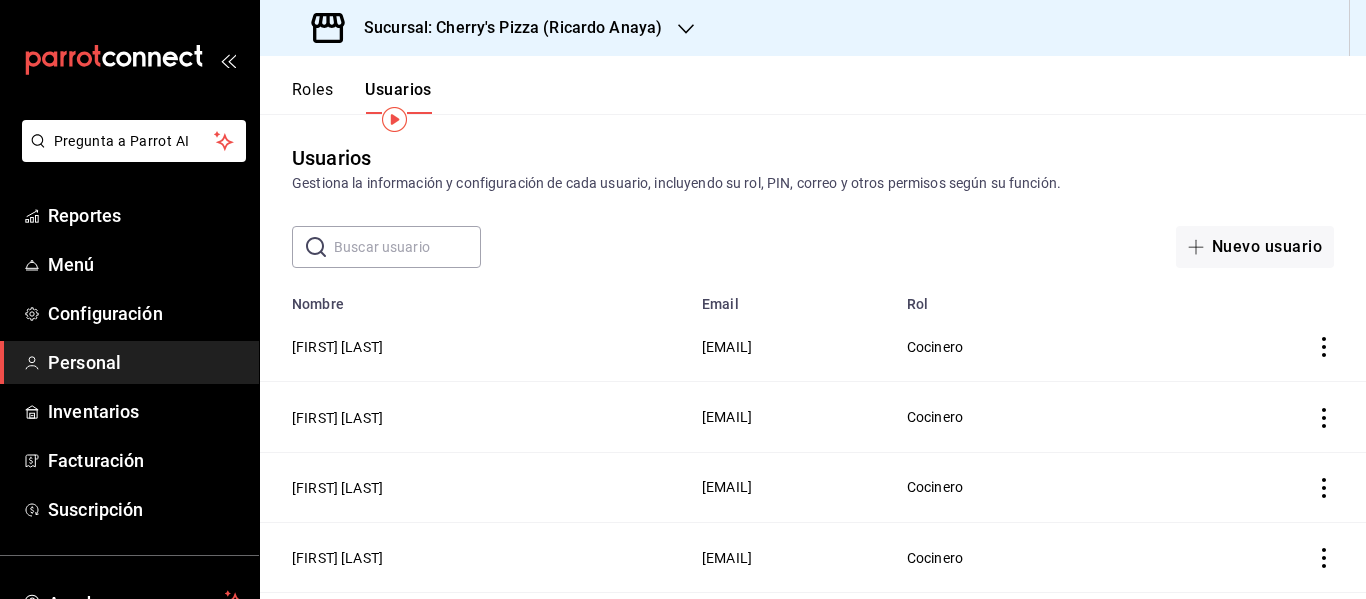 scroll, scrollTop: 0, scrollLeft: 0, axis: both 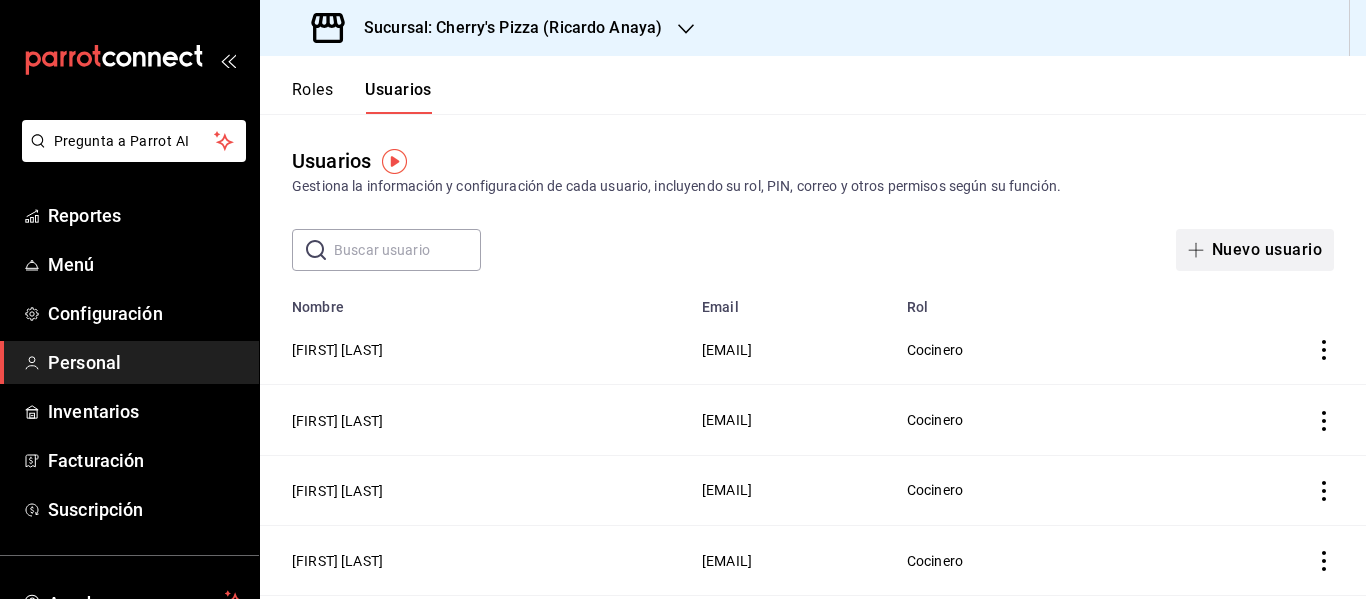 click on "Nuevo usuario" at bounding box center (1255, 250) 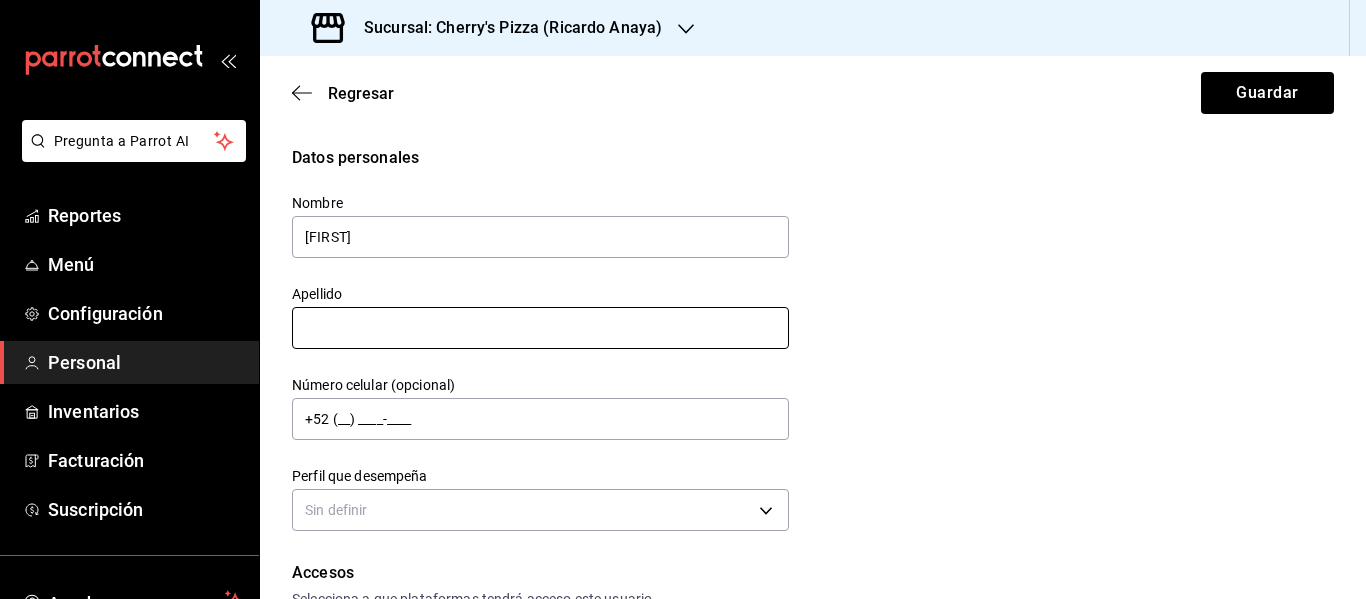 type on "Miguel Gerardo" 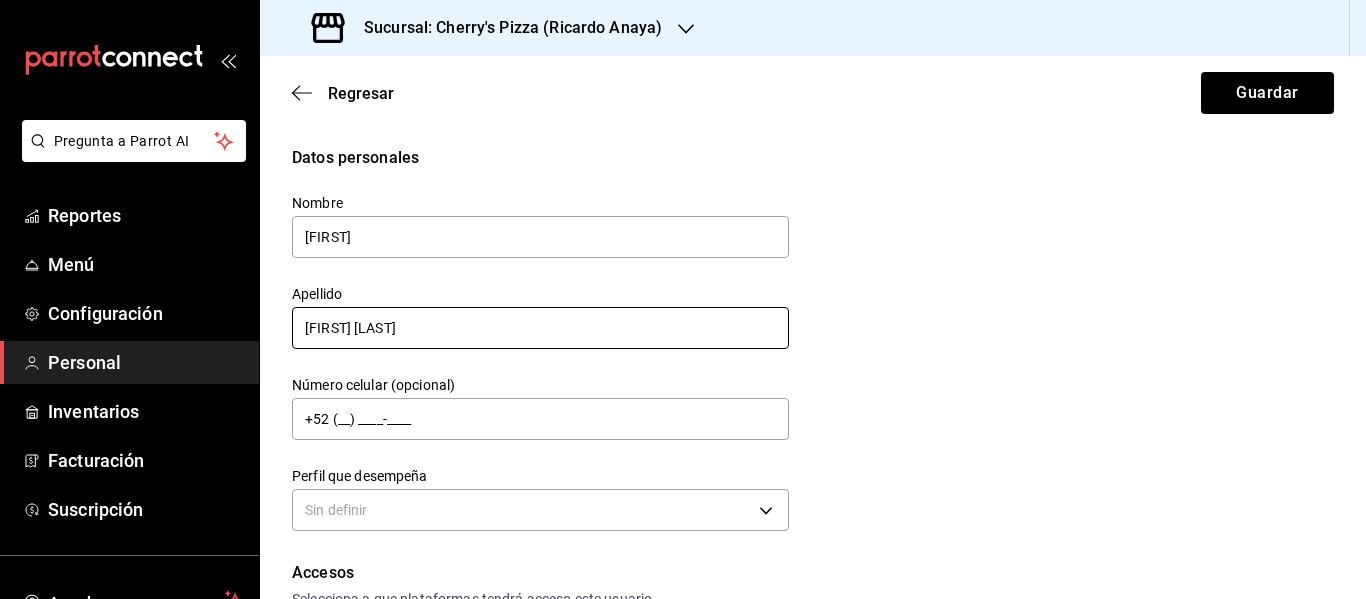 type on "Chalita Sanchez" 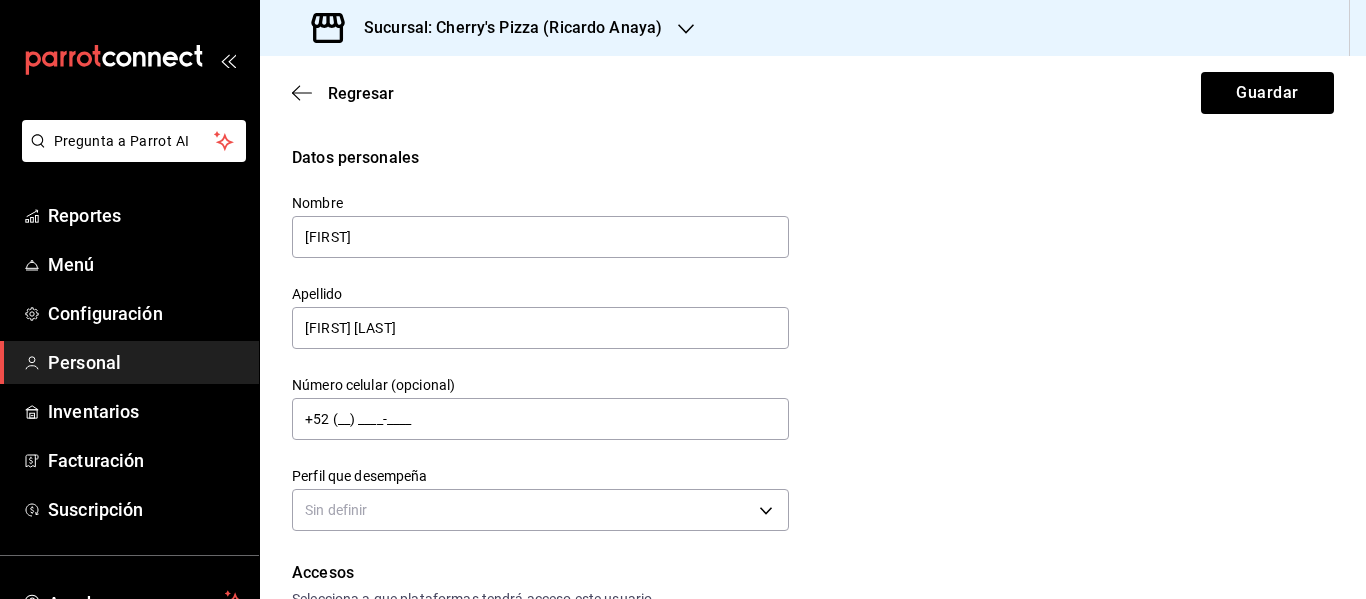 click on "Datos personales Nombre Miguel Gerardo Apellido Chalita Sanchez Número celular (opcional) +52 (__) ____-____ Perfil que desempeña Sin definir" at bounding box center [813, 341] 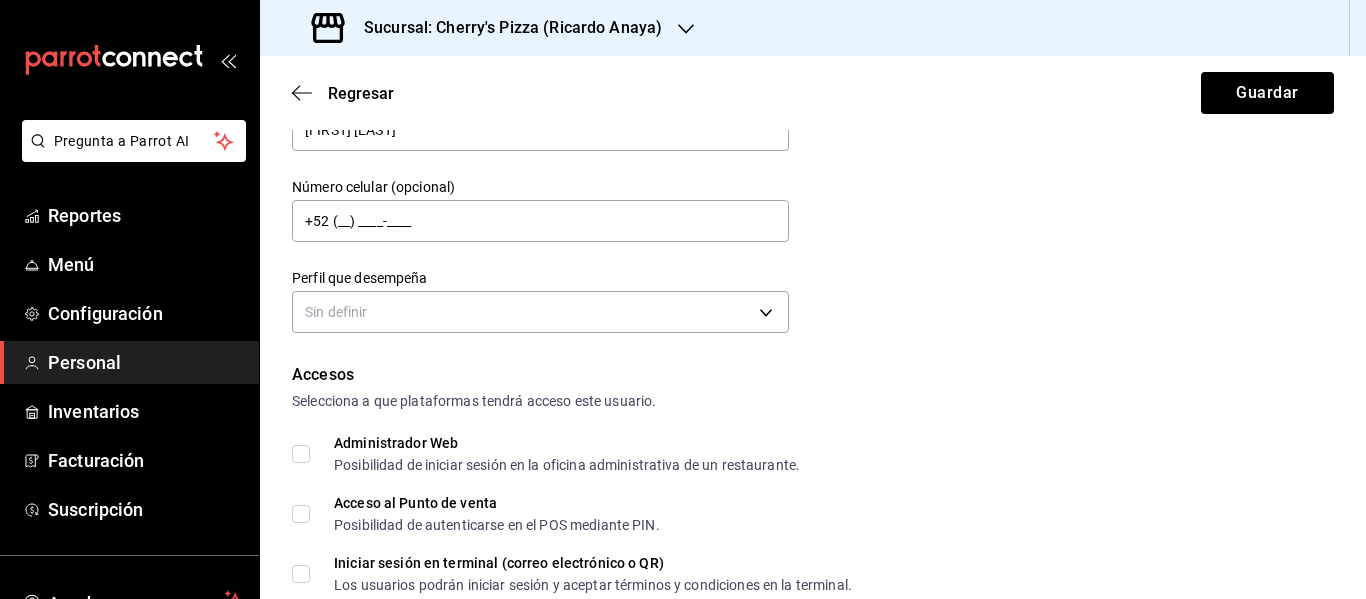 scroll, scrollTop: 200, scrollLeft: 0, axis: vertical 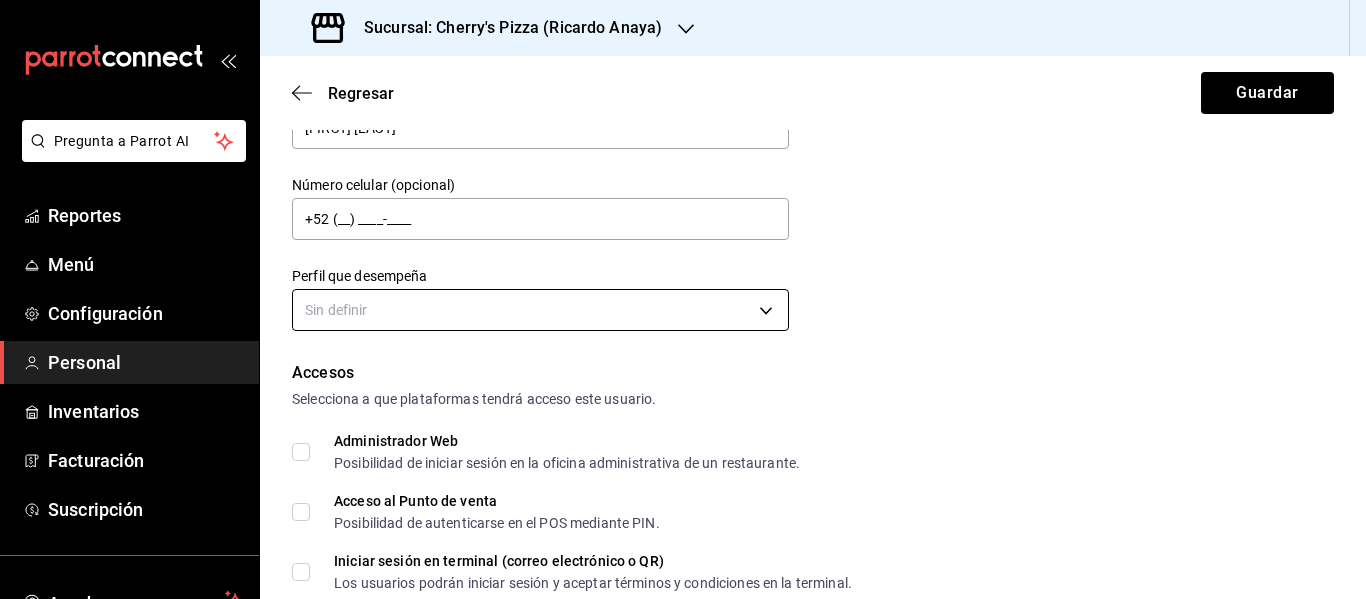 click on "Pregunta a Parrot AI Reportes   Menú   Configuración   Personal   Inventarios   Facturación   Suscripción   Ayuda Recomienda Parrot   Karime Chalita Escalante   Sugerir nueva función   Sucursal: Cherry's Pizza (Ricardo Anaya) Regresar Guardar Datos personales Nombre Miguel Gerardo Apellido Chalita Sanchez Número celular (opcional) +52 (__) ____-____ Perfil que desempeña Sin definir Accesos Selecciona a que plataformas tendrá acceso este usuario. Administrador Web Posibilidad de iniciar sesión en la oficina administrativa de un restaurante.  Acceso al Punto de venta Posibilidad de autenticarse en el POS mediante PIN.  Iniciar sesión en terminal (correo electrónico o QR) Los usuarios podrán iniciar sesión y aceptar términos y condiciones en la terminal. Acceso uso de terminal Los usuarios podrán acceder y utilizar la terminal para visualizar y procesar pagos de sus órdenes. Correo electrónico Se volverá obligatorio al tener ciertos accesos activados. Contraseña Contraseña Repetir contraseña" at bounding box center [683, 299] 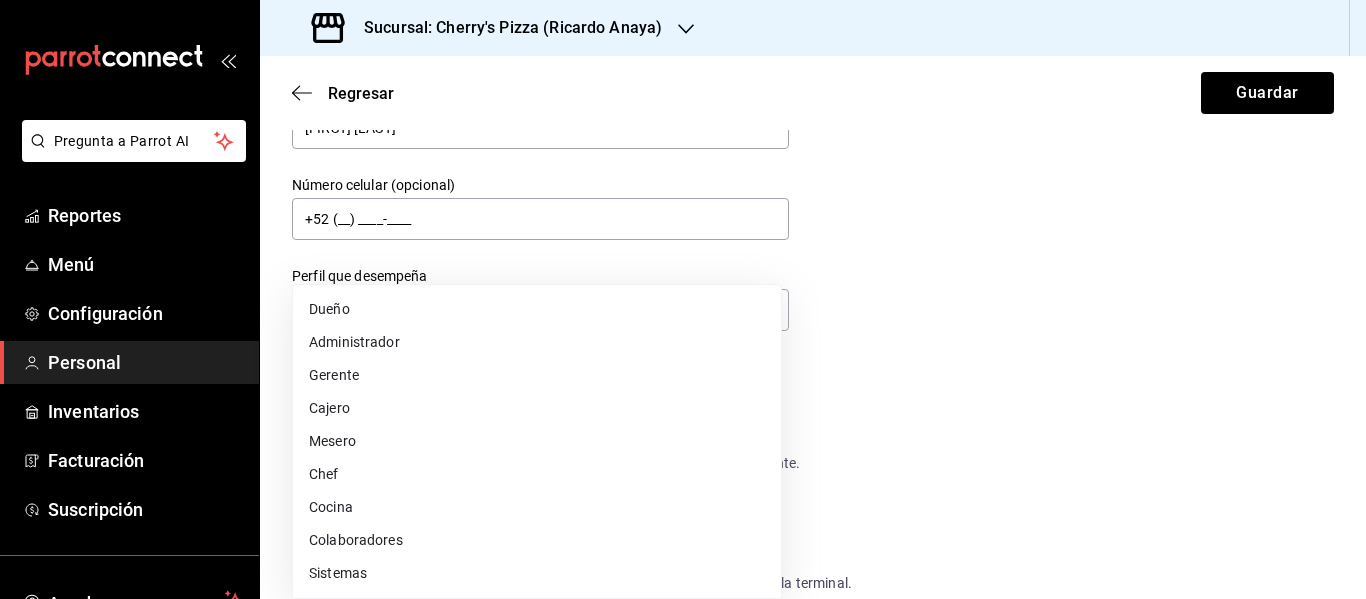 click on "Dueño" at bounding box center (537, 309) 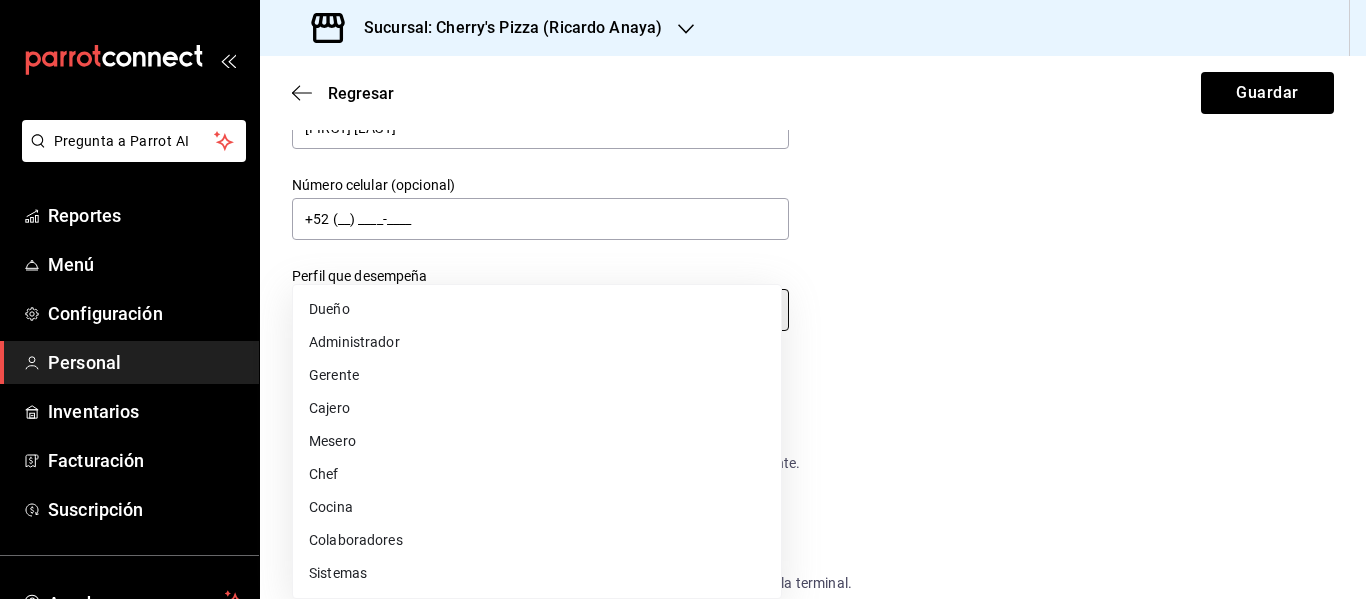 type on "OWNER" 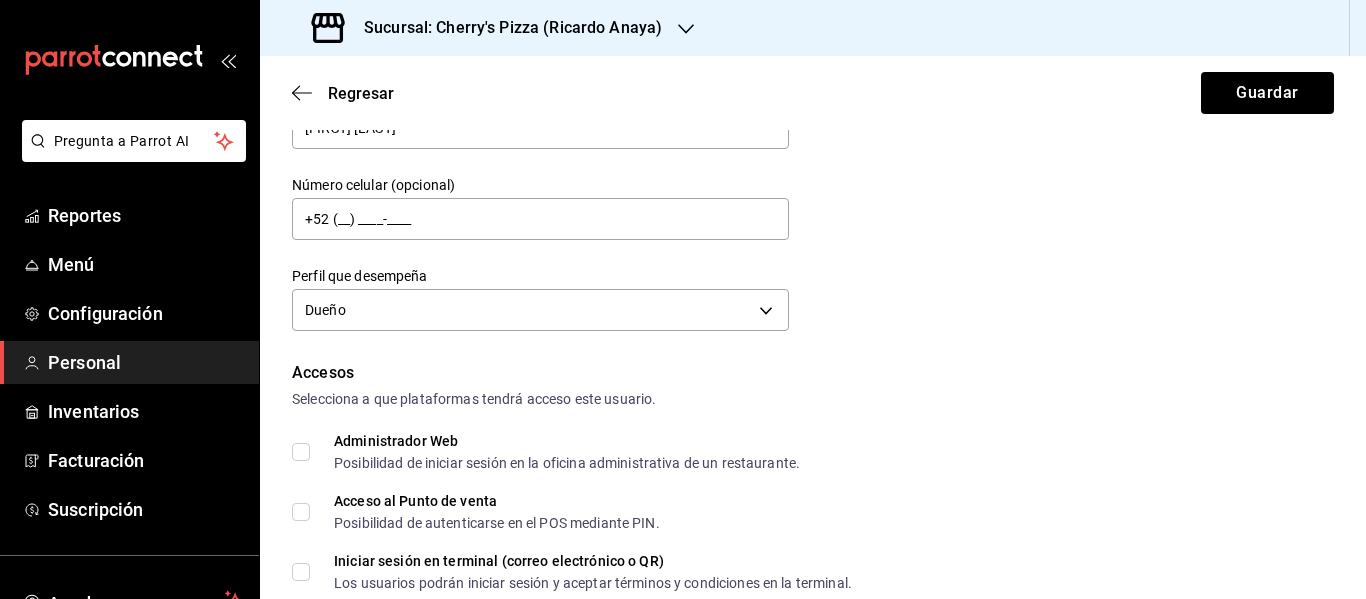 click on "Datos personales Nombre Miguel Gerardo Apellido Chalita Sanchez Número celular (opcional) +52 (__) ____-____ Perfil que desempeña Dueño OWNER" at bounding box center (813, 141) 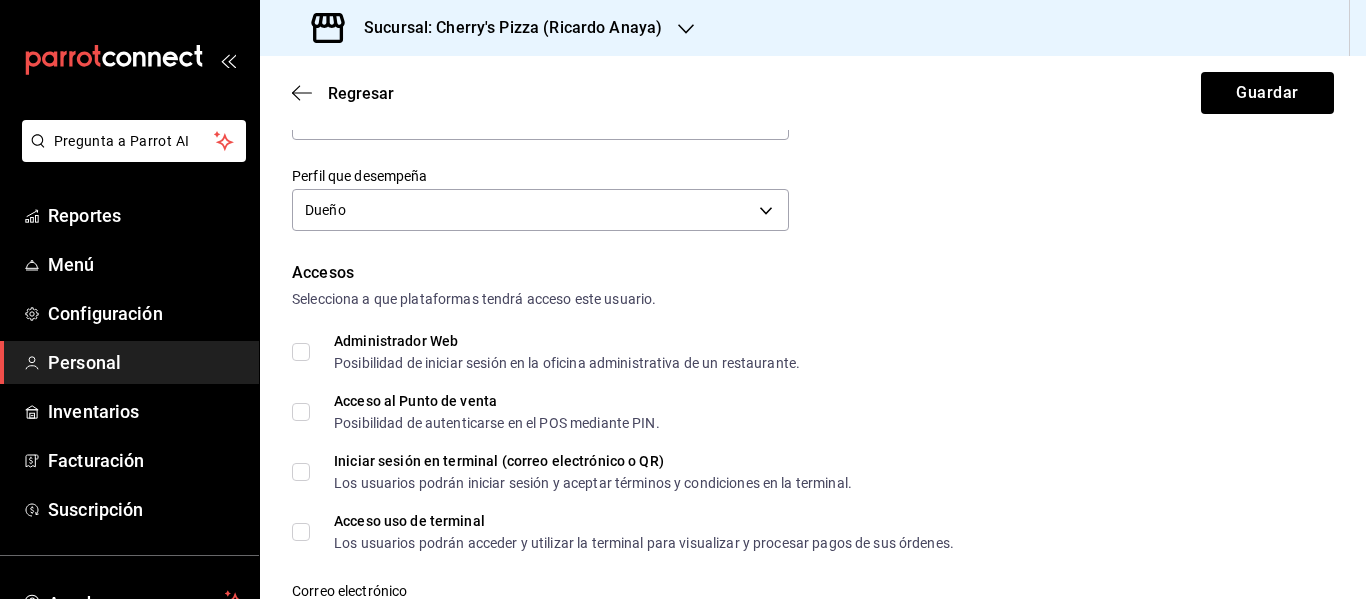 scroll, scrollTop: 400, scrollLeft: 0, axis: vertical 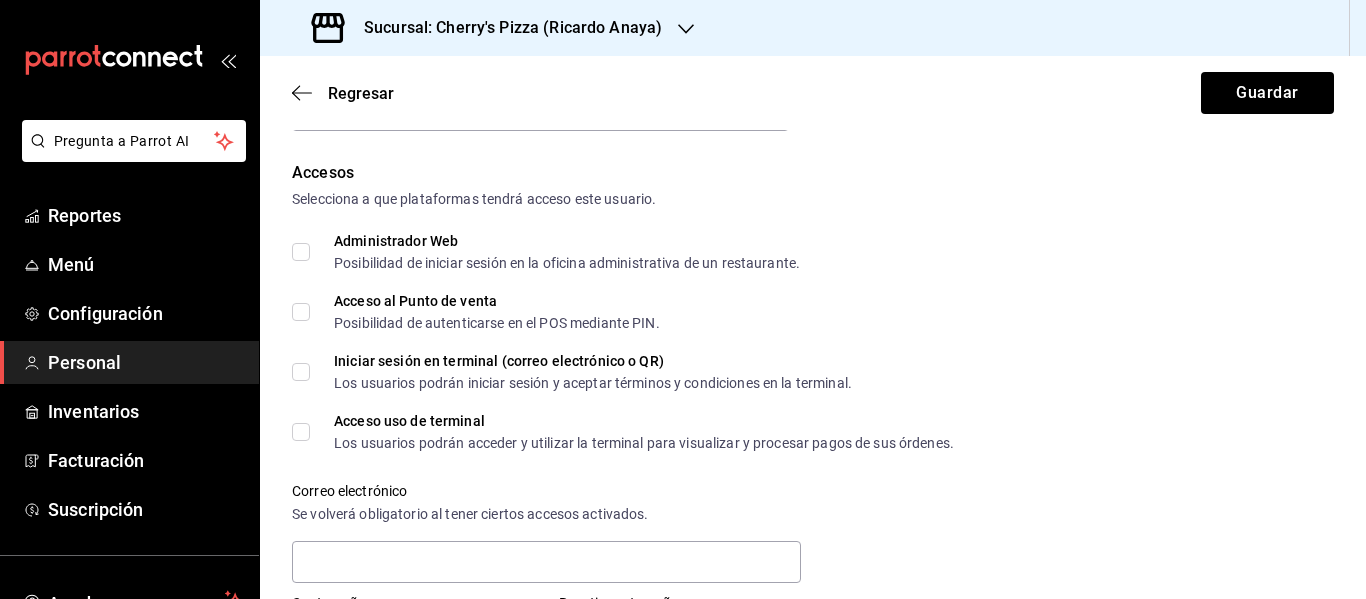 click on "Administrador Web Posibilidad de iniciar sesión en la oficina administrativa de un restaurante." at bounding box center [301, 252] 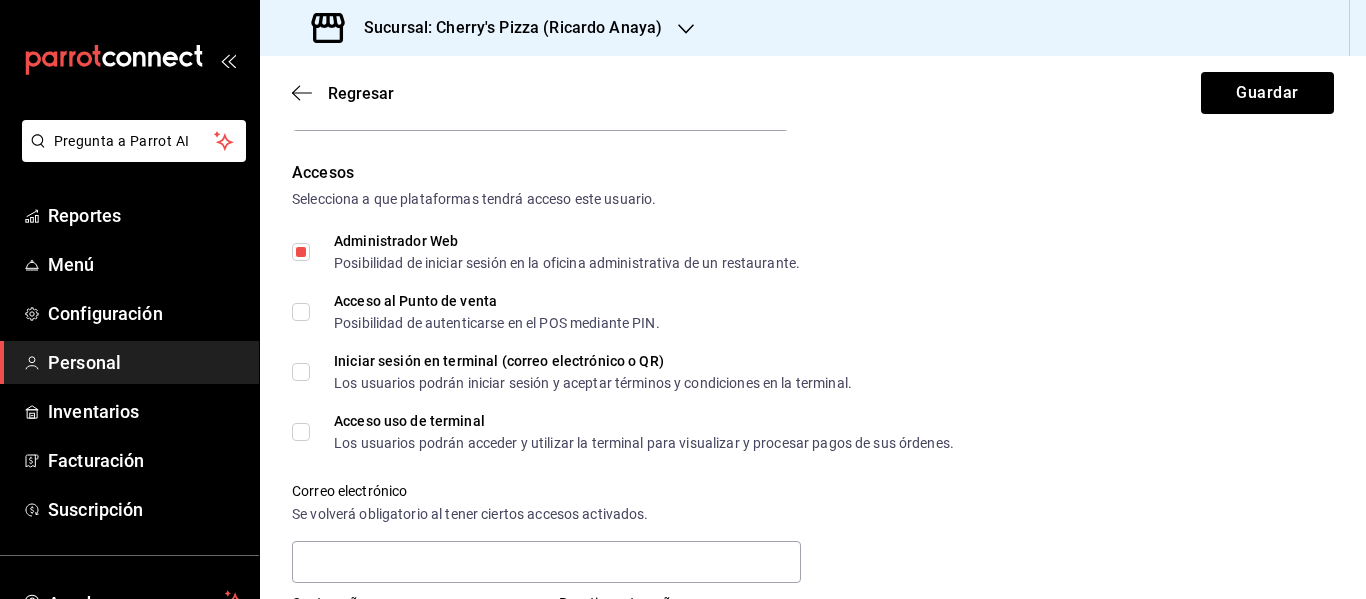 click on "Acceso al Punto de venta Posibilidad de autenticarse en el POS mediante PIN." at bounding box center [485, 312] 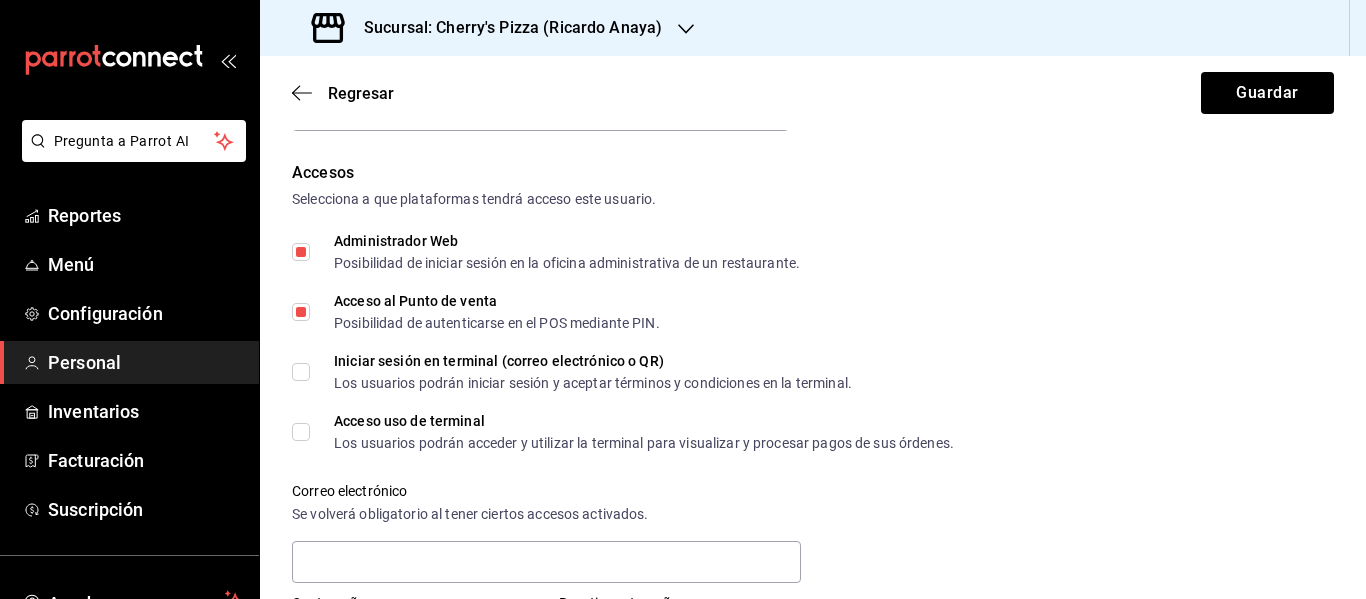 click on "Iniciar sesión en terminal (correo electrónico o QR) Los usuarios podrán iniciar sesión y aceptar términos y condiciones en la terminal." at bounding box center (301, 372) 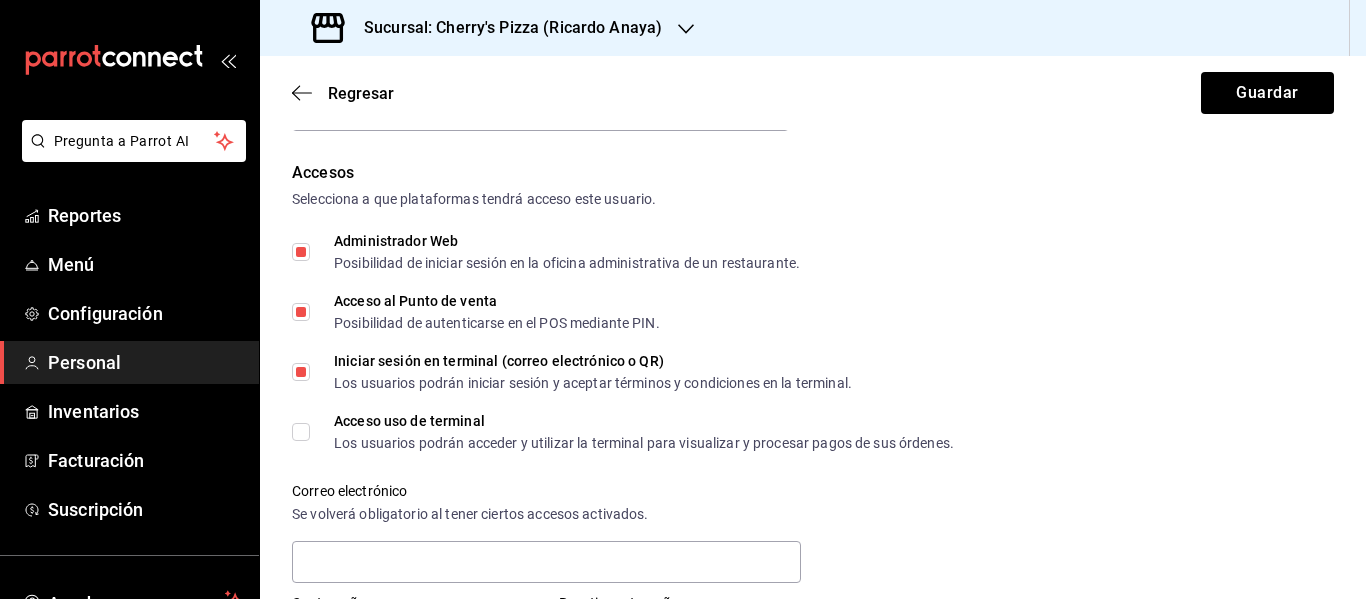 click on "Acceso uso de terminal Los usuarios podrán acceder y utilizar la terminal para visualizar y procesar pagos de sus órdenes." at bounding box center (301, 432) 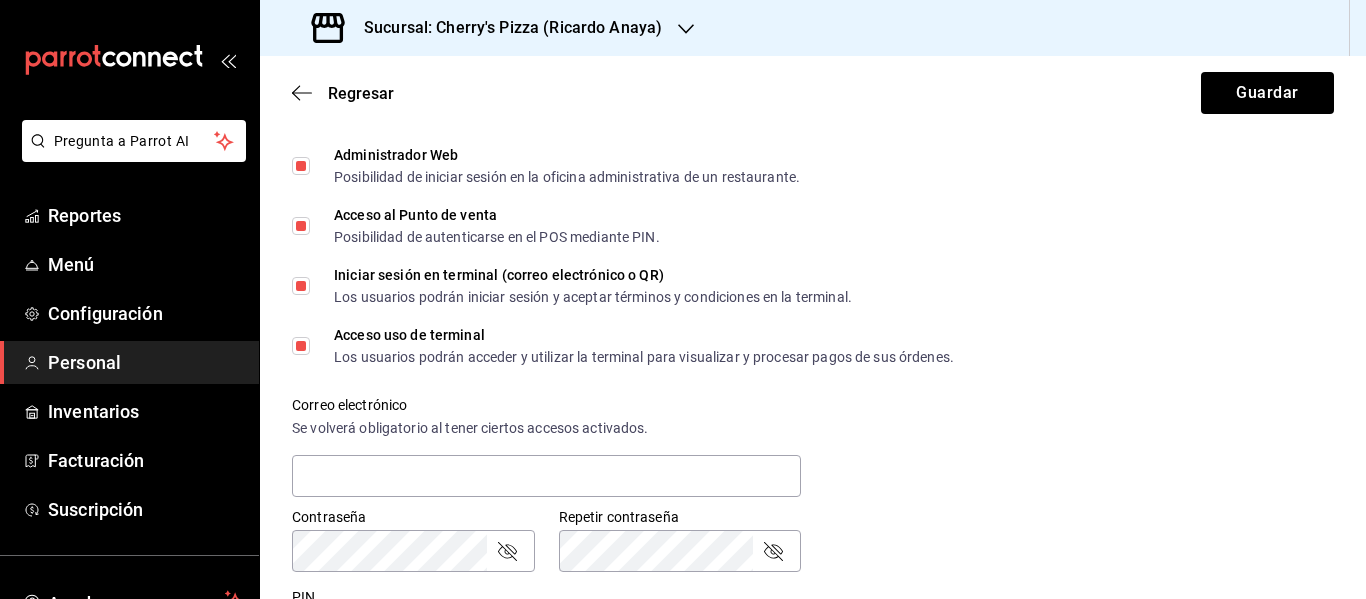 scroll, scrollTop: 600, scrollLeft: 0, axis: vertical 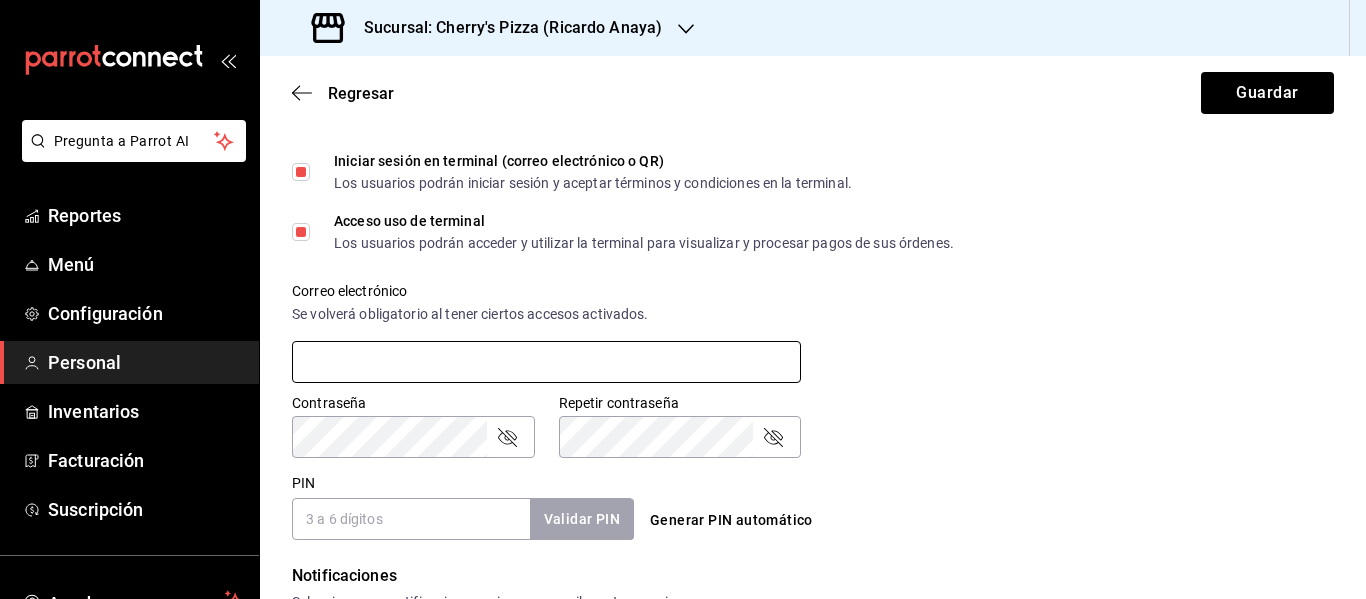 click at bounding box center (546, 362) 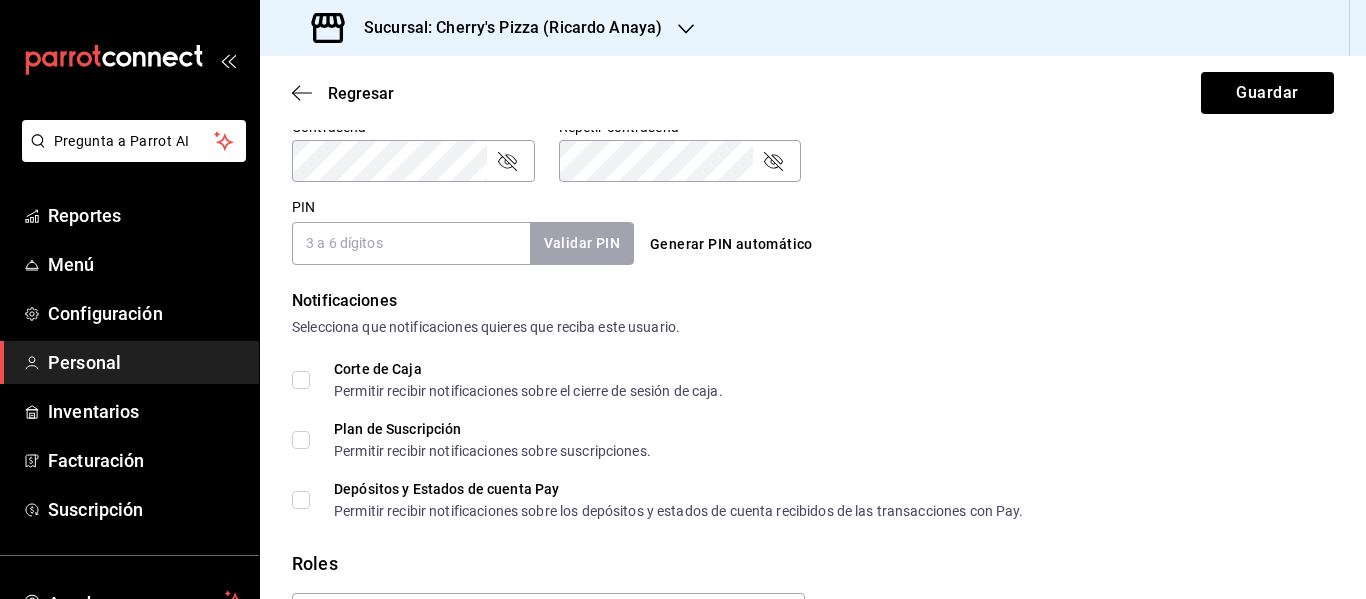 scroll, scrollTop: 1000, scrollLeft: 0, axis: vertical 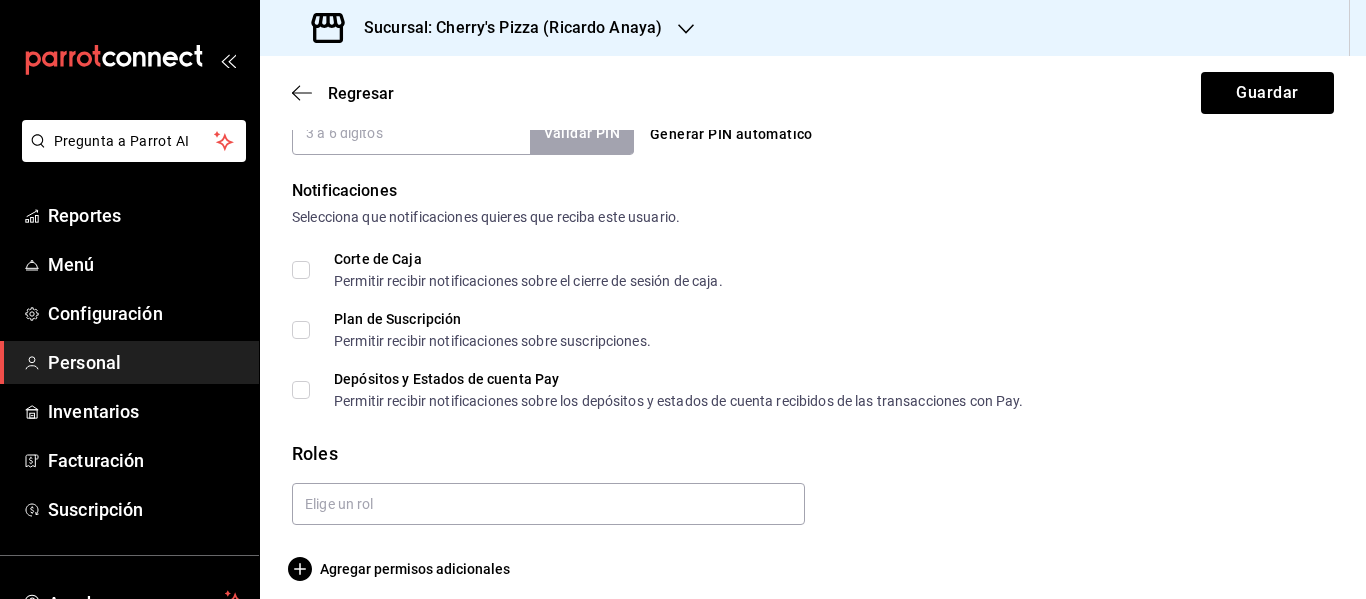 click on "Corte de Caja Permitir recibir notificaciones sobre el cierre de sesión de caja." at bounding box center (301, 270) 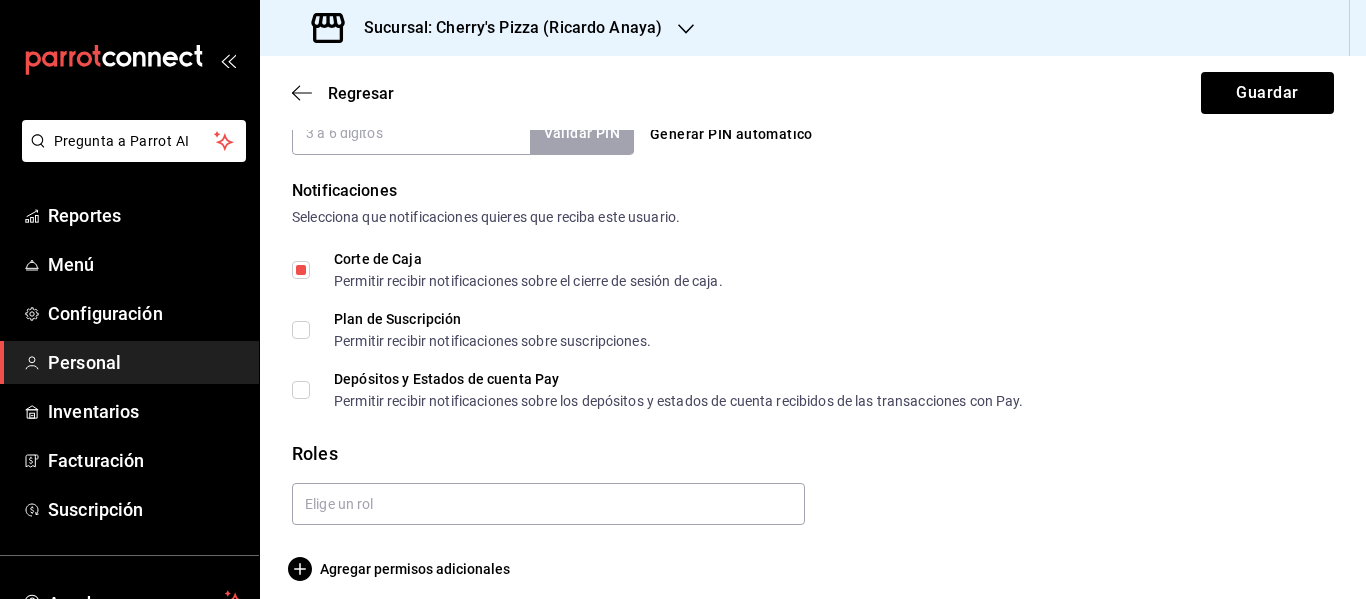 click on "Depósitos y Estados de cuenta Pay Permitir recibir notificaciones sobre los depósitos y estados de cuenta recibidos de las transacciones con Pay." at bounding box center (658, 390) 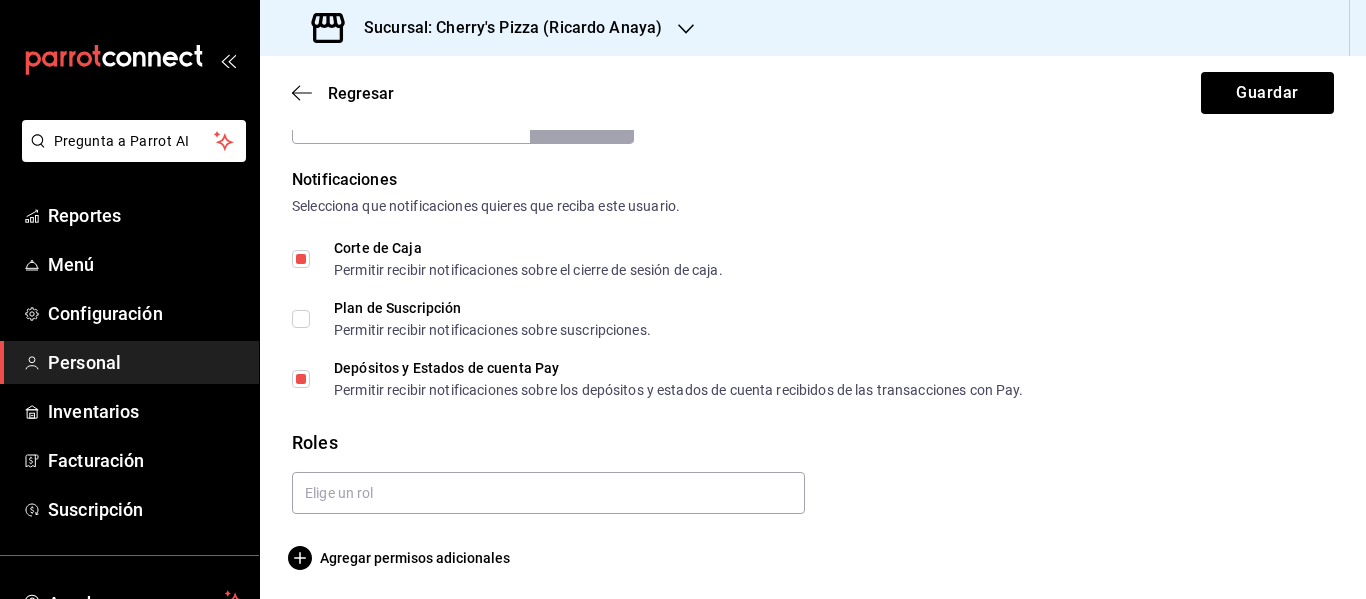 scroll, scrollTop: 1014, scrollLeft: 0, axis: vertical 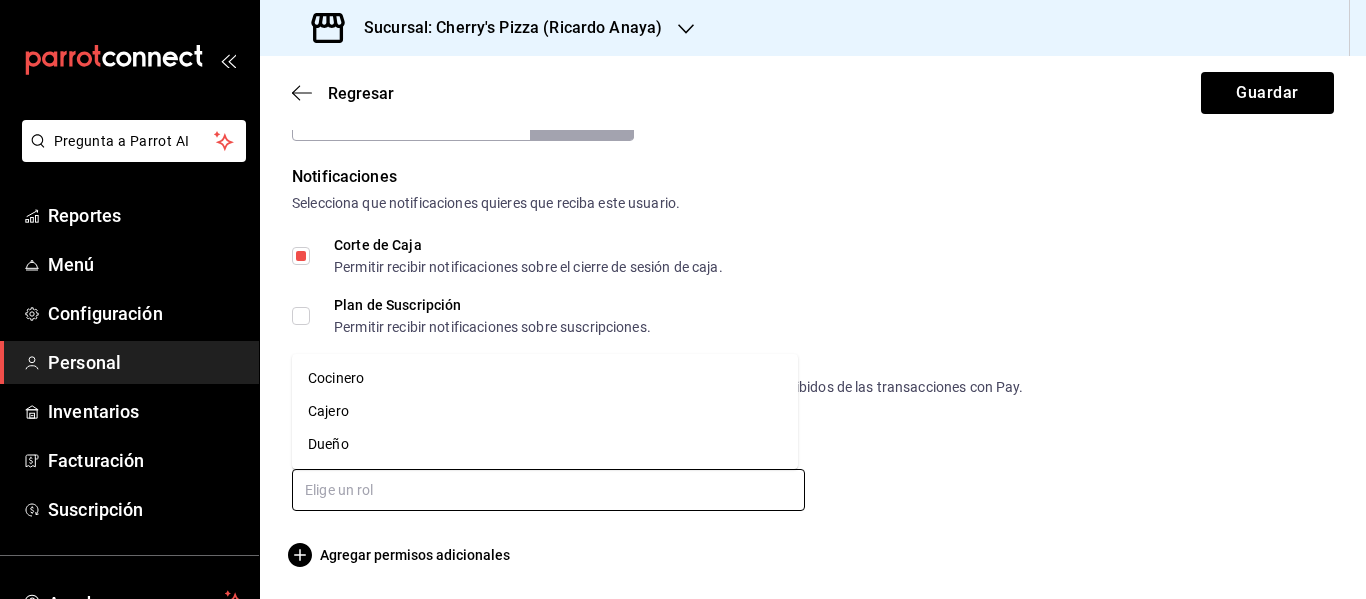 click at bounding box center (548, 490) 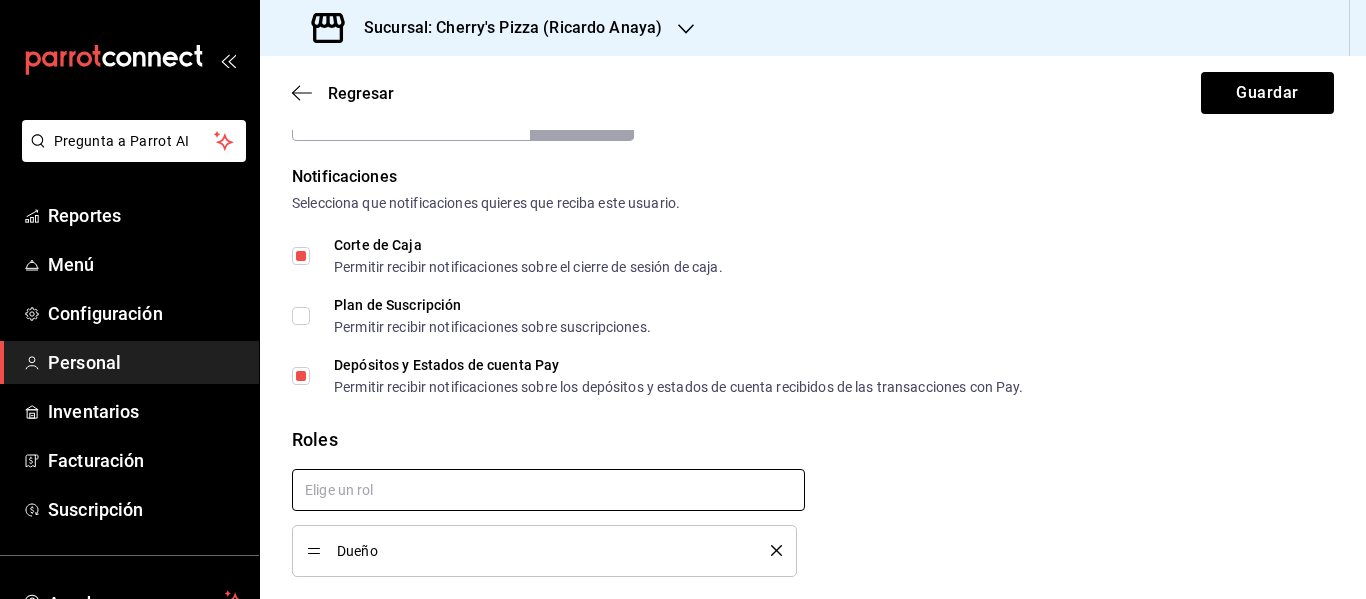 checkbox on "true" 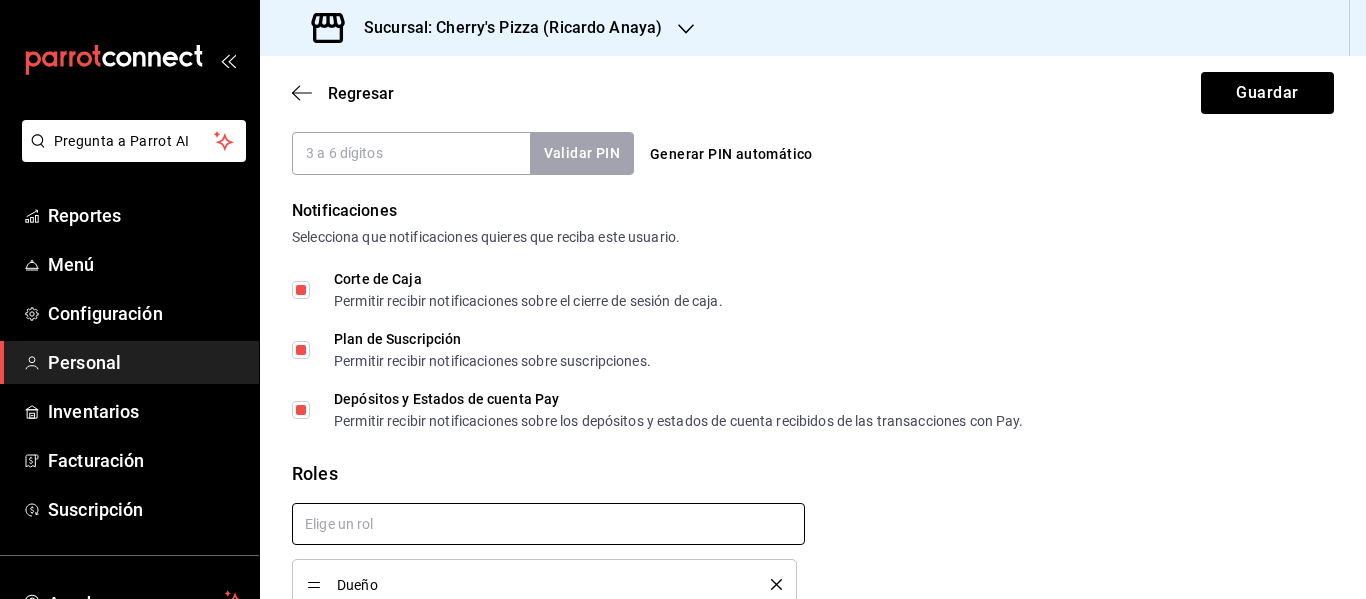 scroll, scrollTop: 1080, scrollLeft: 0, axis: vertical 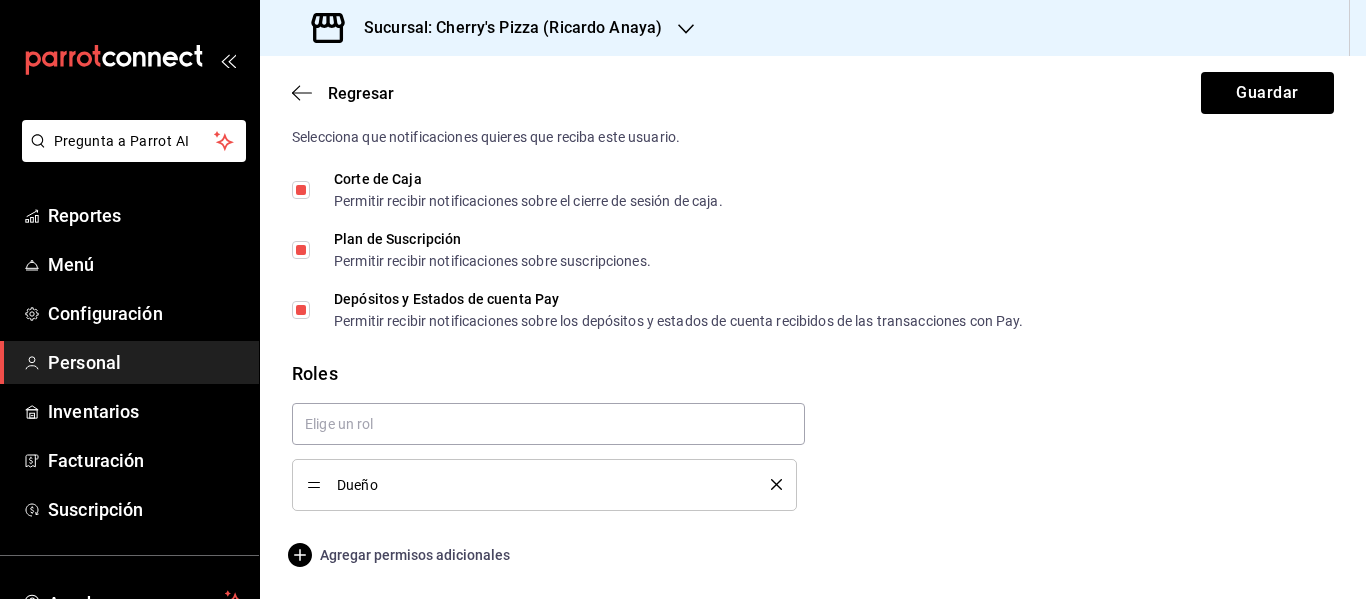 click on "Agregar permisos adicionales" at bounding box center (401, 555) 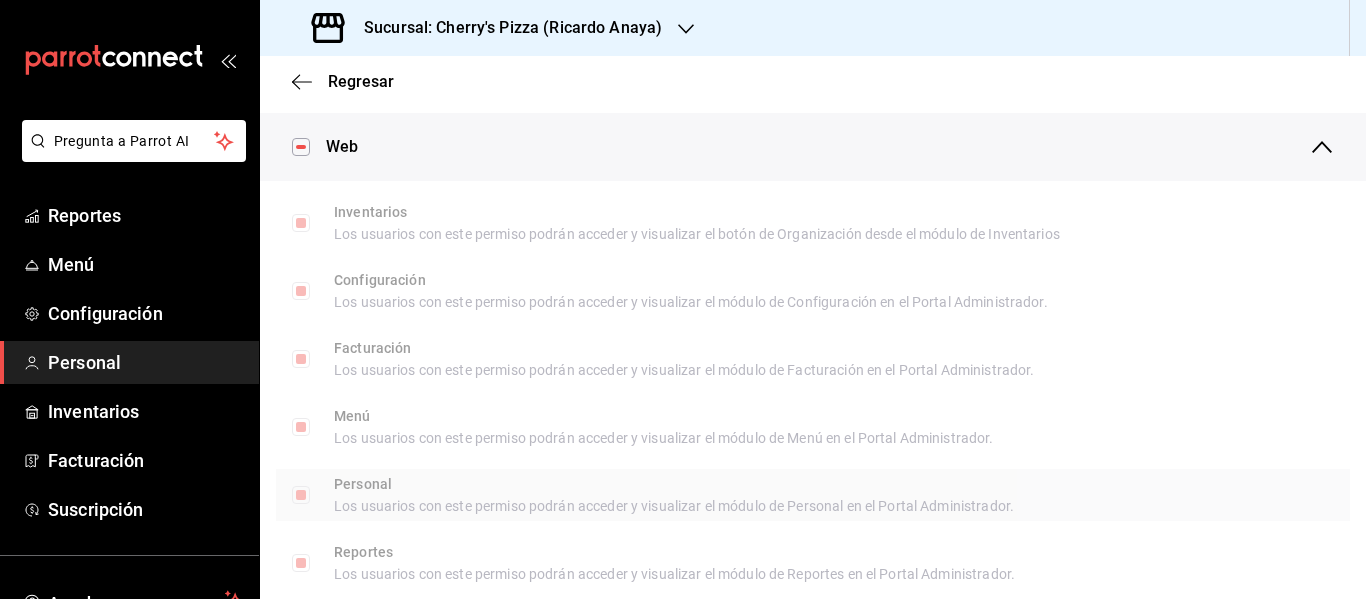 scroll, scrollTop: 980, scrollLeft: 0, axis: vertical 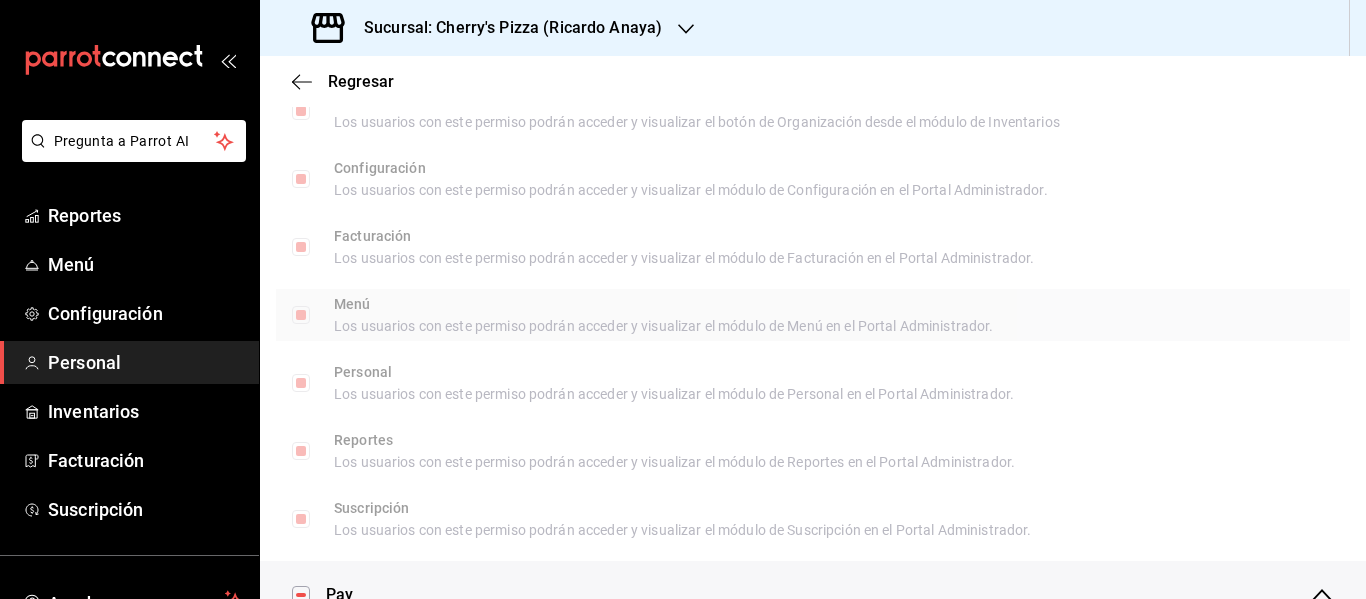 click on "Menú Los usuarios con este permiso podrán acceder y visualizar el módulo de Menú en el Portal Administrador." at bounding box center [301, 315] 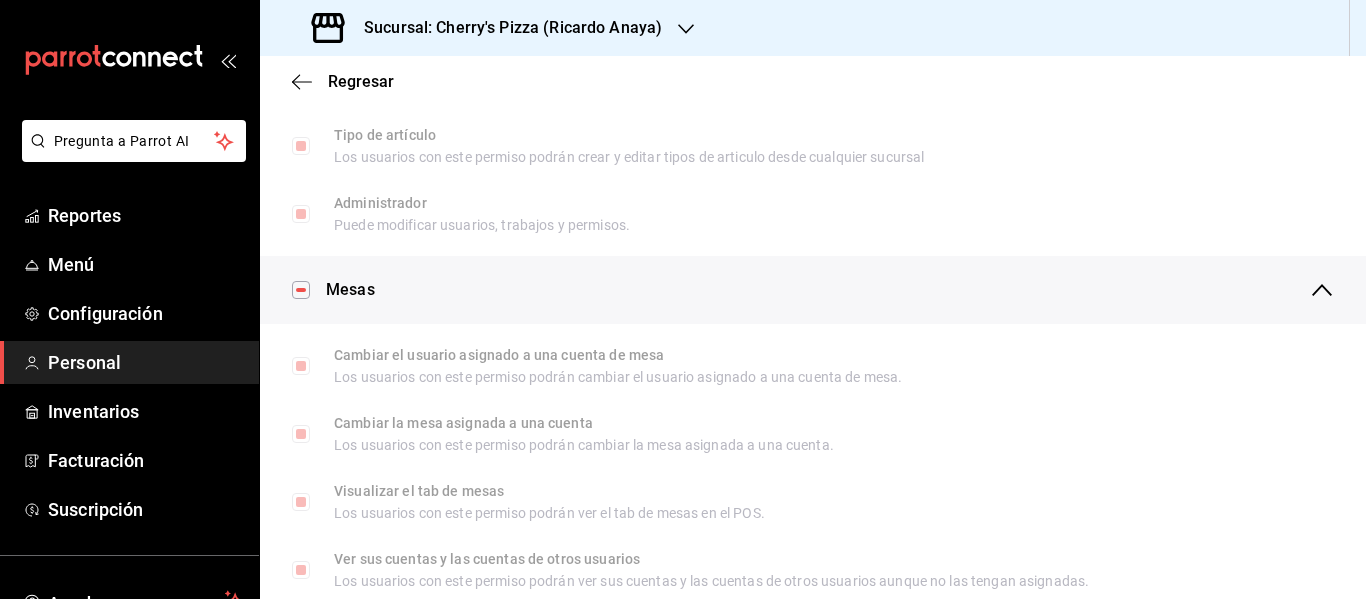 scroll, scrollTop: 0, scrollLeft: 0, axis: both 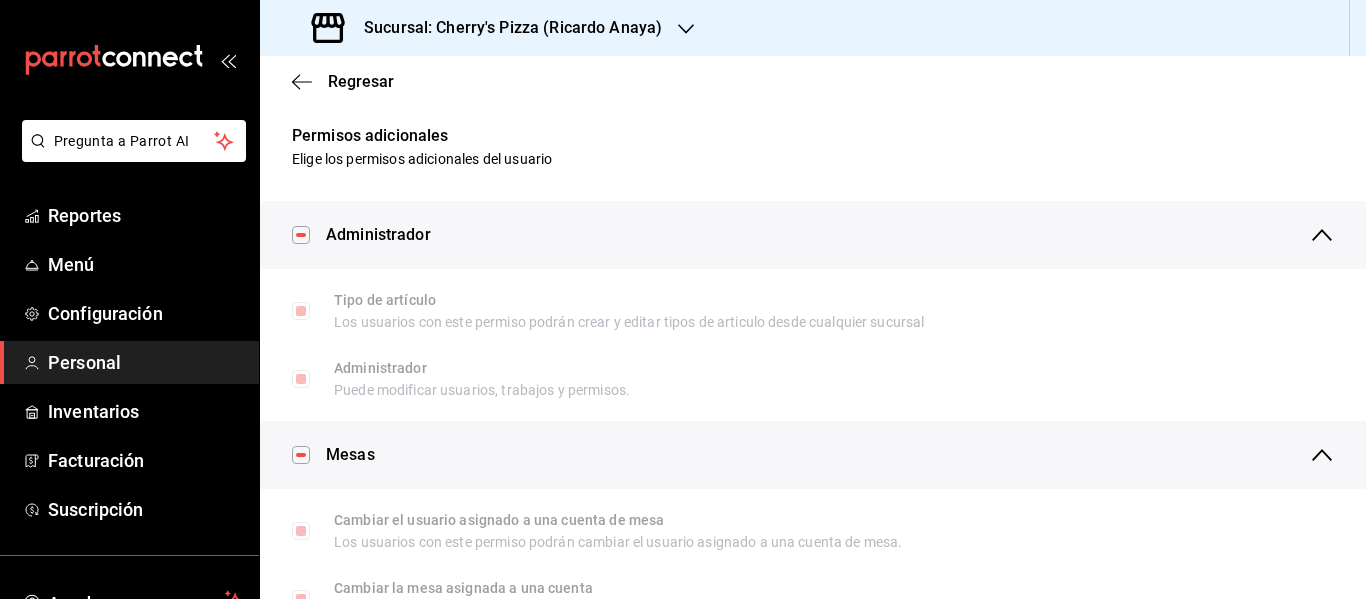 click at bounding box center [301, 235] 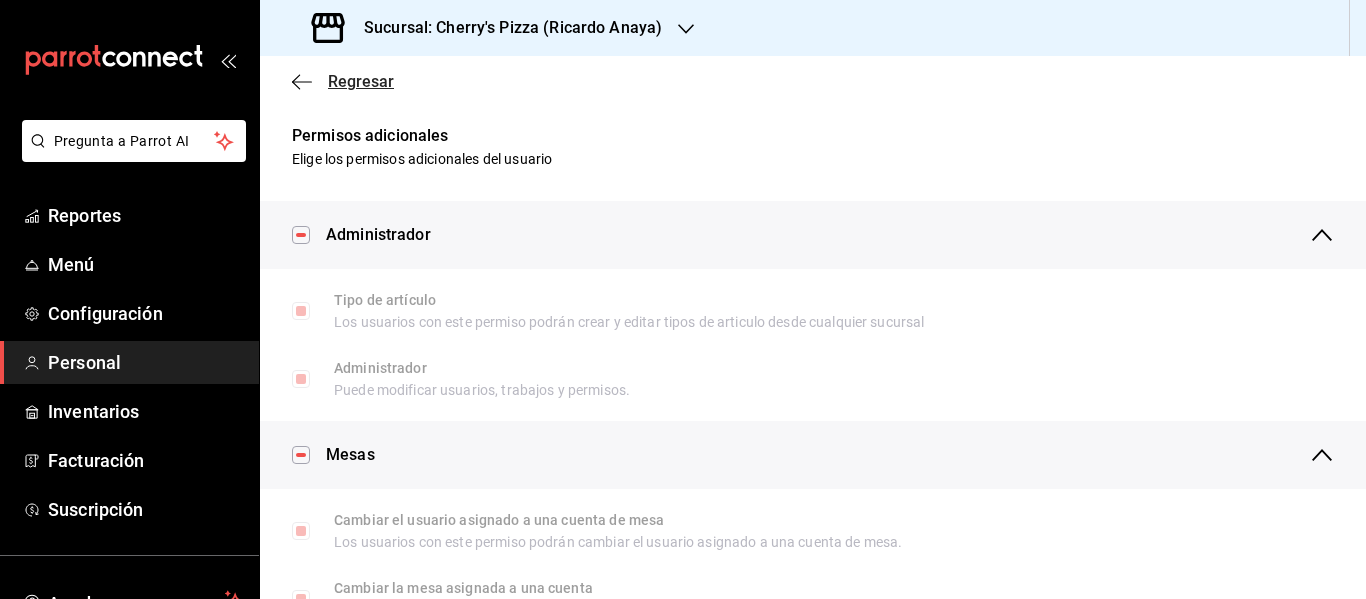 click 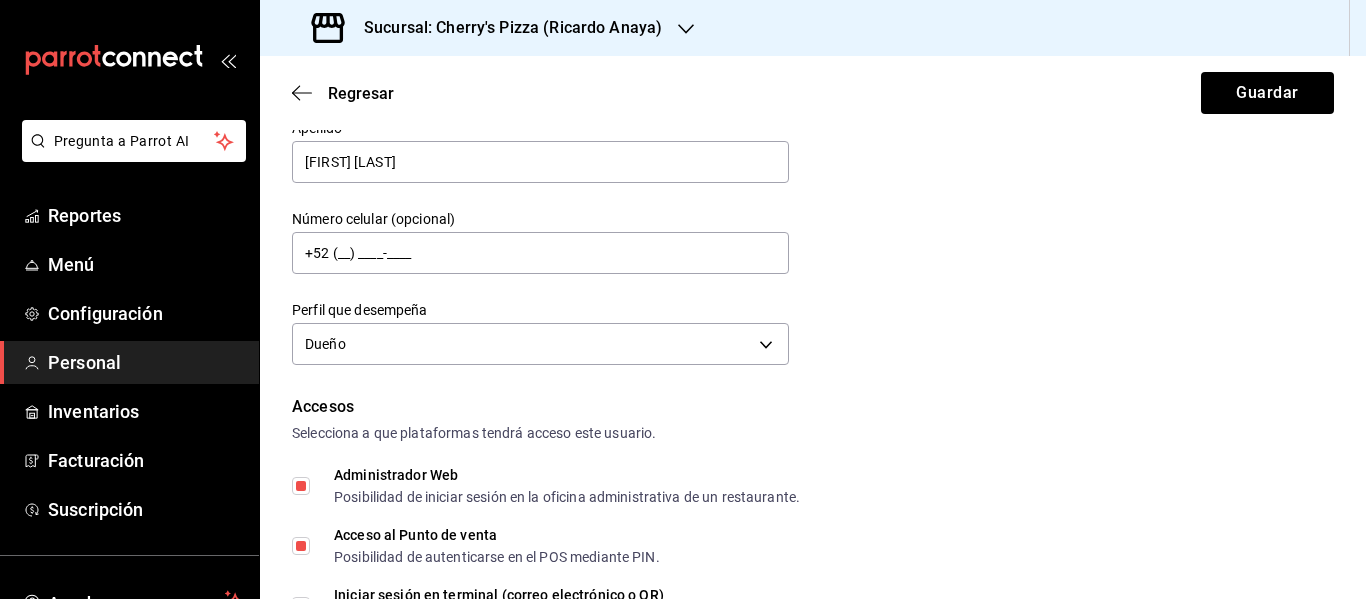 scroll, scrollTop: 200, scrollLeft: 0, axis: vertical 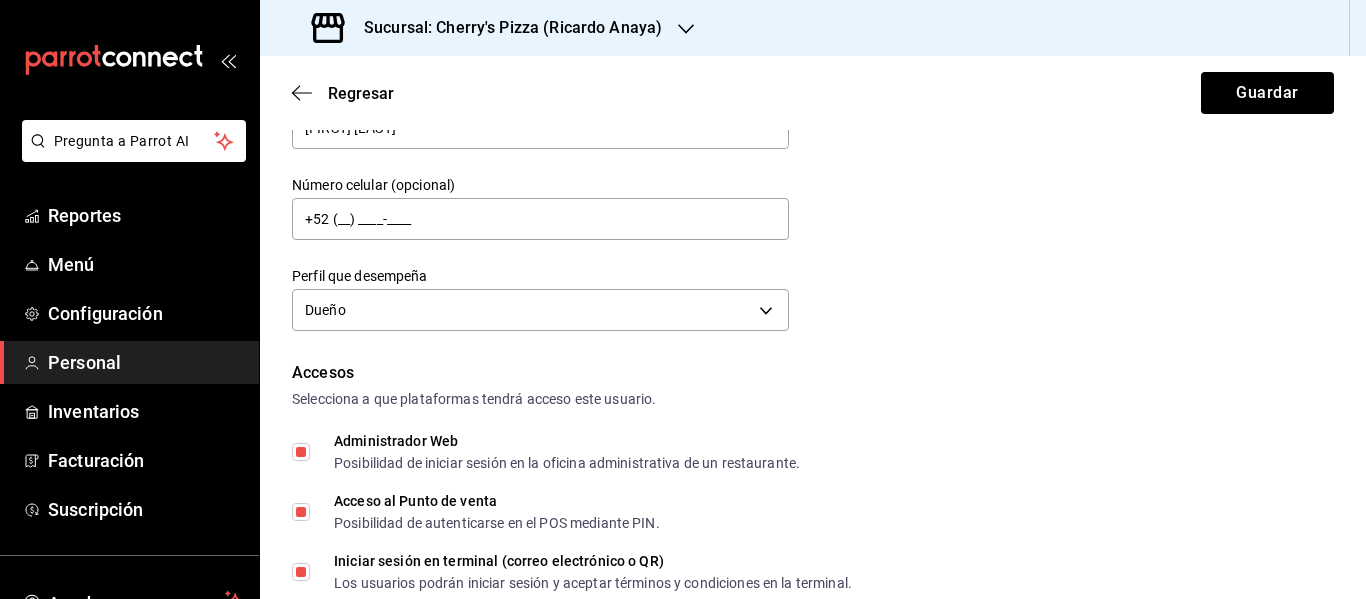 click on "Administrador Web Posibilidad de iniciar sesión en la oficina administrativa de un restaurante." at bounding box center (301, 452) 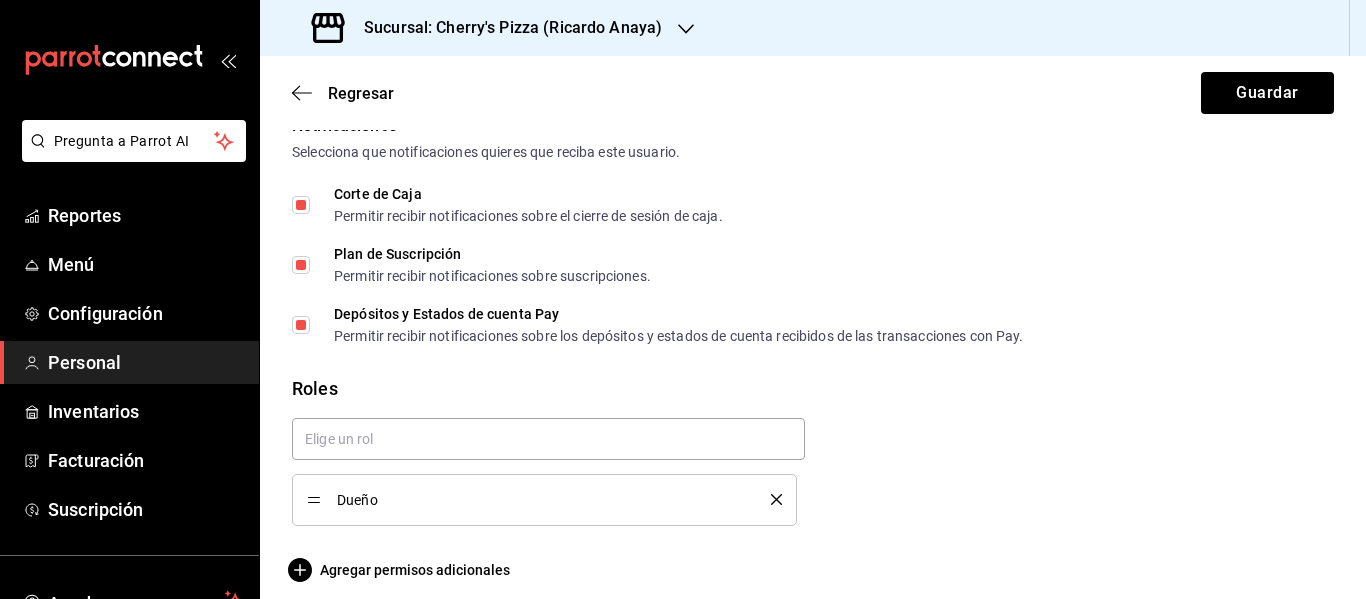 scroll, scrollTop: 1080, scrollLeft: 0, axis: vertical 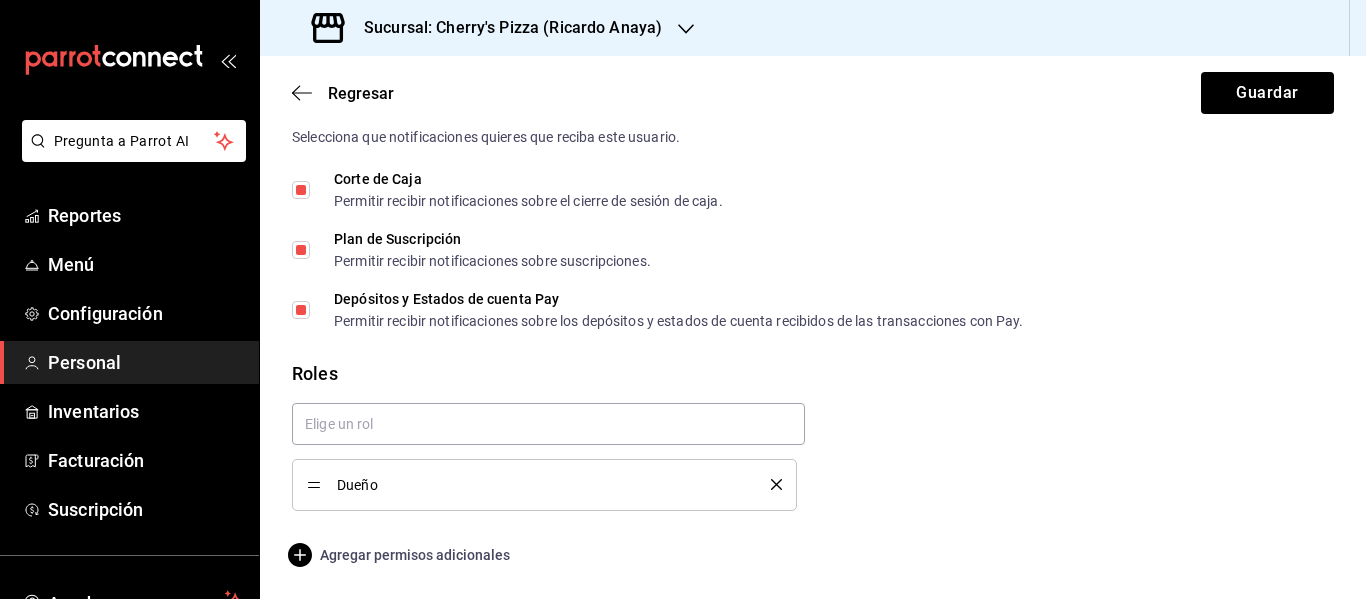 click on "Agregar permisos adicionales" at bounding box center (401, 555) 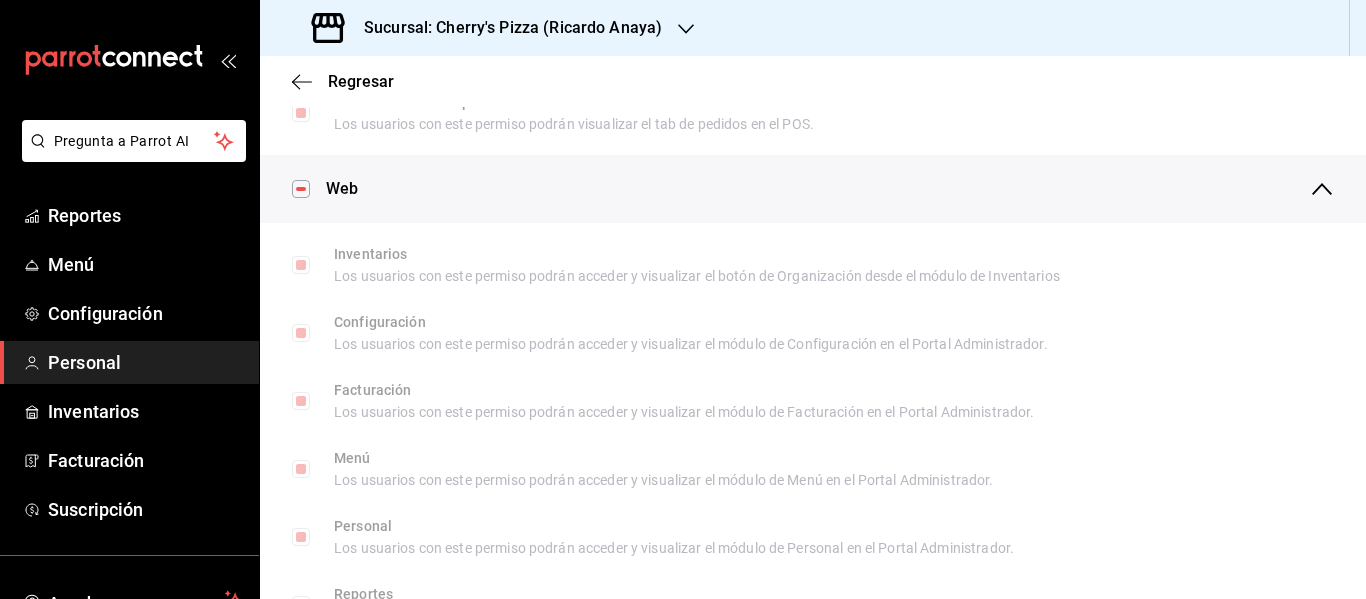 scroll, scrollTop: 700, scrollLeft: 0, axis: vertical 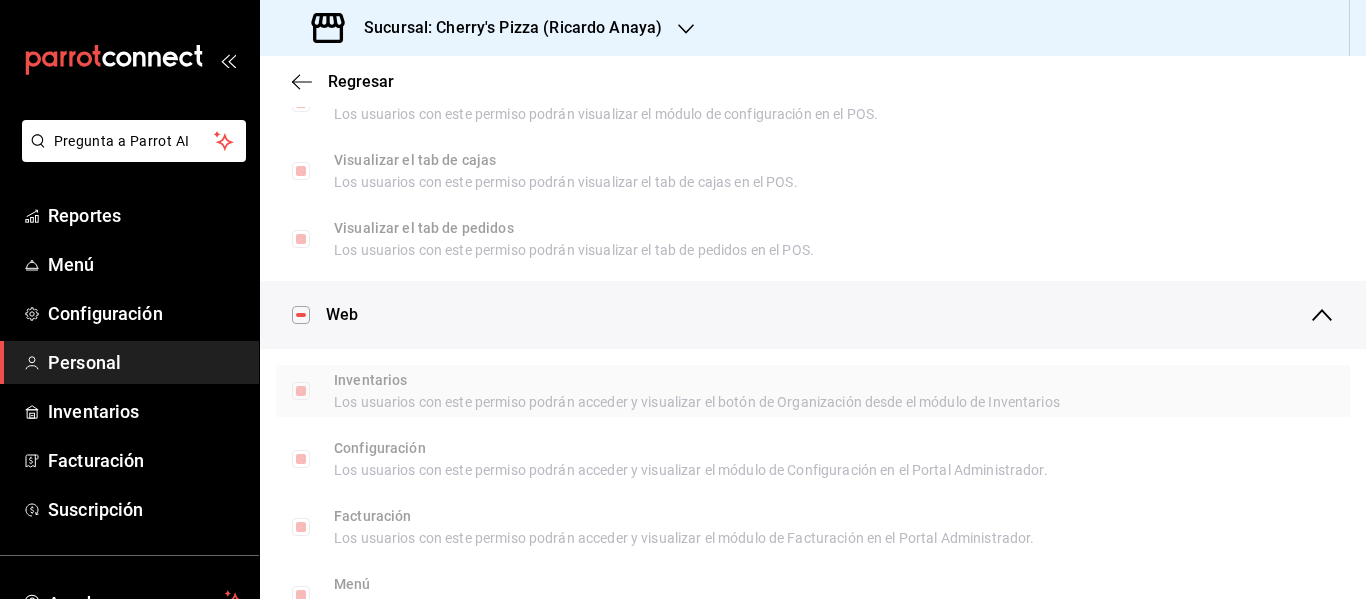 click on "Inventarios Los usuarios con este permiso podrán acceder y visualizar el botón de Organización desde el módulo de Inventarios" at bounding box center (301, 391) 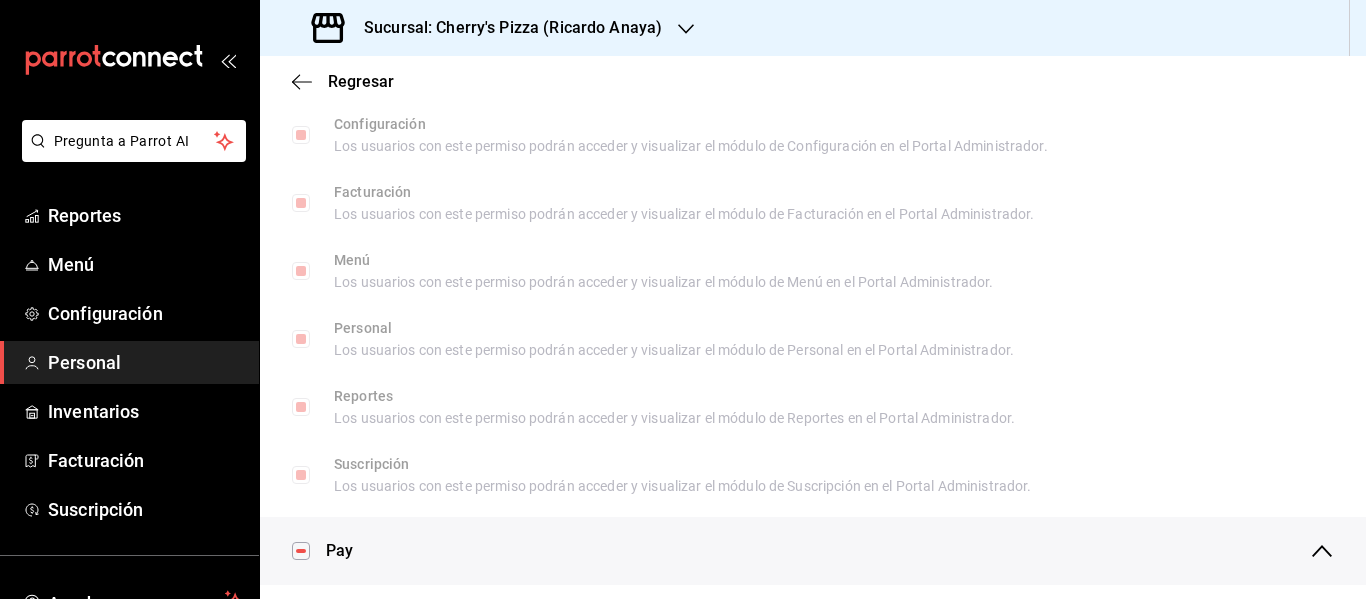 scroll, scrollTop: 1200, scrollLeft: 0, axis: vertical 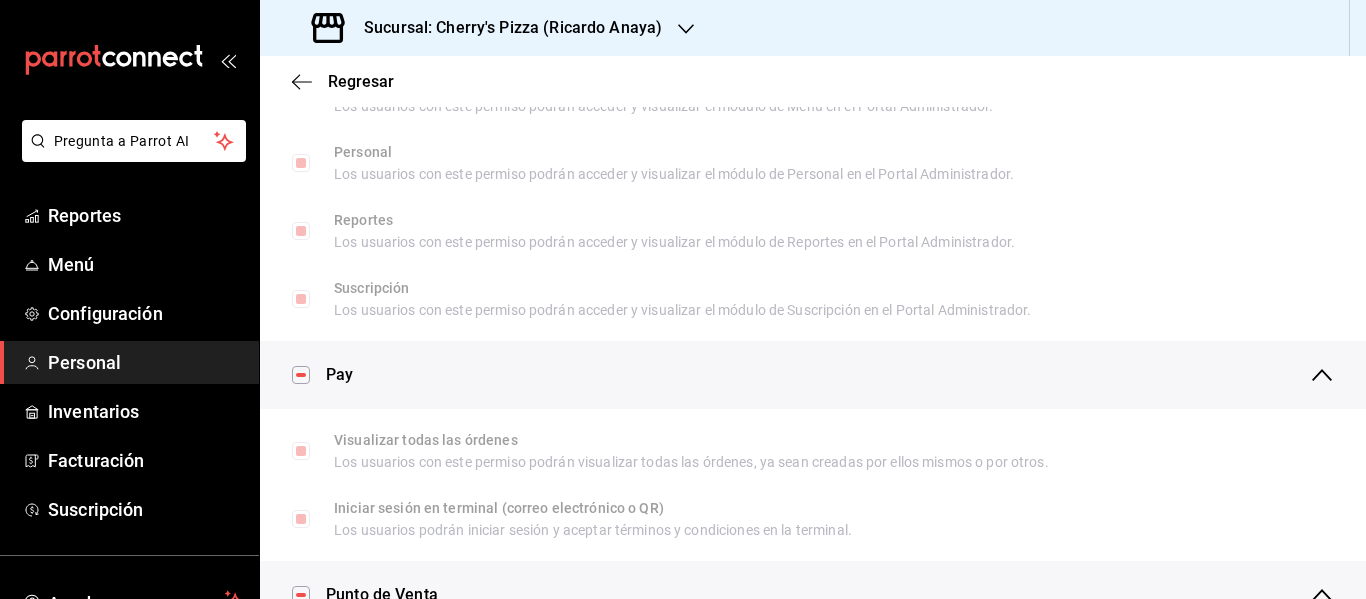 click on "Regresar" at bounding box center [813, 81] 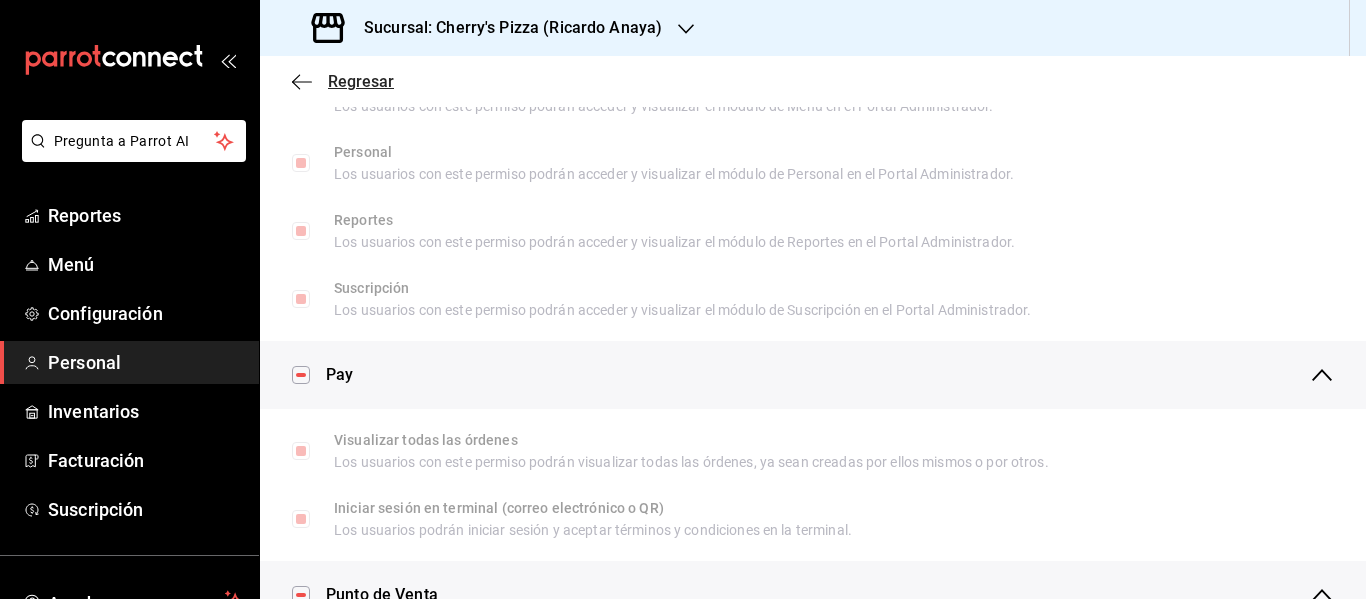 click 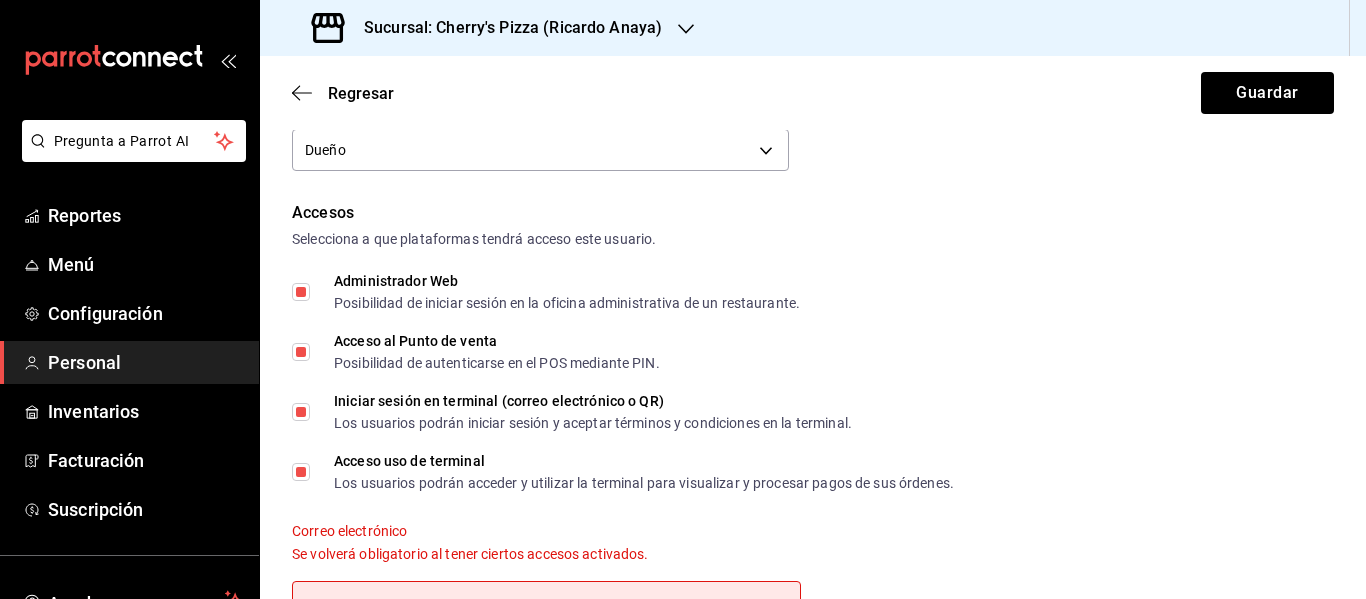 scroll, scrollTop: 280, scrollLeft: 0, axis: vertical 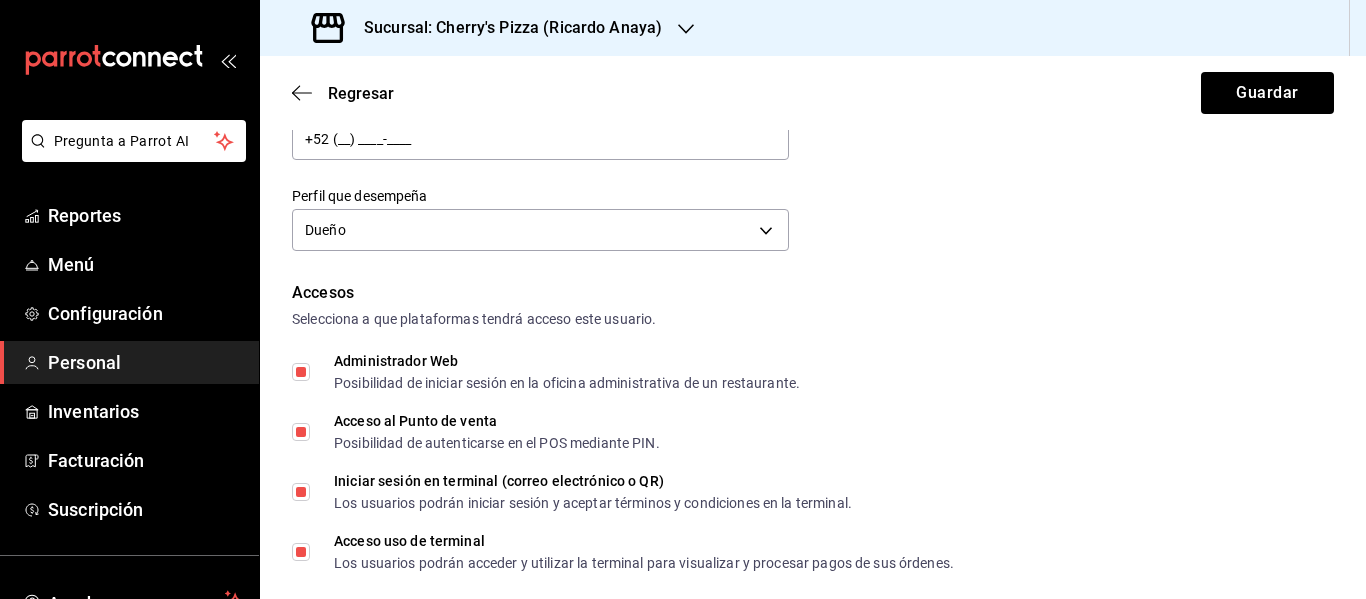 click on "Administrador Web Posibilidad de iniciar sesión en la oficina administrativa de un restaurante." at bounding box center [301, 372] 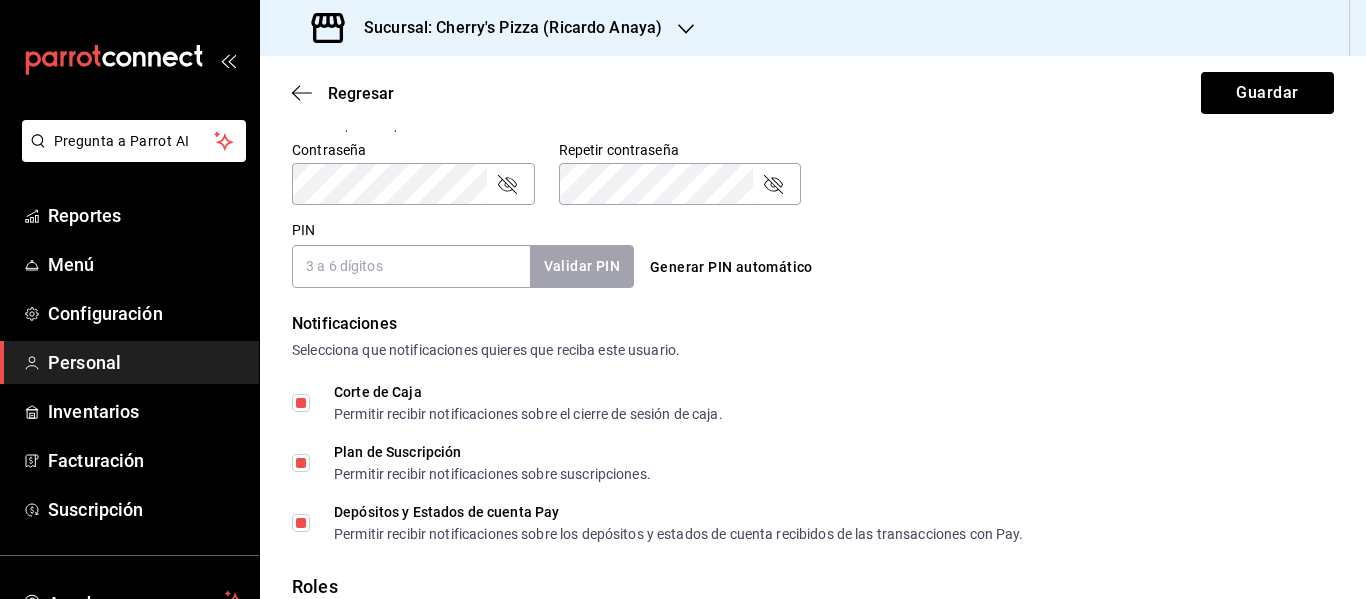 scroll, scrollTop: 1080, scrollLeft: 0, axis: vertical 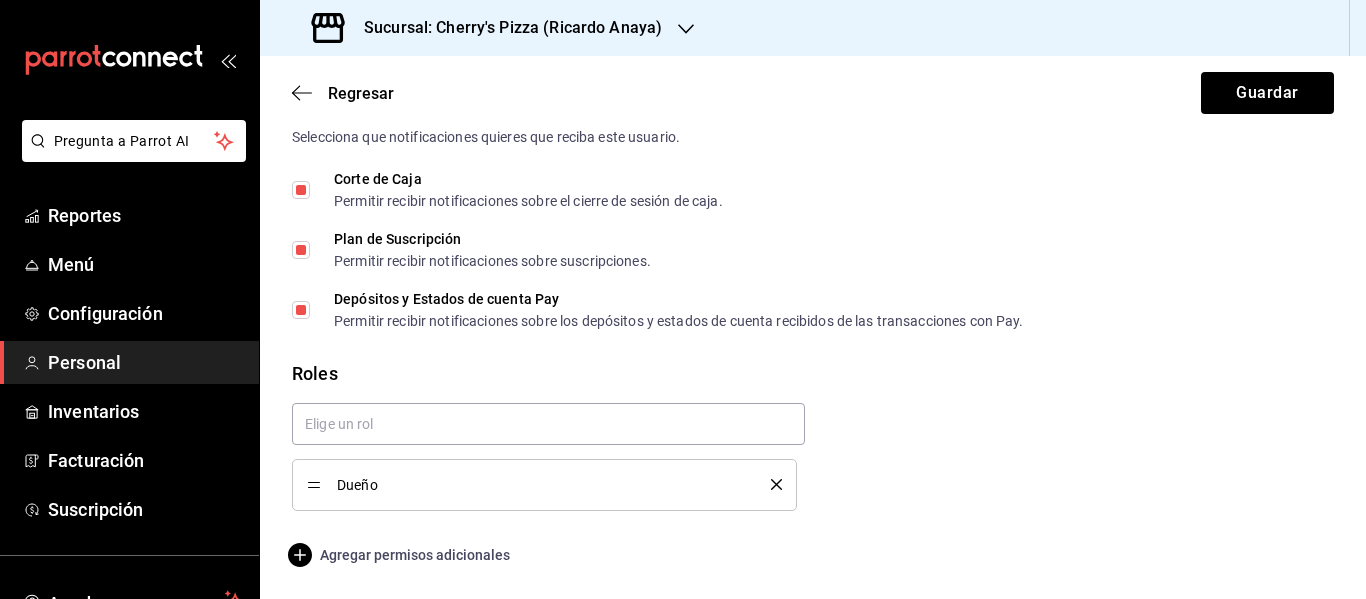 click on "Agregar permisos adicionales" at bounding box center (401, 555) 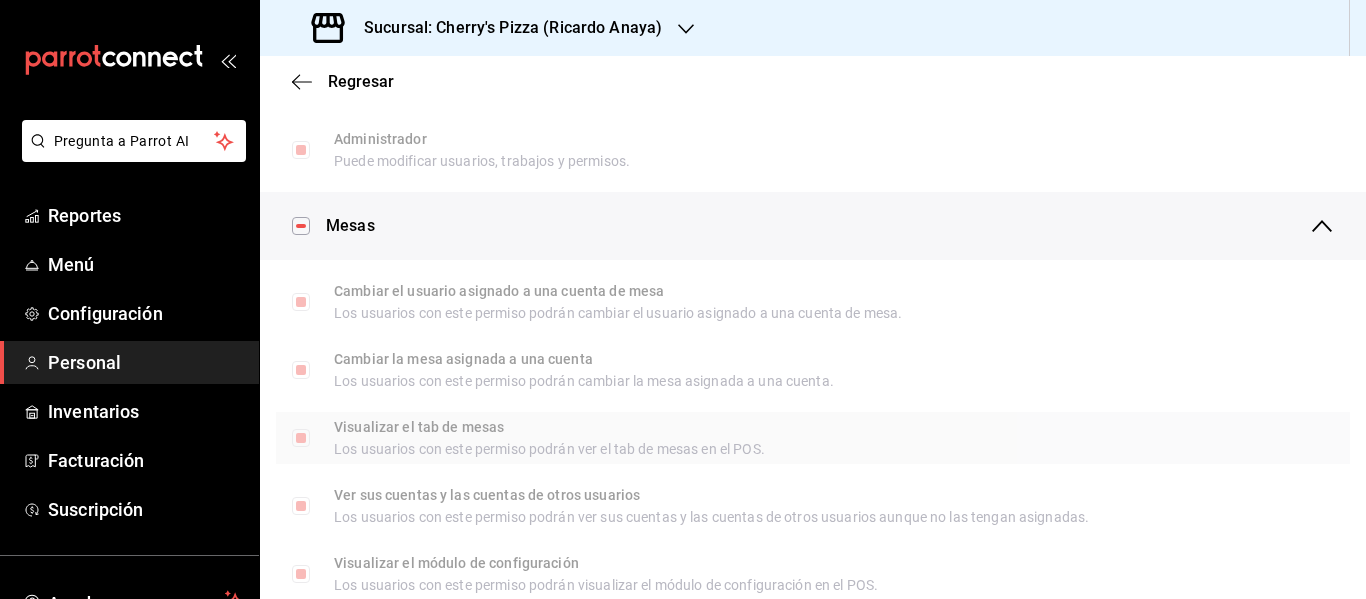 scroll, scrollTop: 0, scrollLeft: 0, axis: both 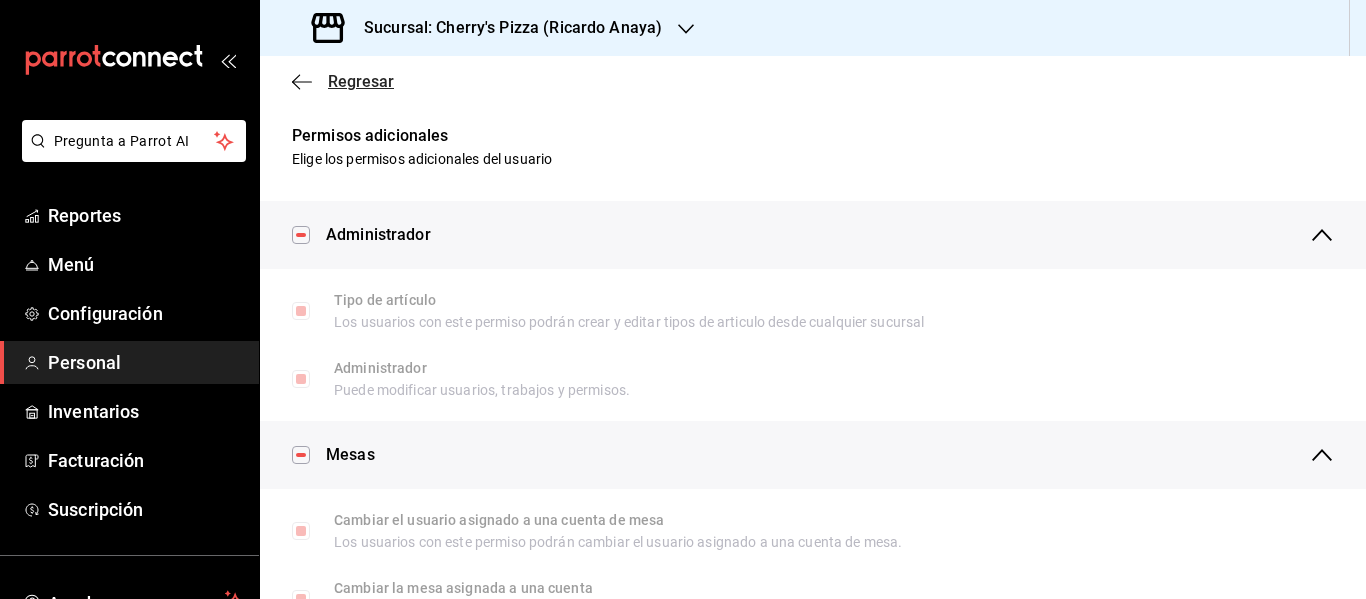 click 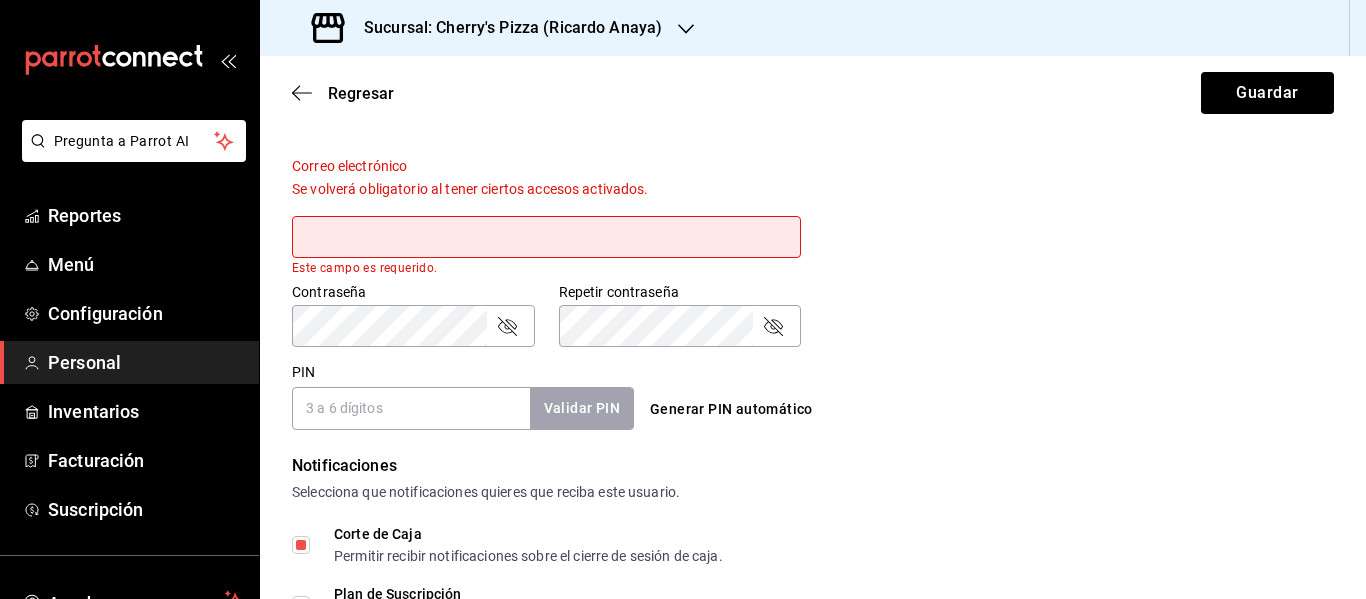 scroll, scrollTop: 900, scrollLeft: 0, axis: vertical 